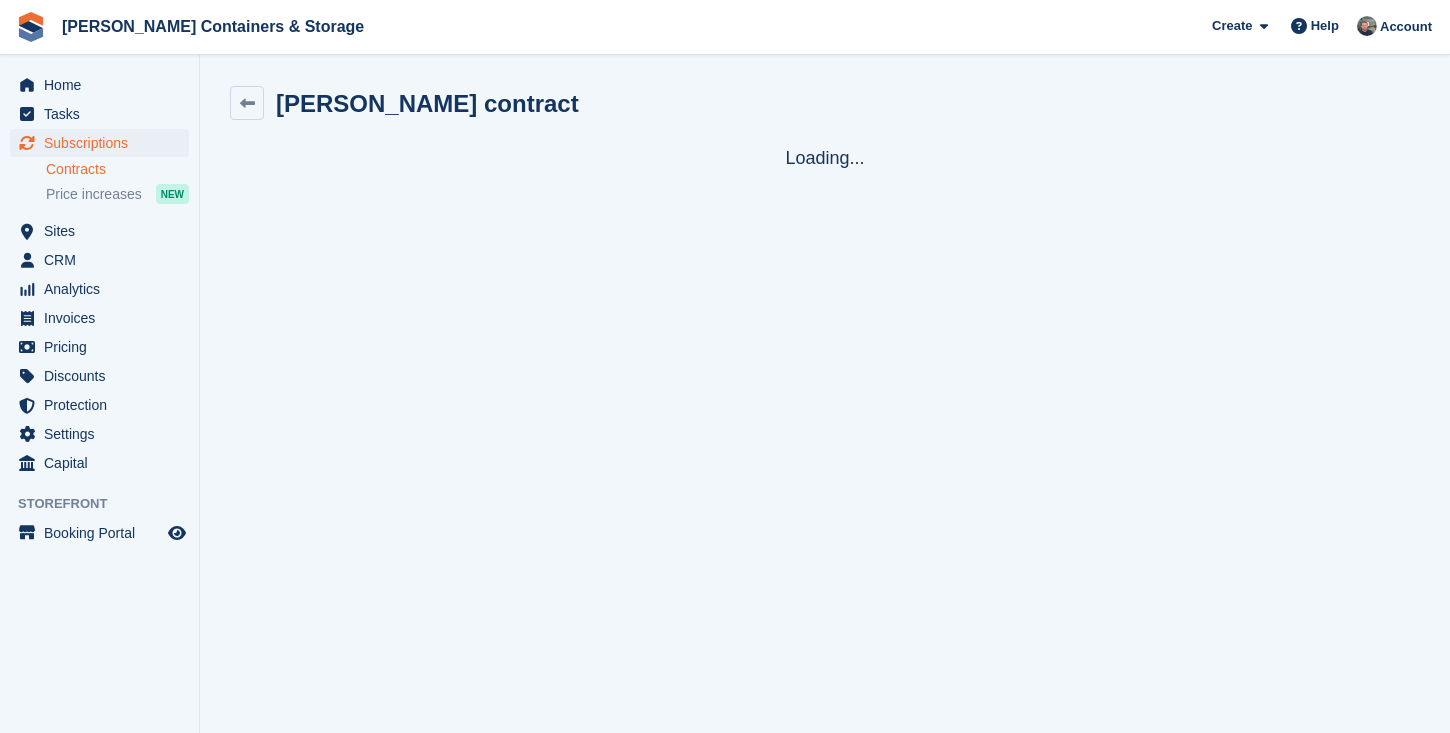 scroll, scrollTop: 0, scrollLeft: 0, axis: both 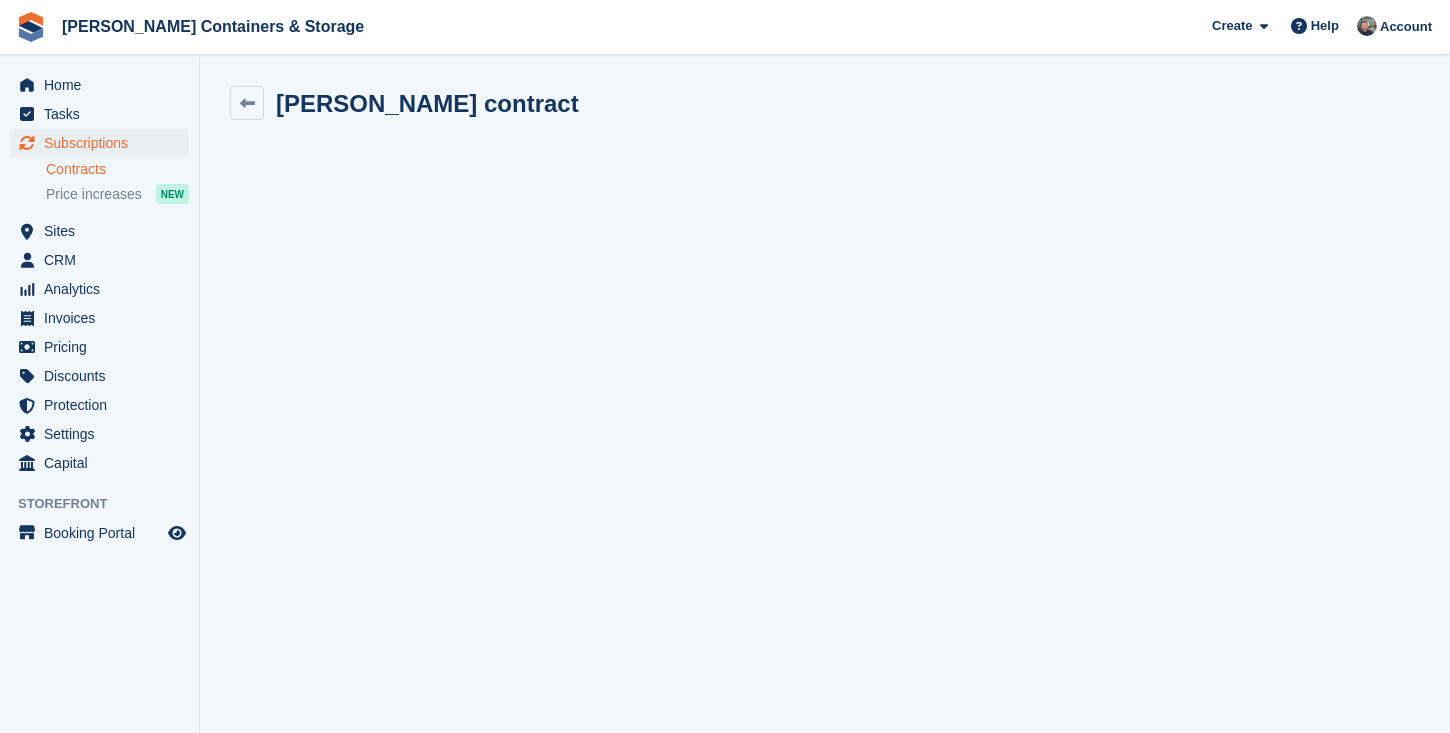 click on "Subscriptions" at bounding box center (104, 143) 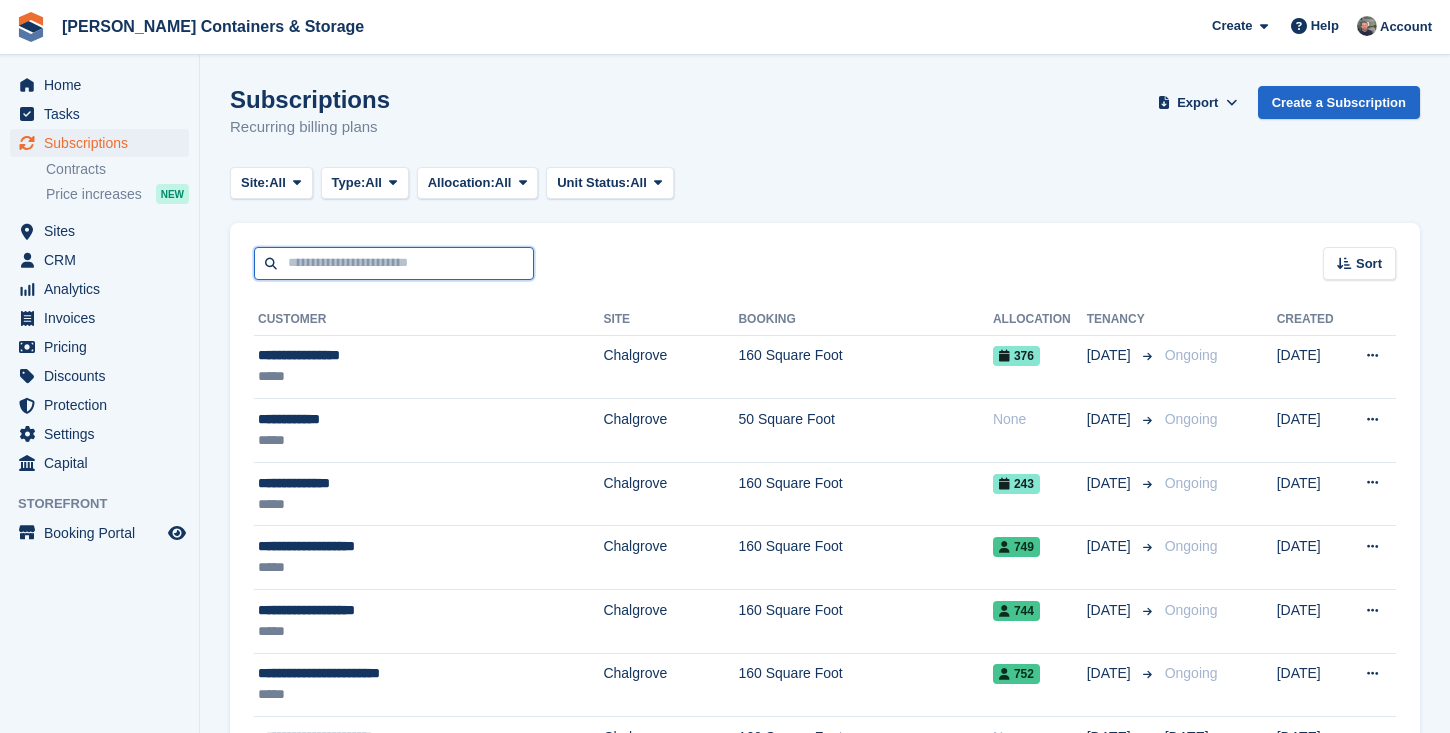 click at bounding box center (394, 263) 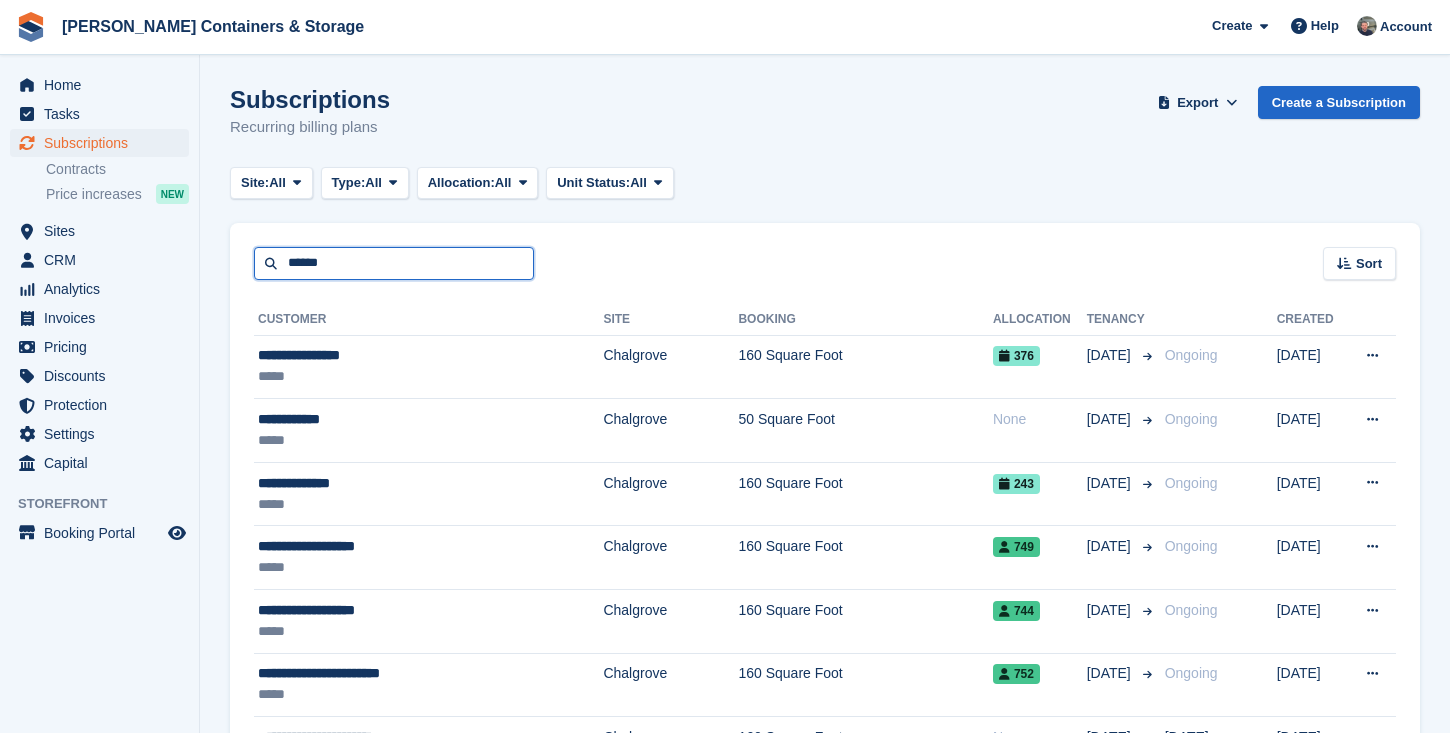 type on "******" 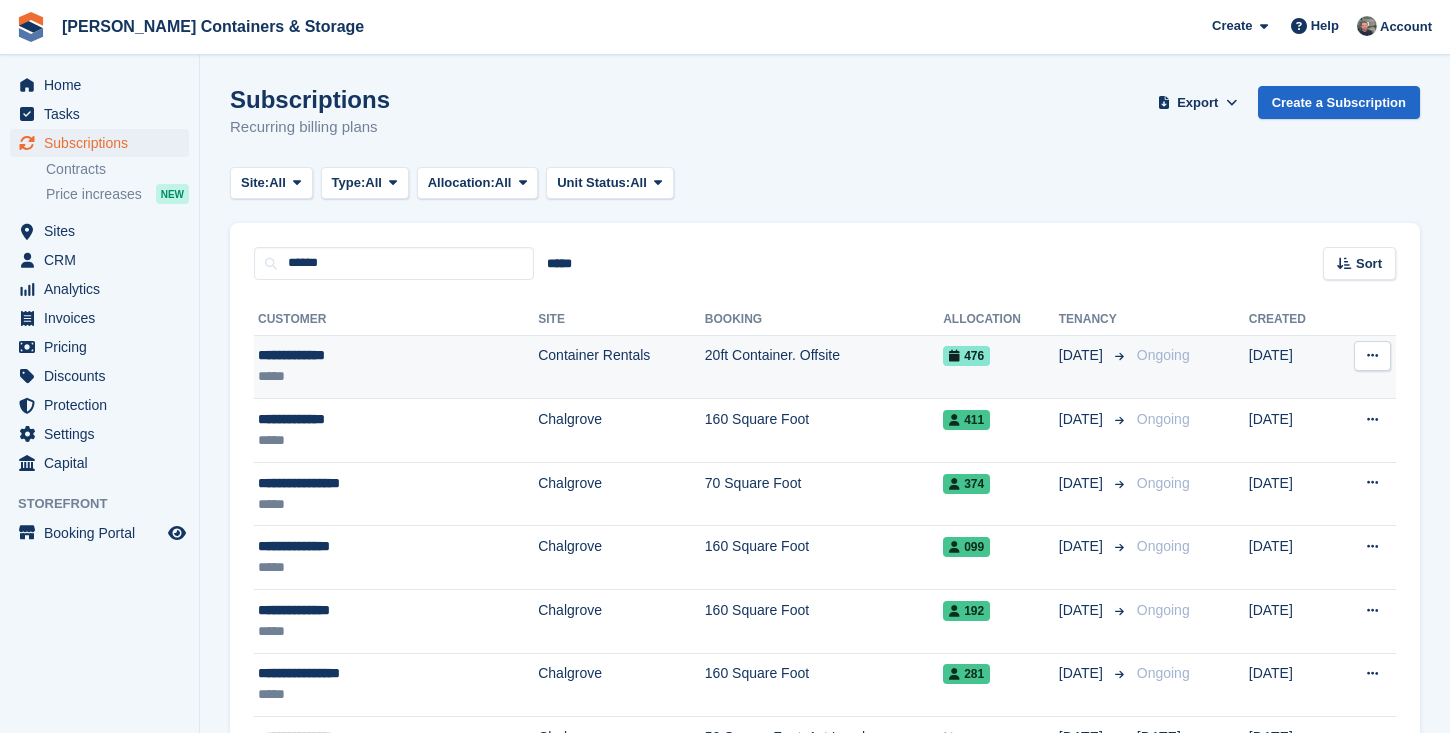 click on "*****" at bounding box center [351, 376] 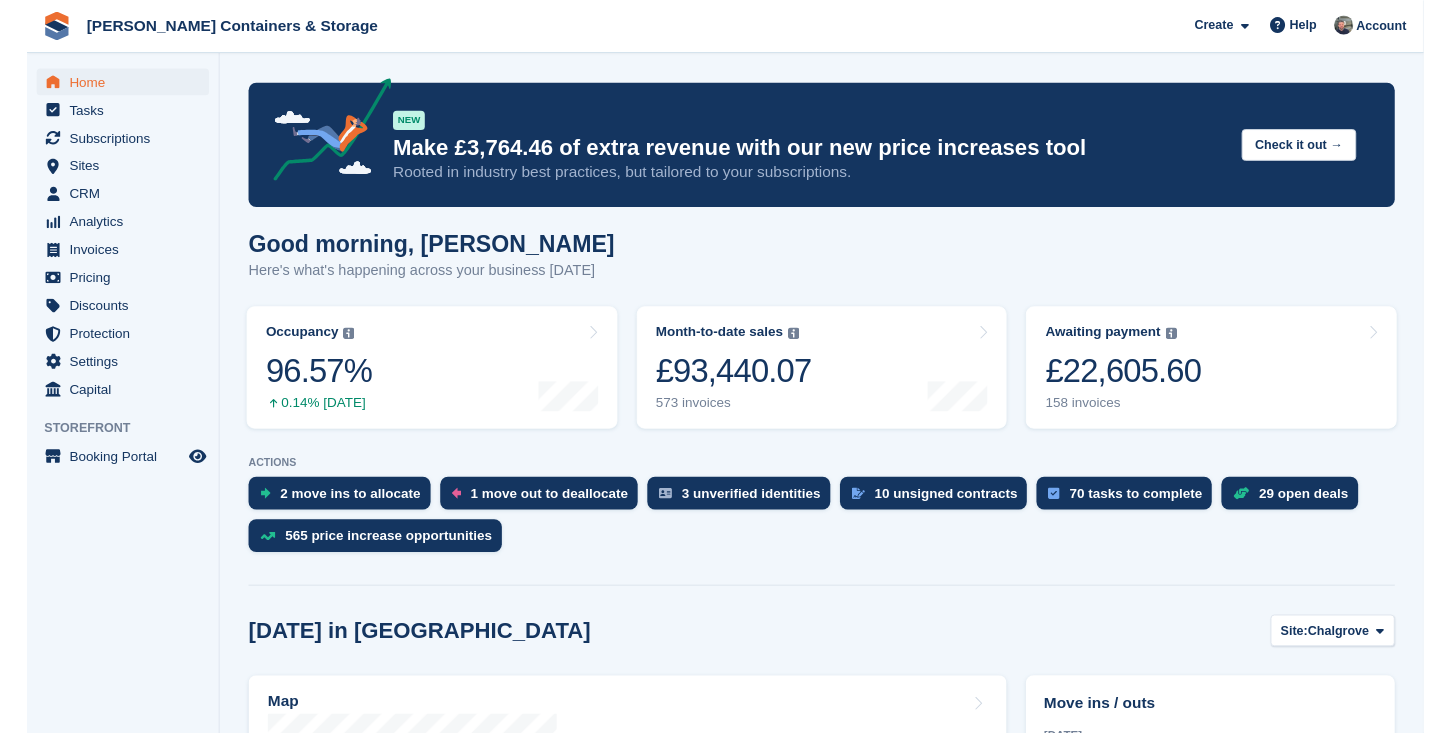 scroll, scrollTop: 0, scrollLeft: 0, axis: both 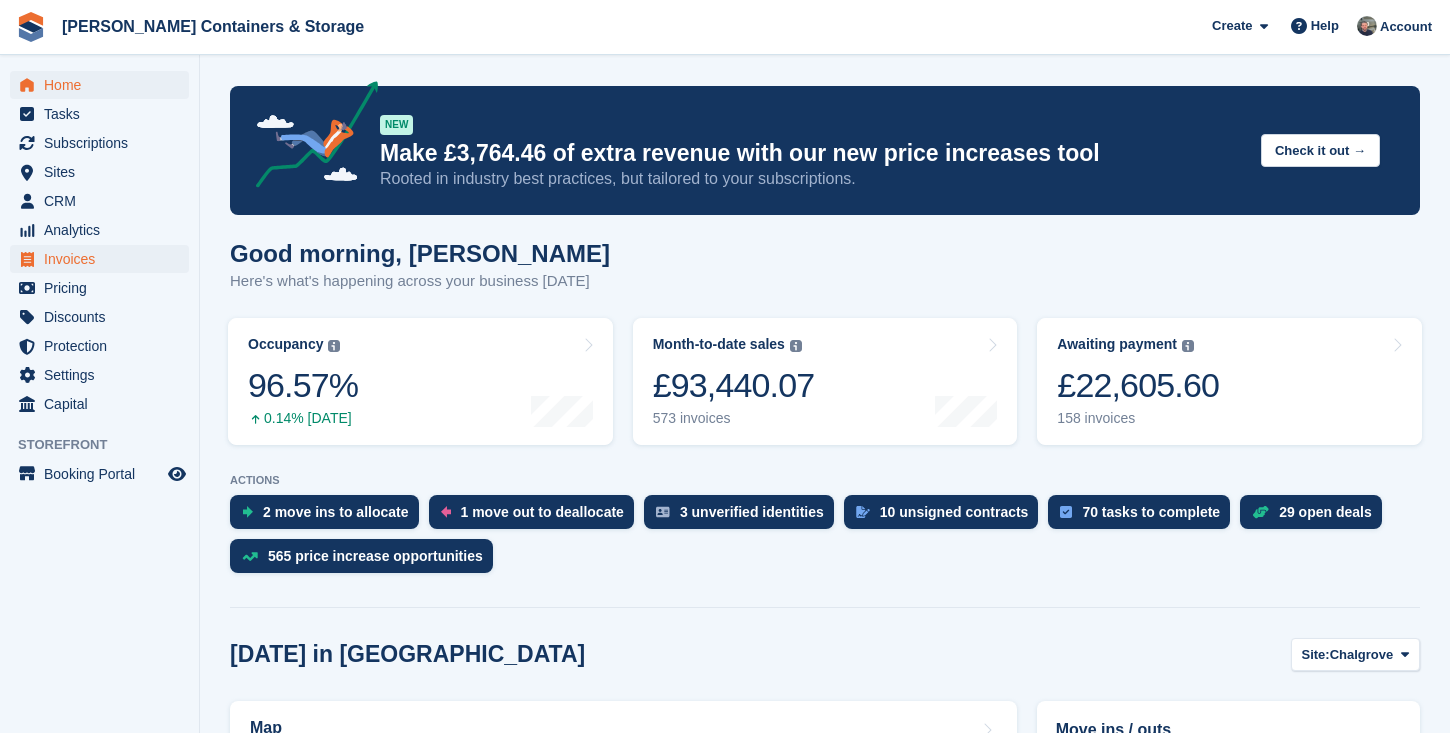 click on "Invoices" at bounding box center [104, 259] 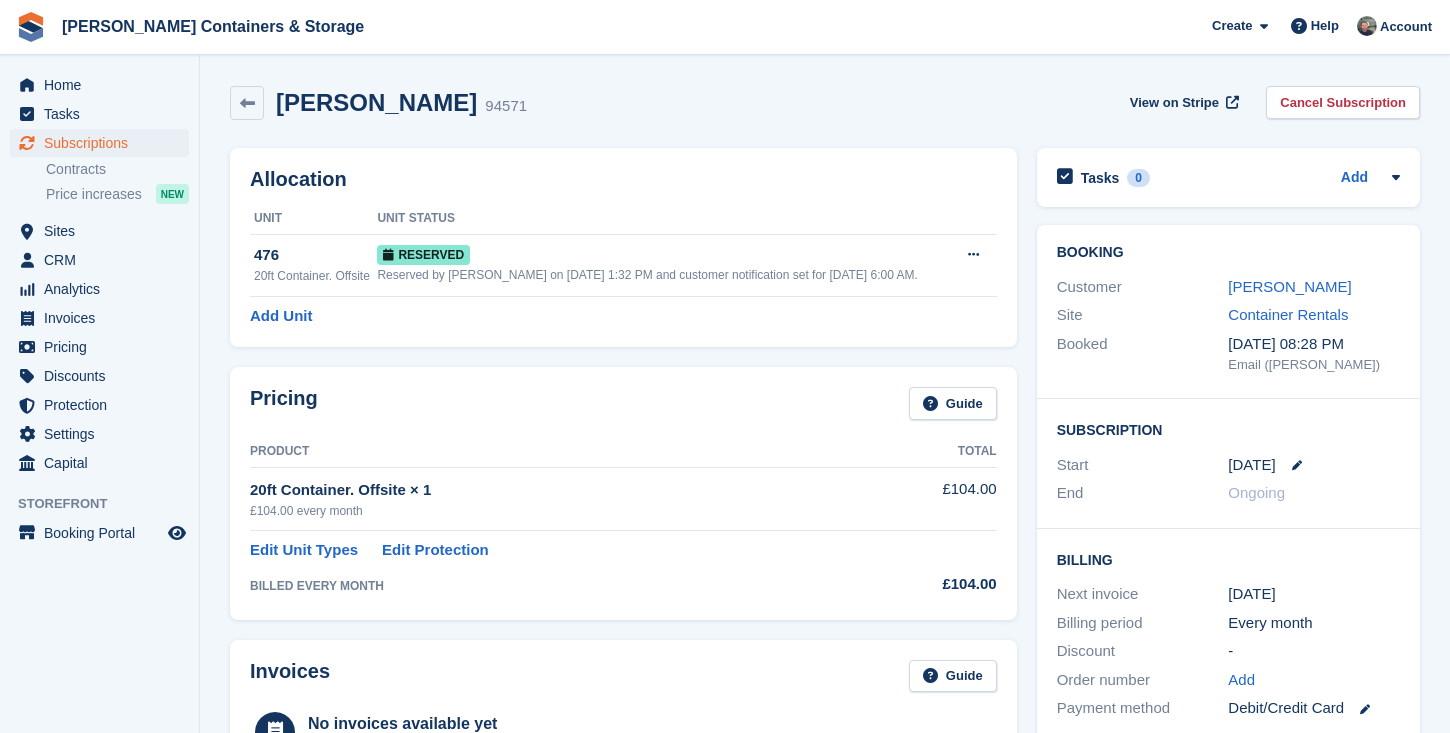 scroll, scrollTop: 0, scrollLeft: 0, axis: both 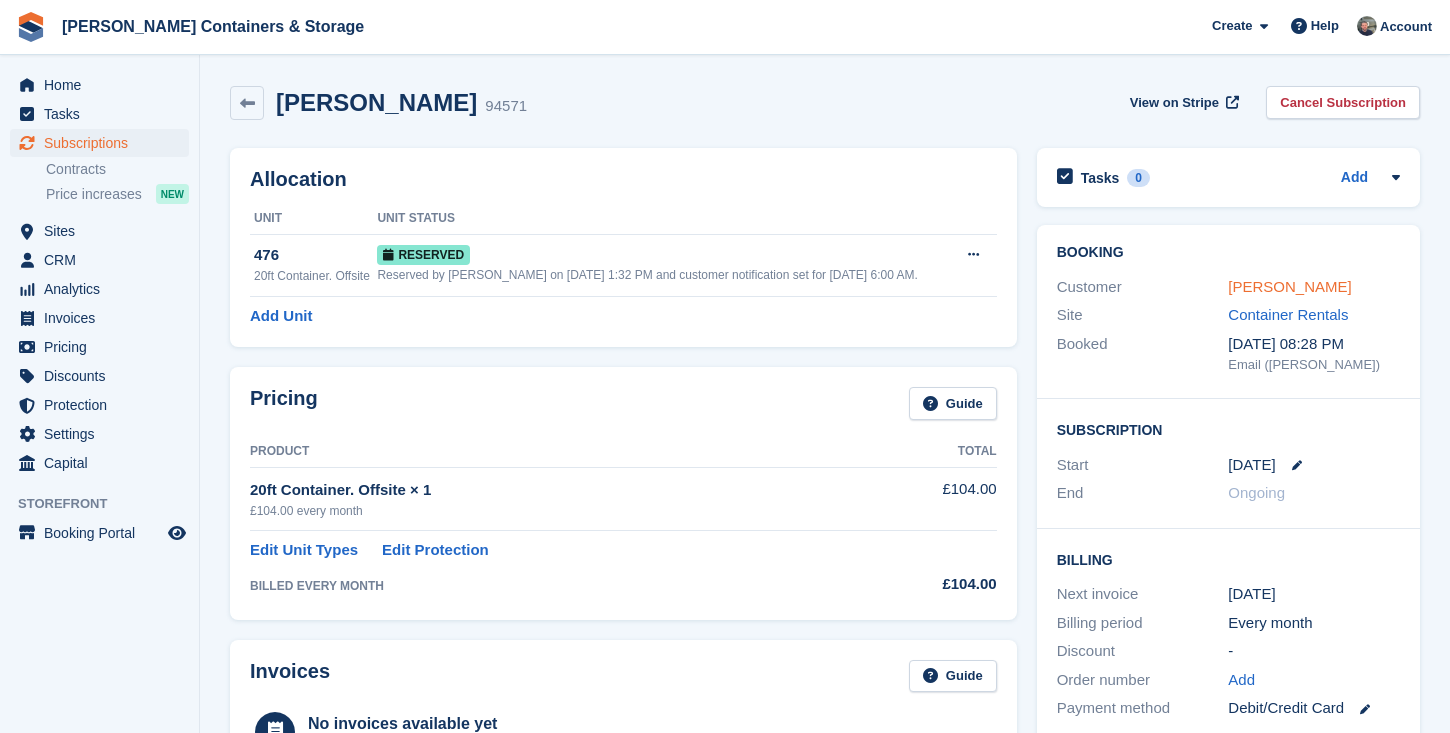 click on "[PERSON_NAME]" at bounding box center (1289, 286) 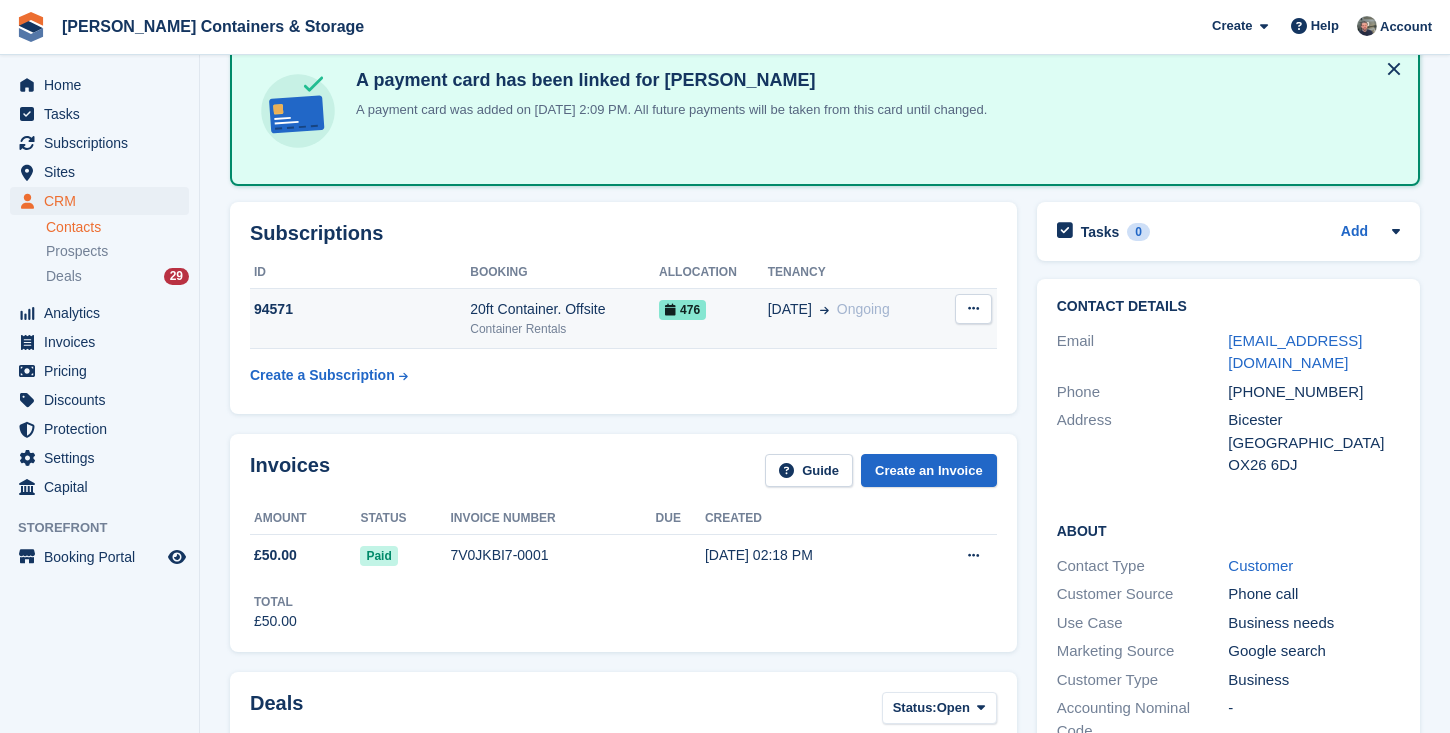 scroll, scrollTop: 219, scrollLeft: 0, axis: vertical 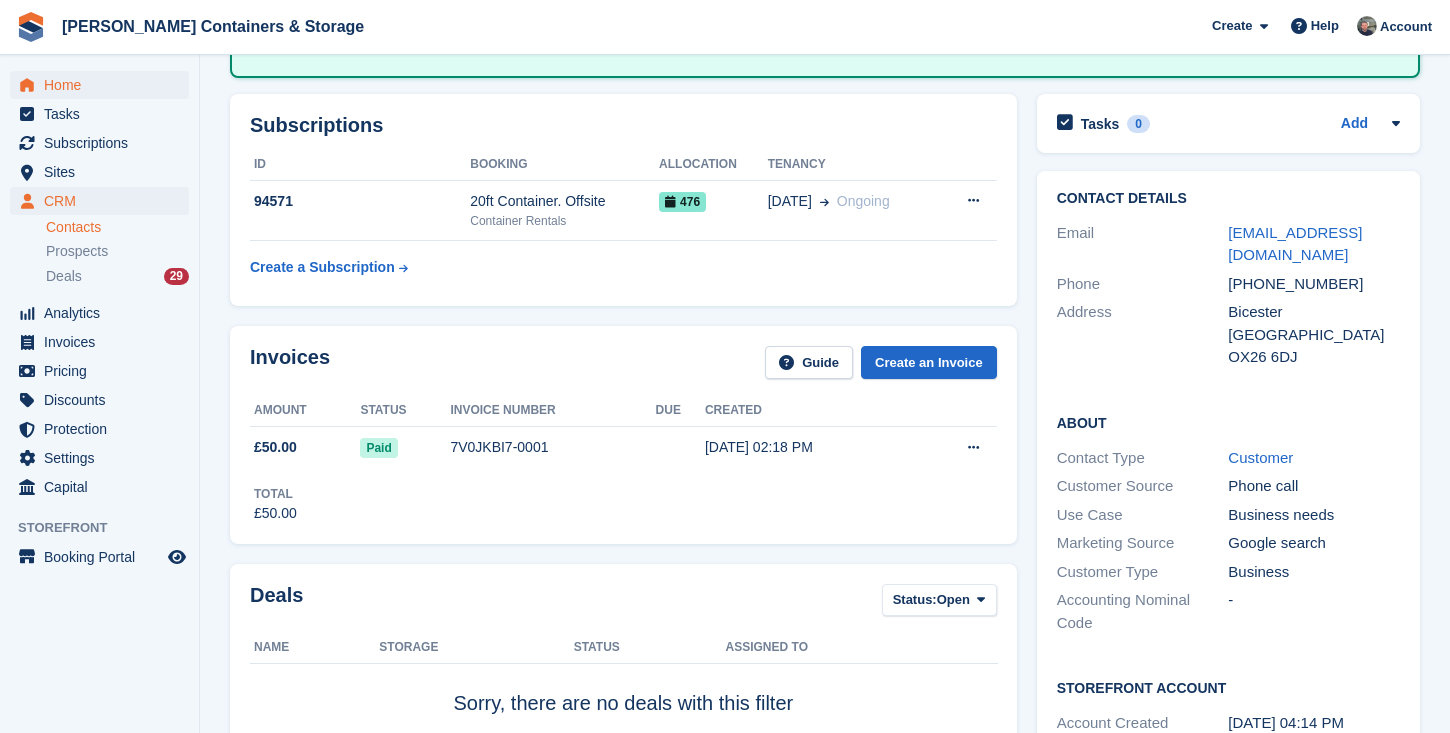 click on "Home" at bounding box center [104, 85] 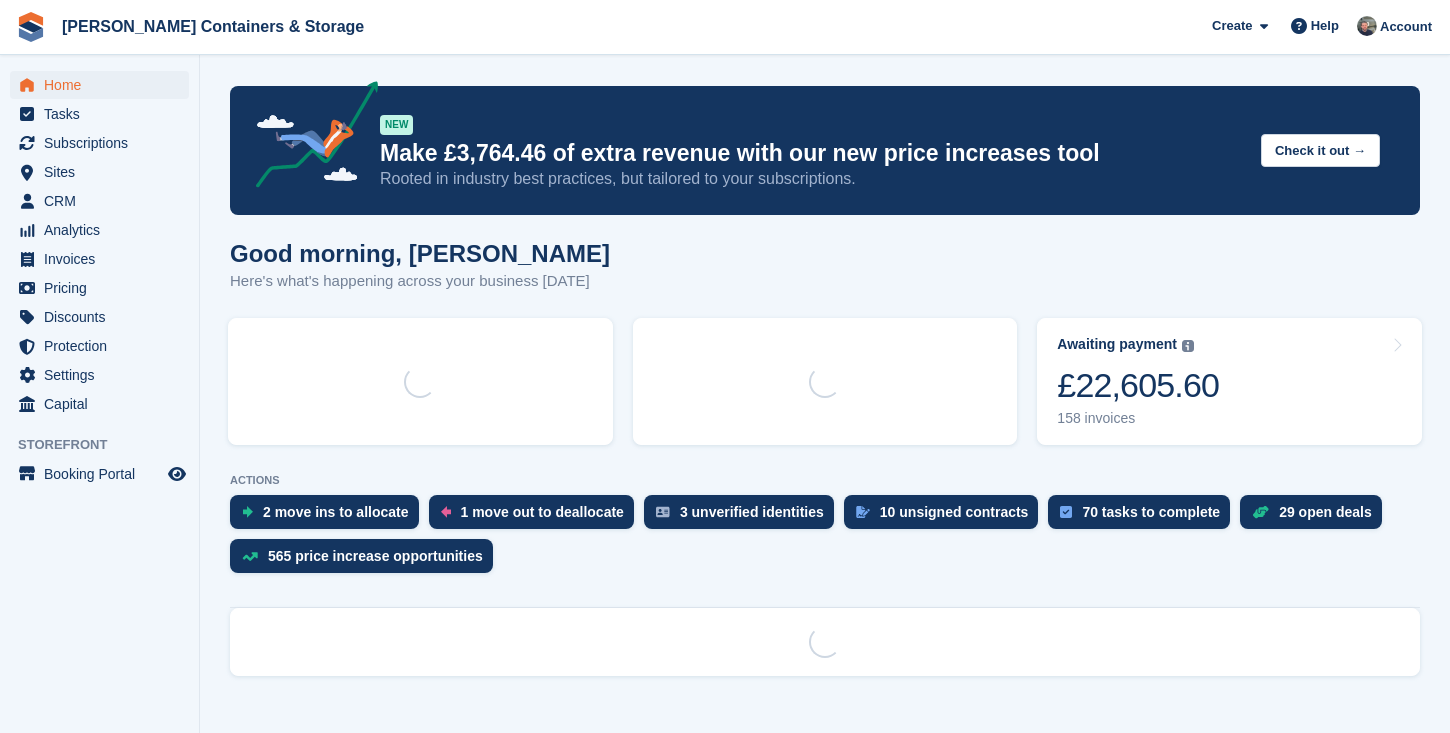 scroll, scrollTop: 0, scrollLeft: 0, axis: both 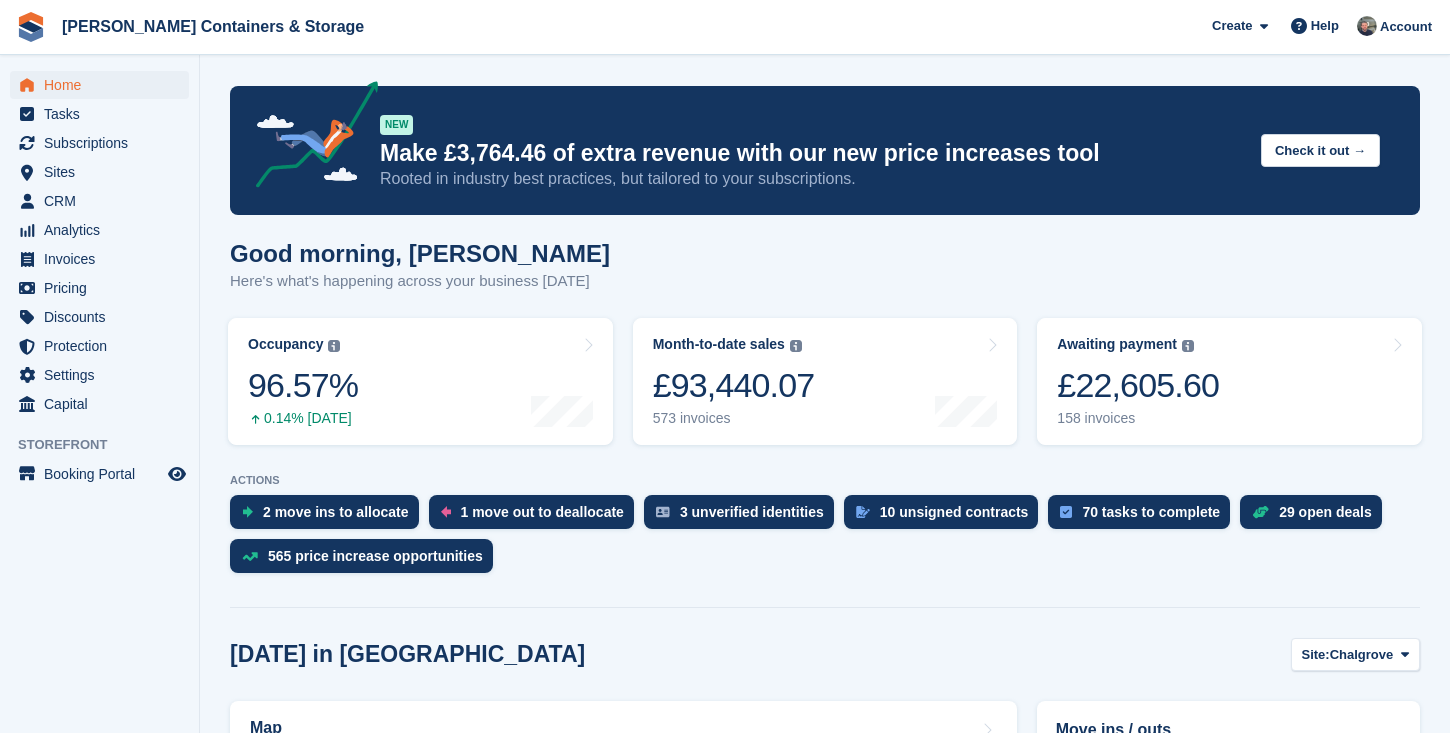 click on "Sites
Sites" at bounding box center [99, 172] 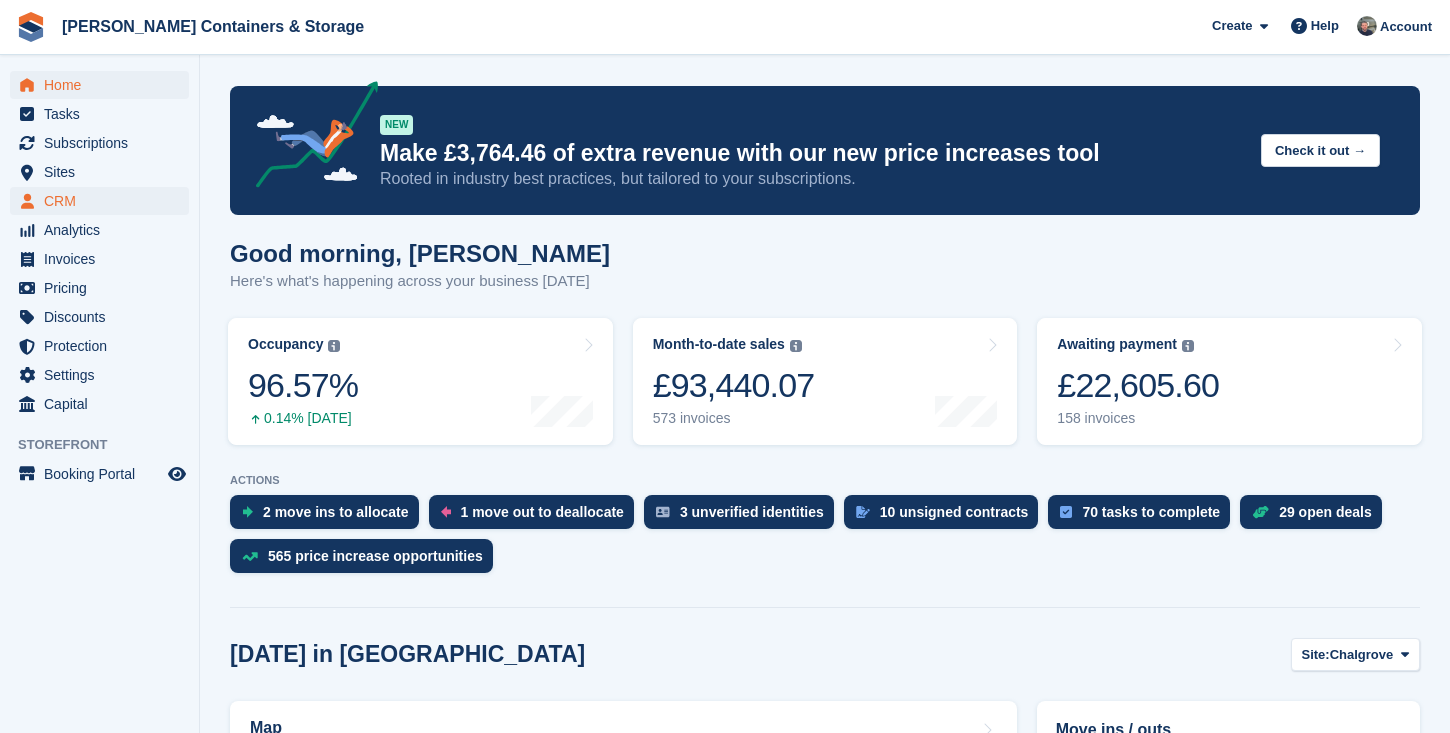 click on "CRM" at bounding box center [104, 201] 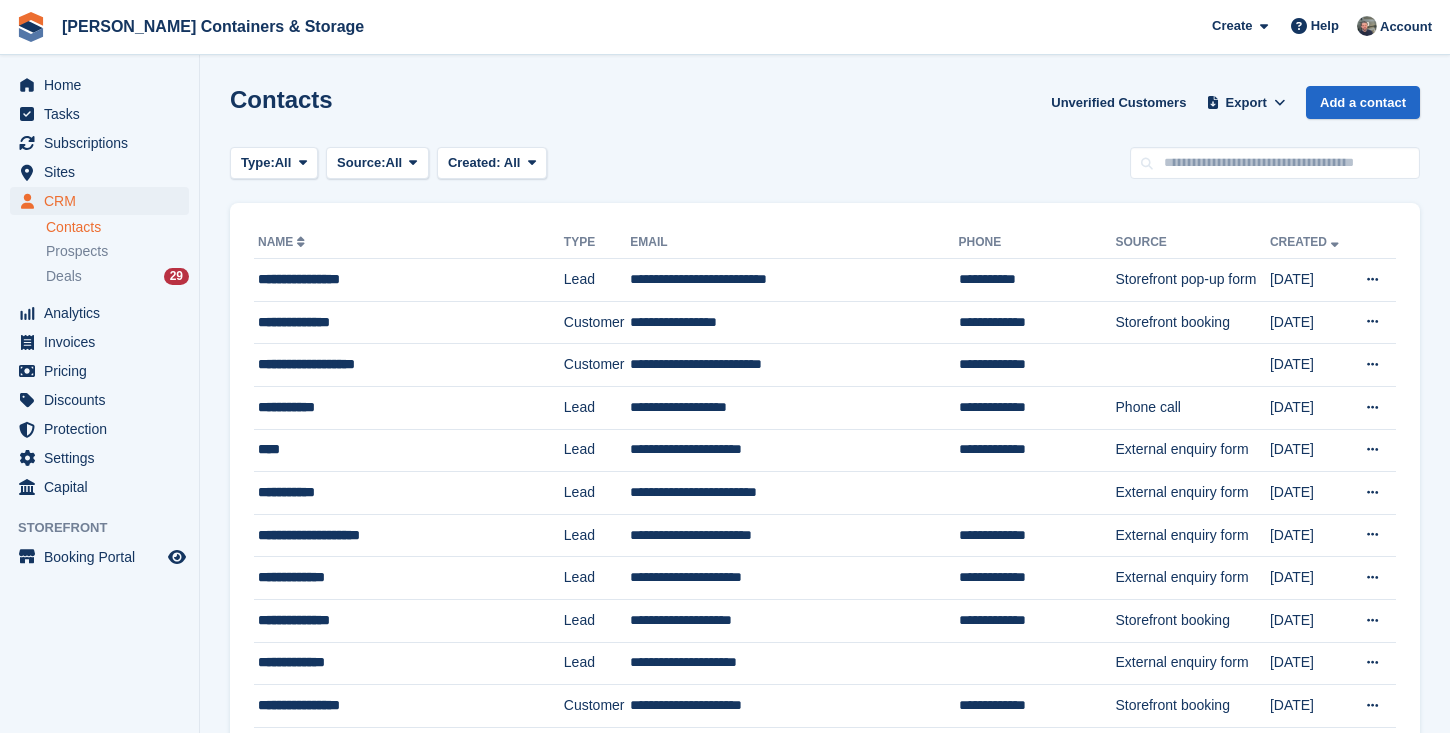 scroll, scrollTop: 0, scrollLeft: 0, axis: both 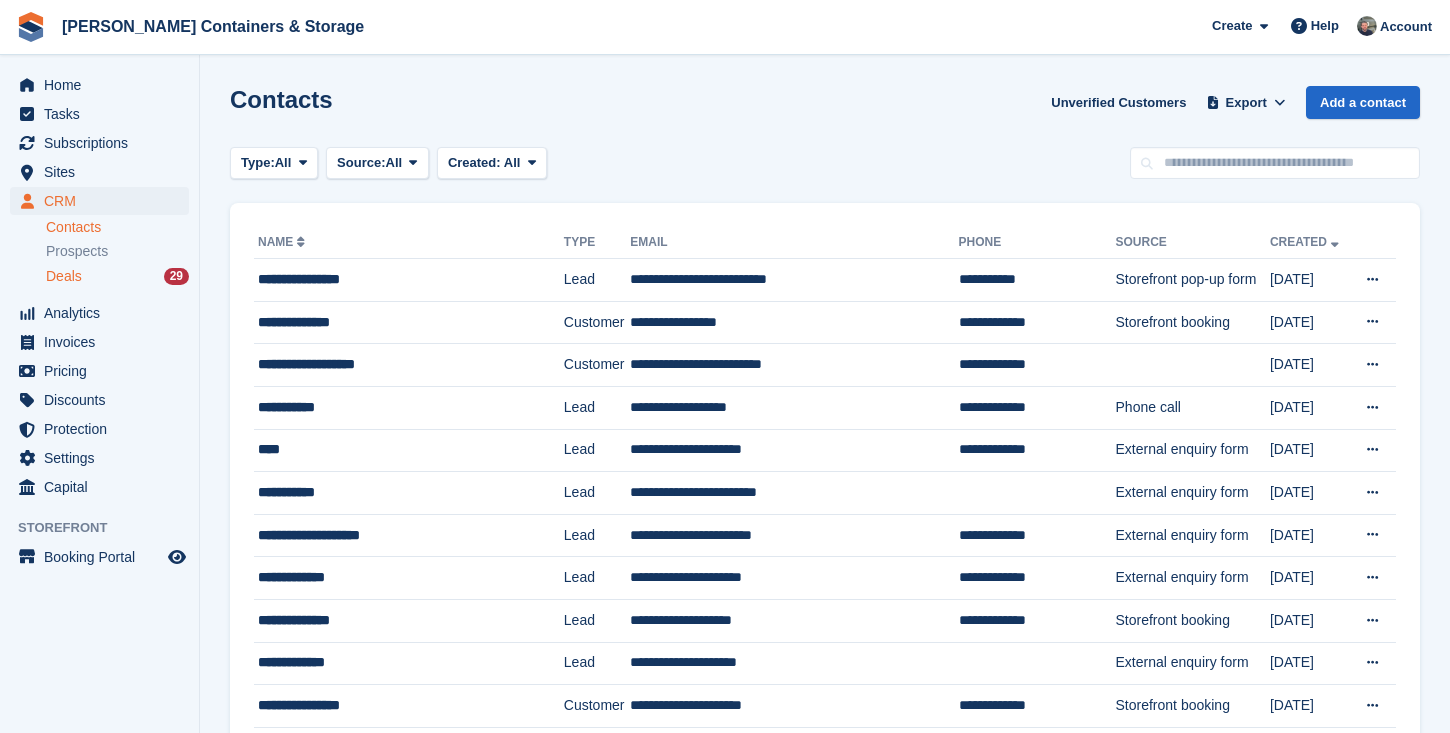 click on "Deals" at bounding box center (64, 276) 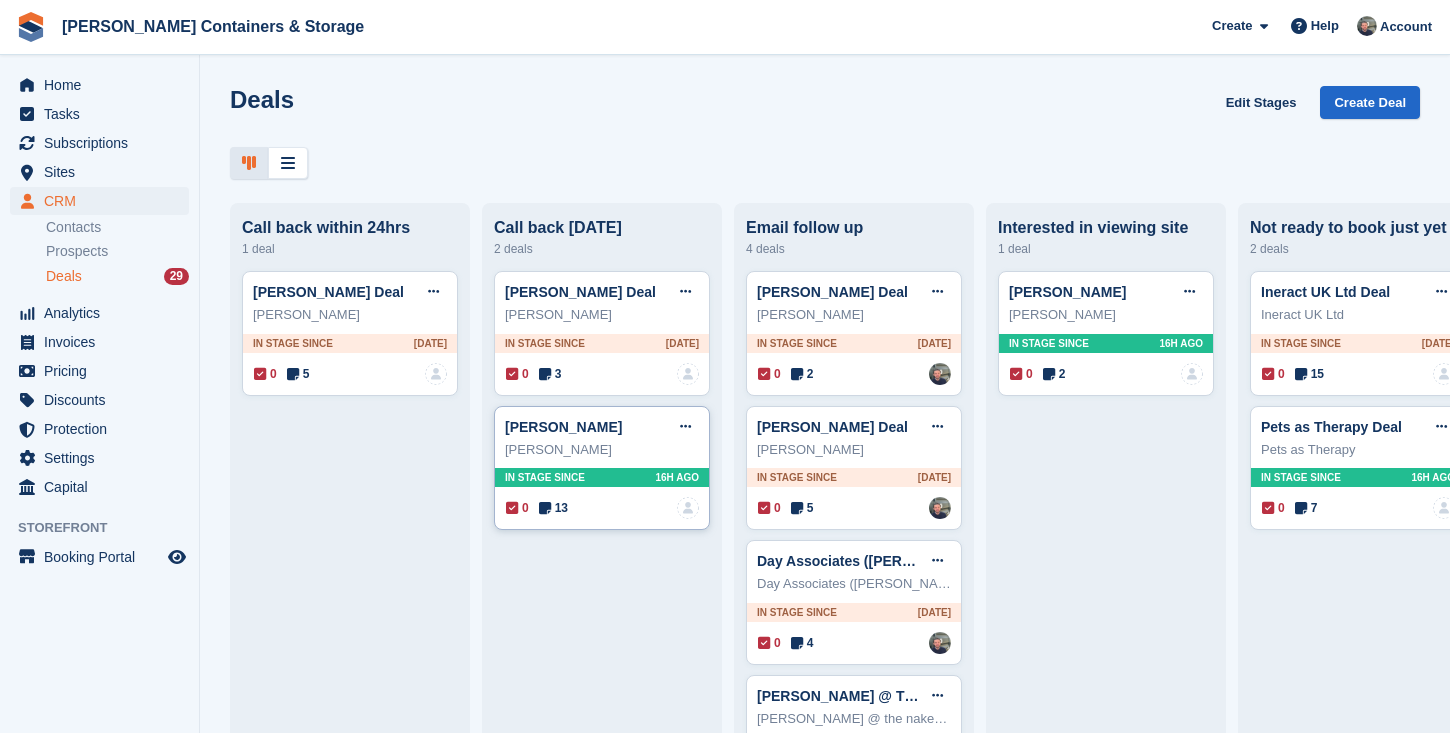 click on "13" at bounding box center [553, 508] 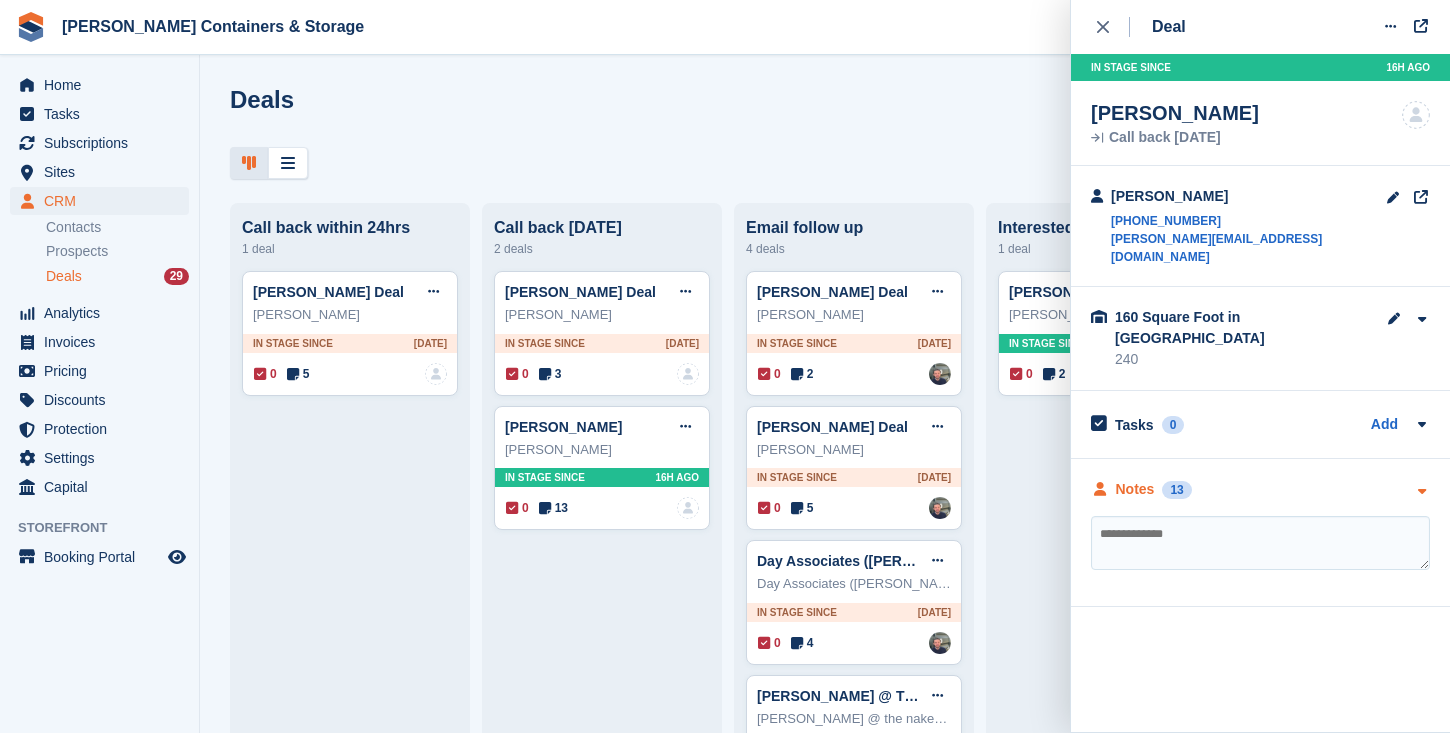 click on "Notes" at bounding box center [1135, 489] 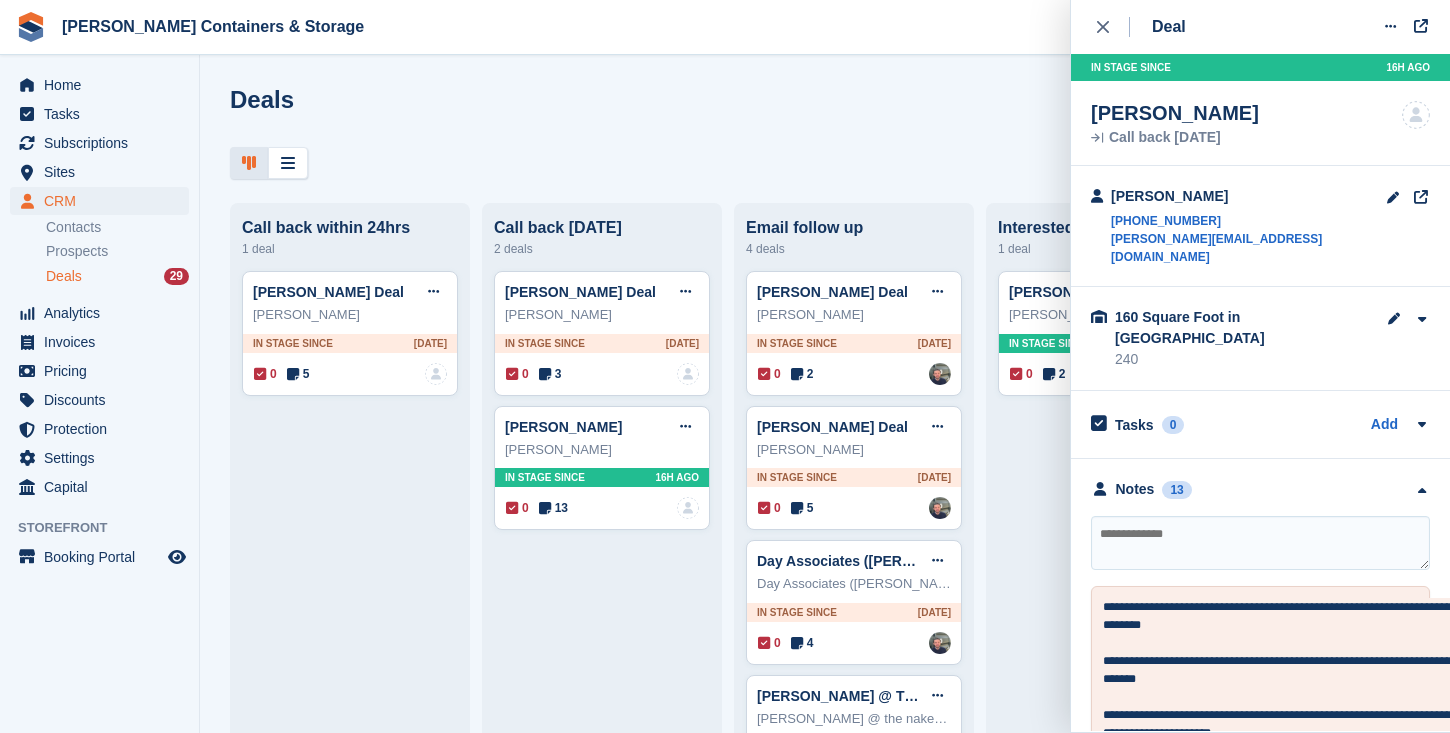 scroll, scrollTop: 149, scrollLeft: 0, axis: vertical 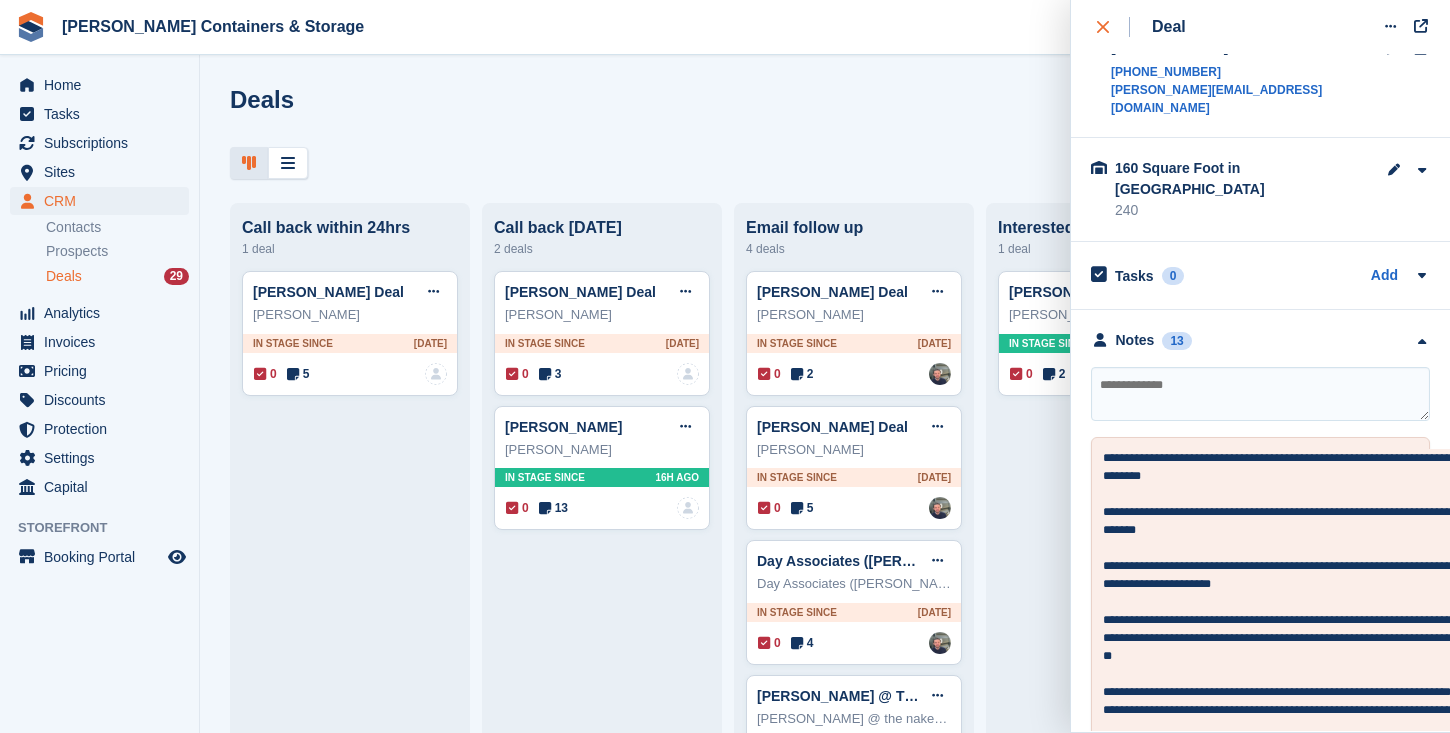click at bounding box center (1113, 27) 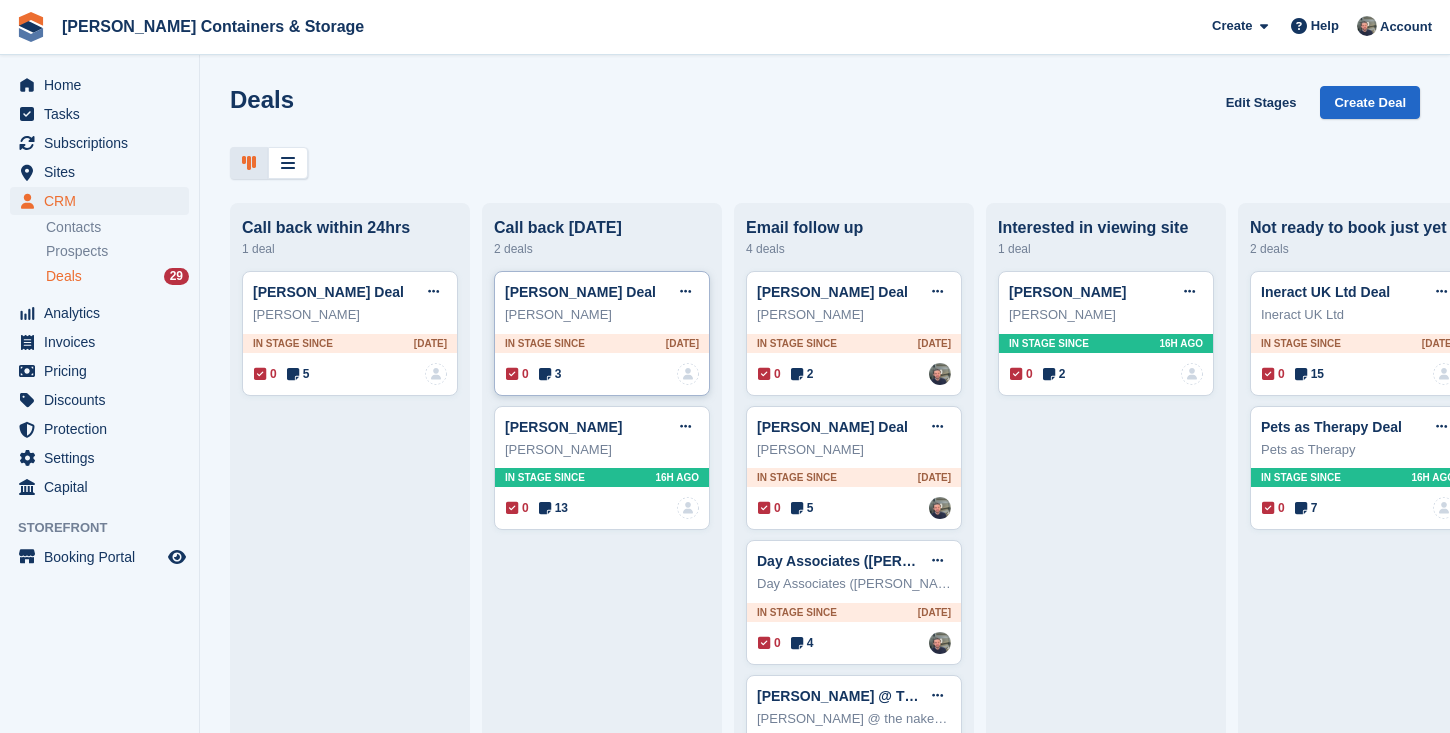 click at bounding box center (545, 374) 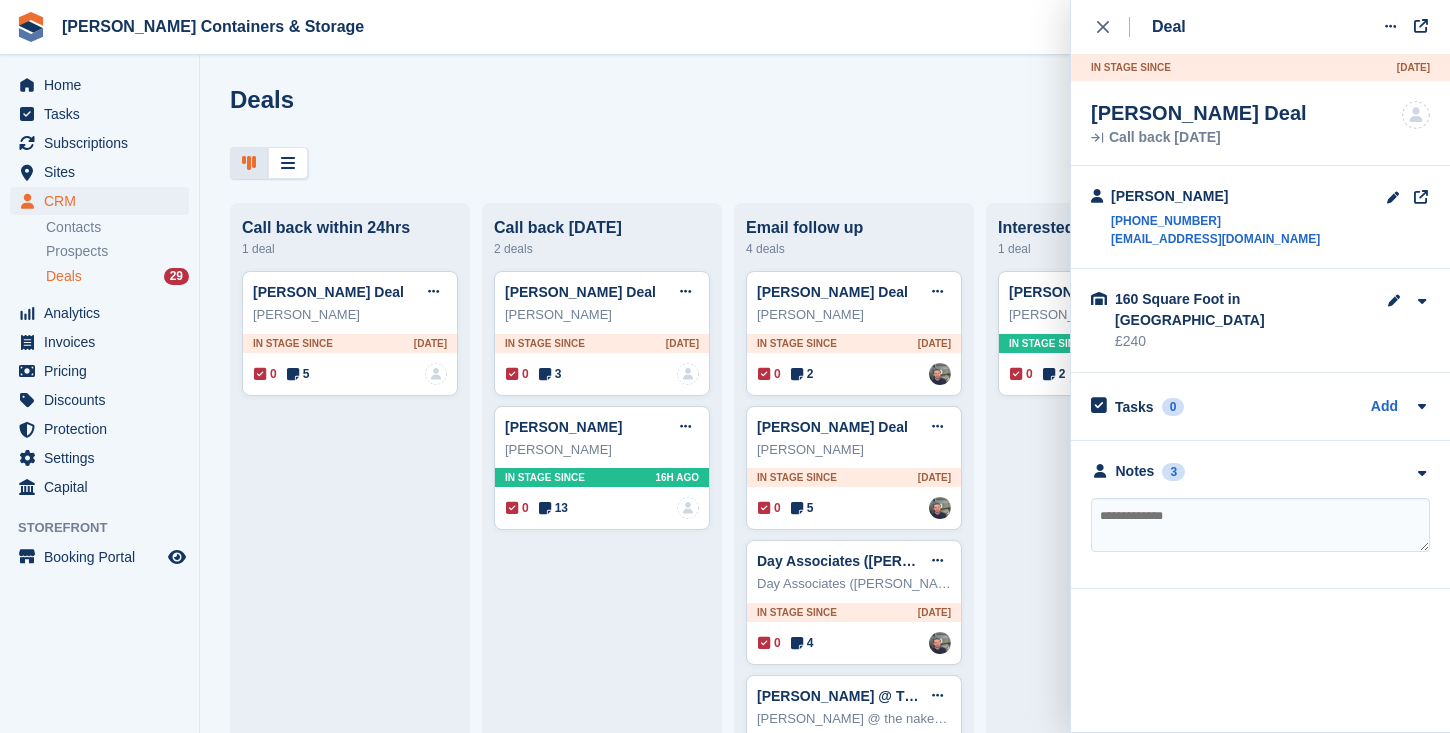 click on "andrew d holland Deal
Edit deal
Mark as won
Mark as lost
Delete deal
andrew d holland
In stage since 16H AGO
0
2
No one is assigned to this deal" at bounding box center [1106, 1549] 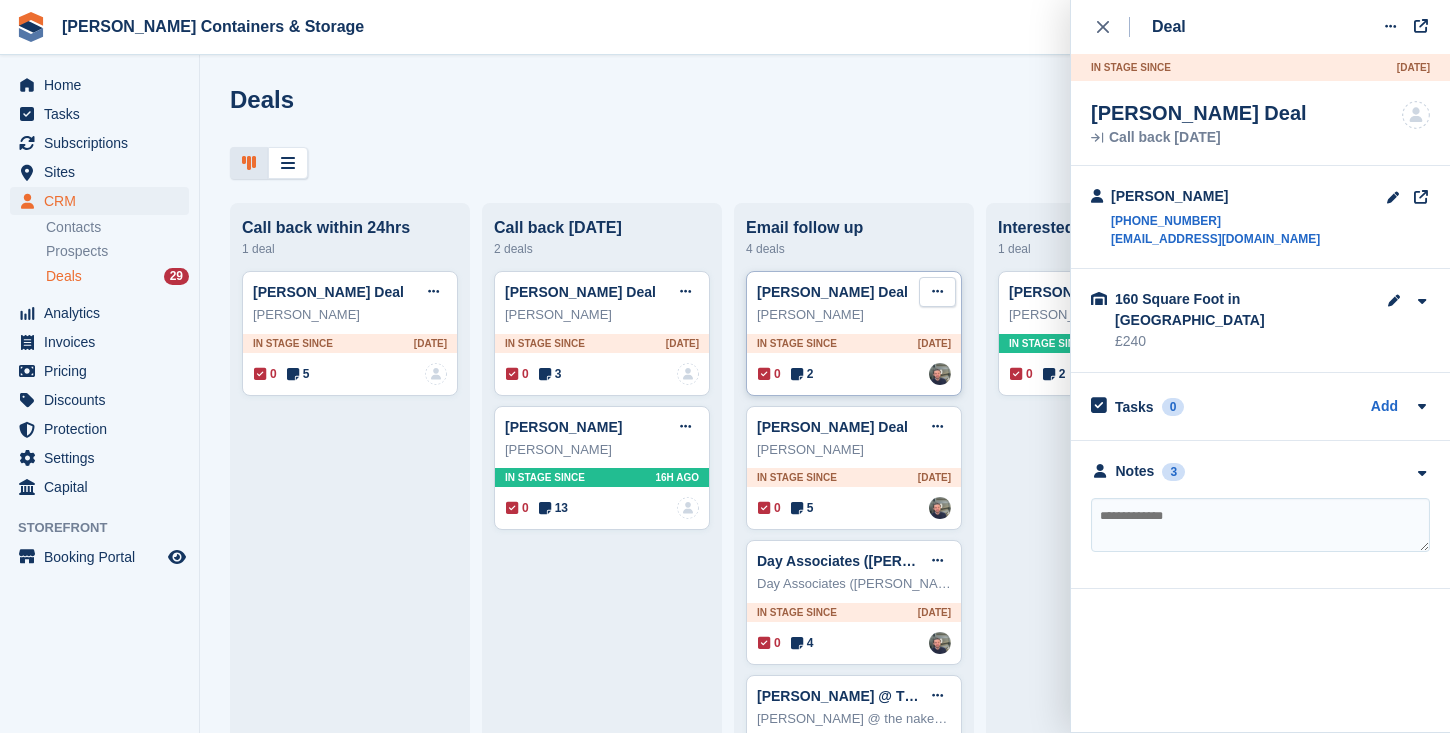 click at bounding box center [937, 292] 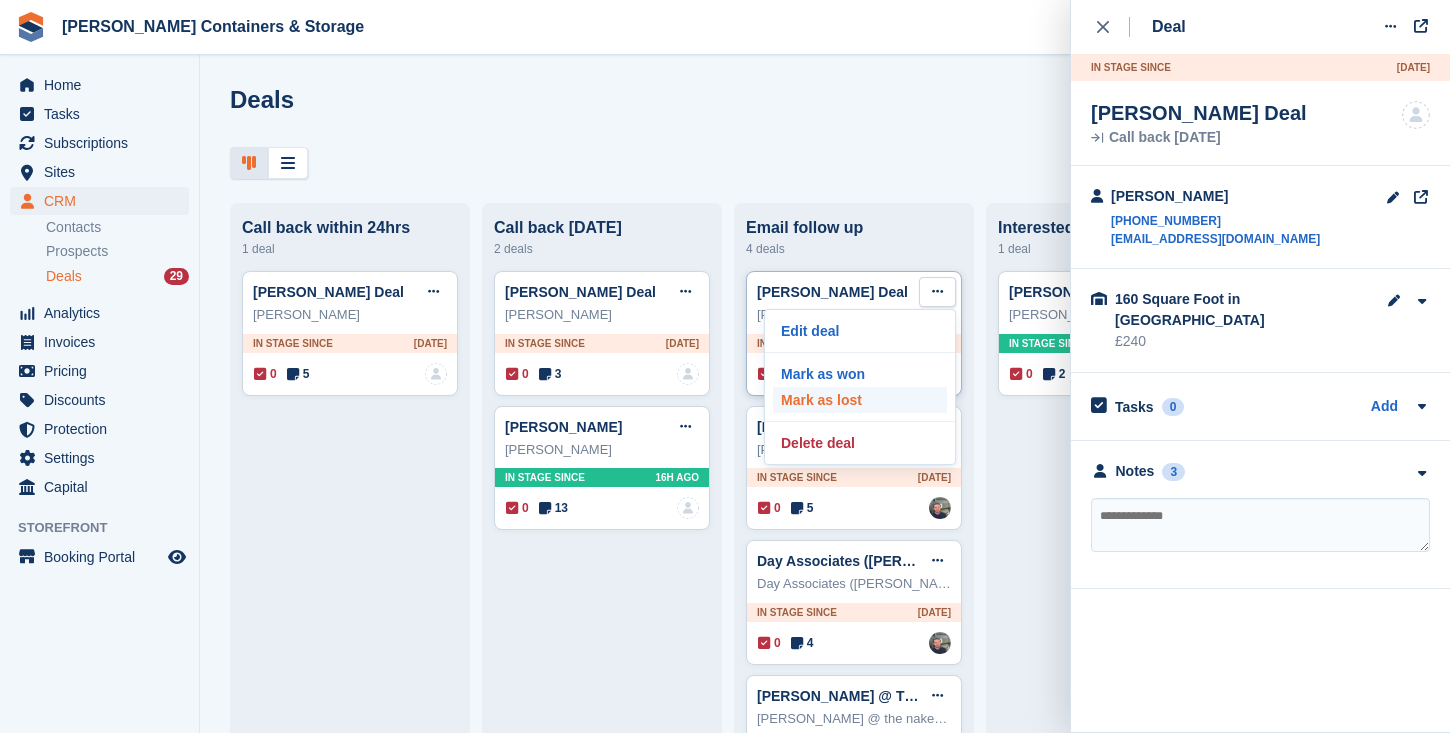 click on "Mark as lost" at bounding box center (860, 400) 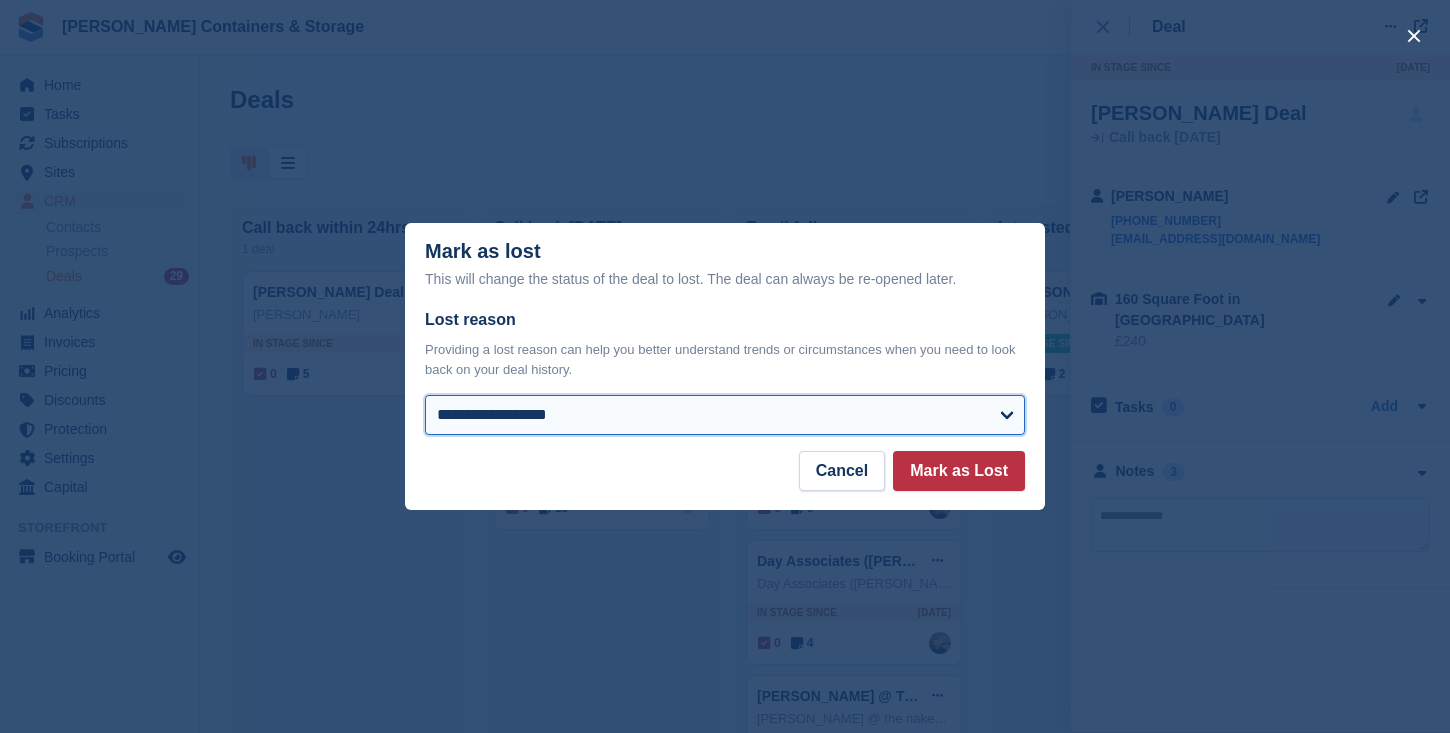 select on "**********" 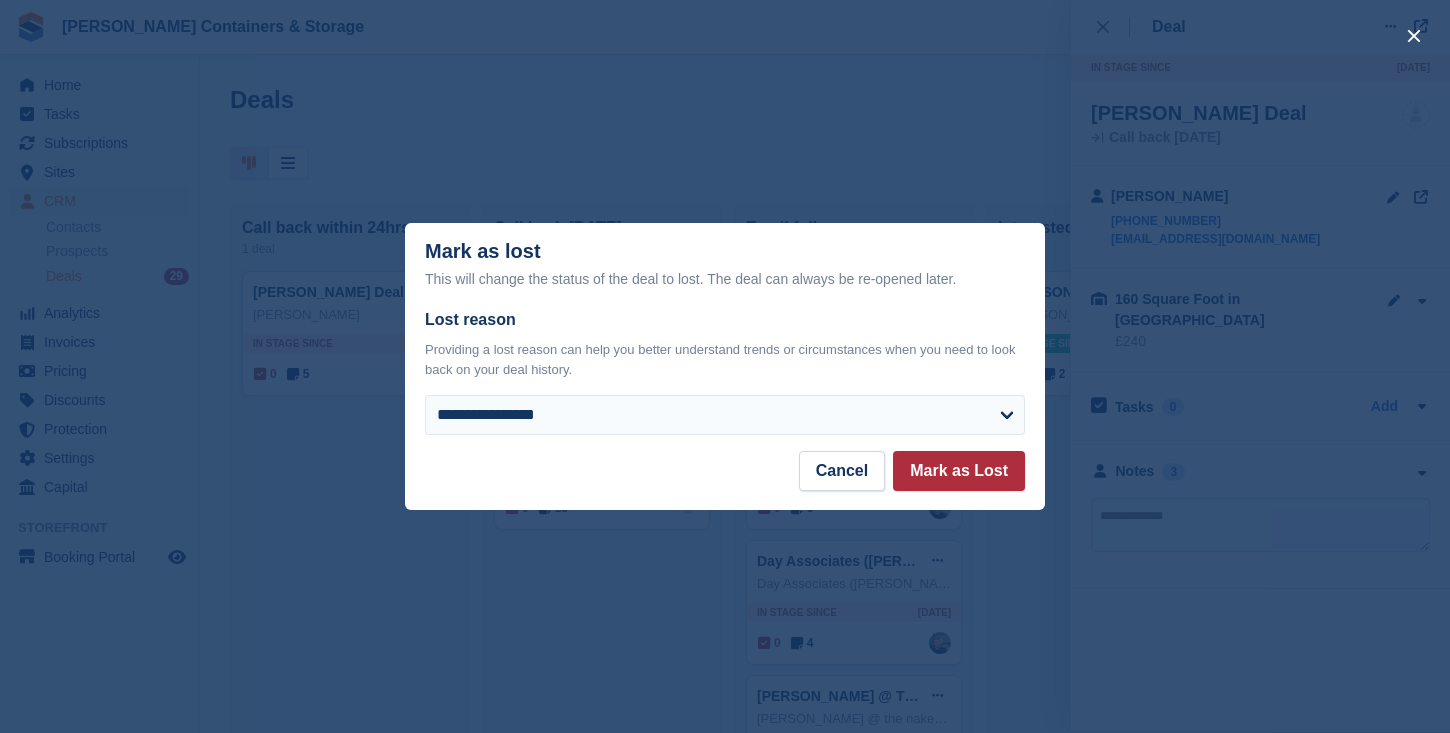 click on "Mark as Lost" at bounding box center [959, 471] 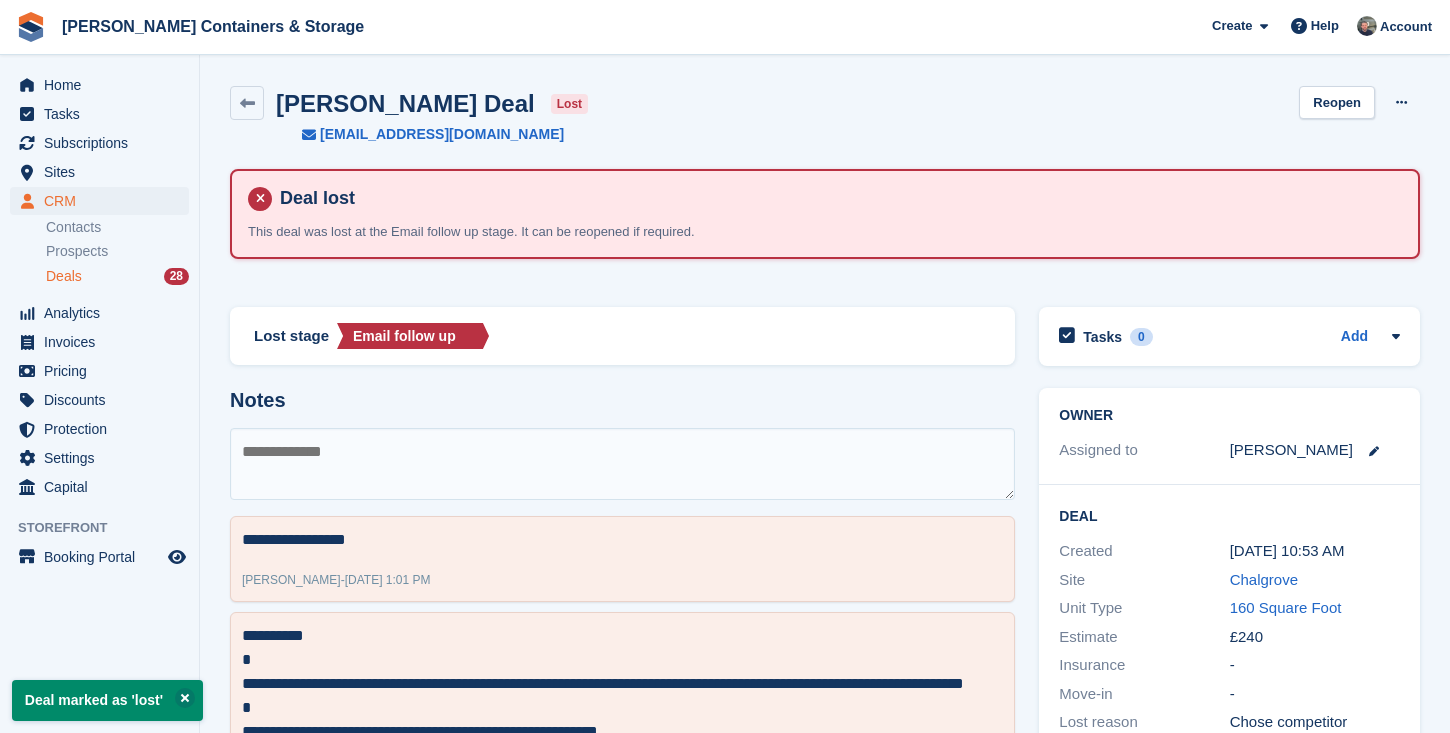 click on "Deals
28" at bounding box center (117, 276) 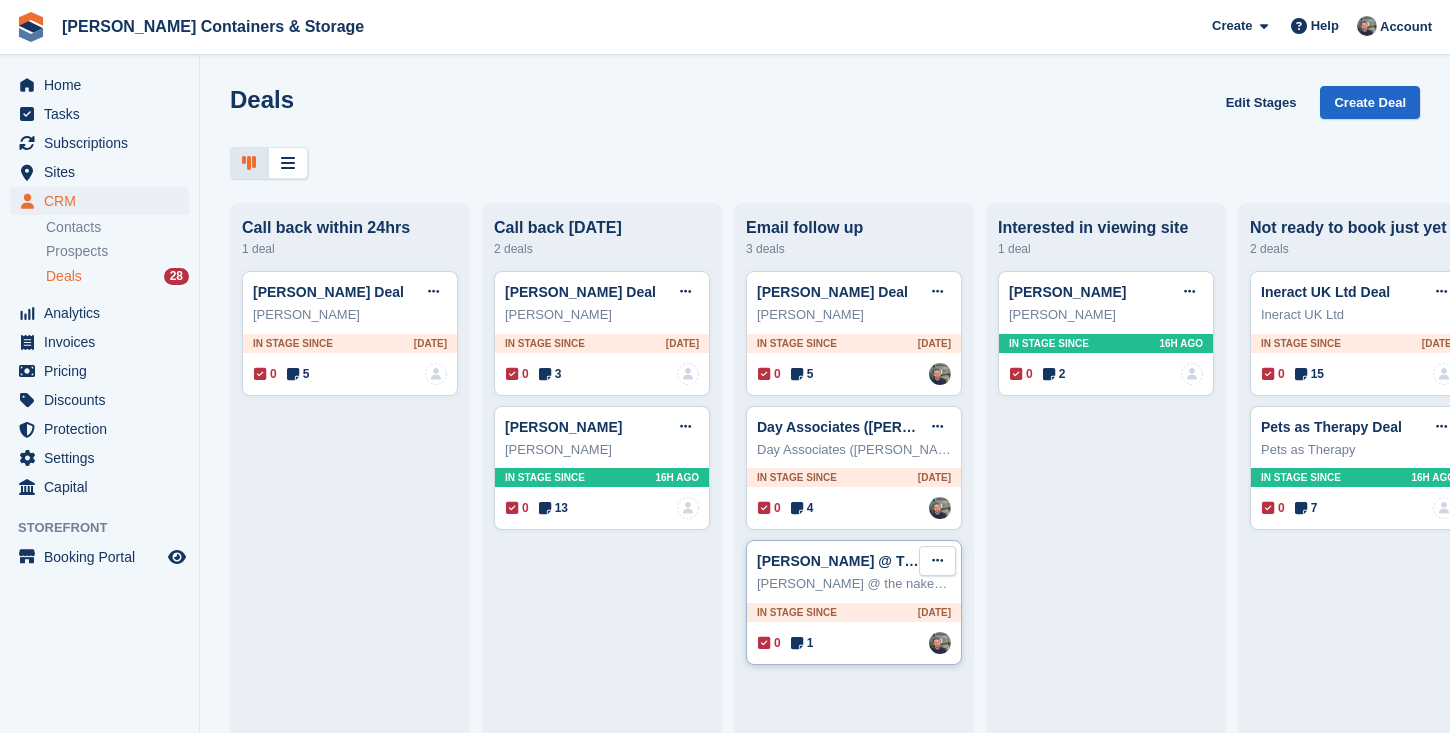 click at bounding box center (937, 560) 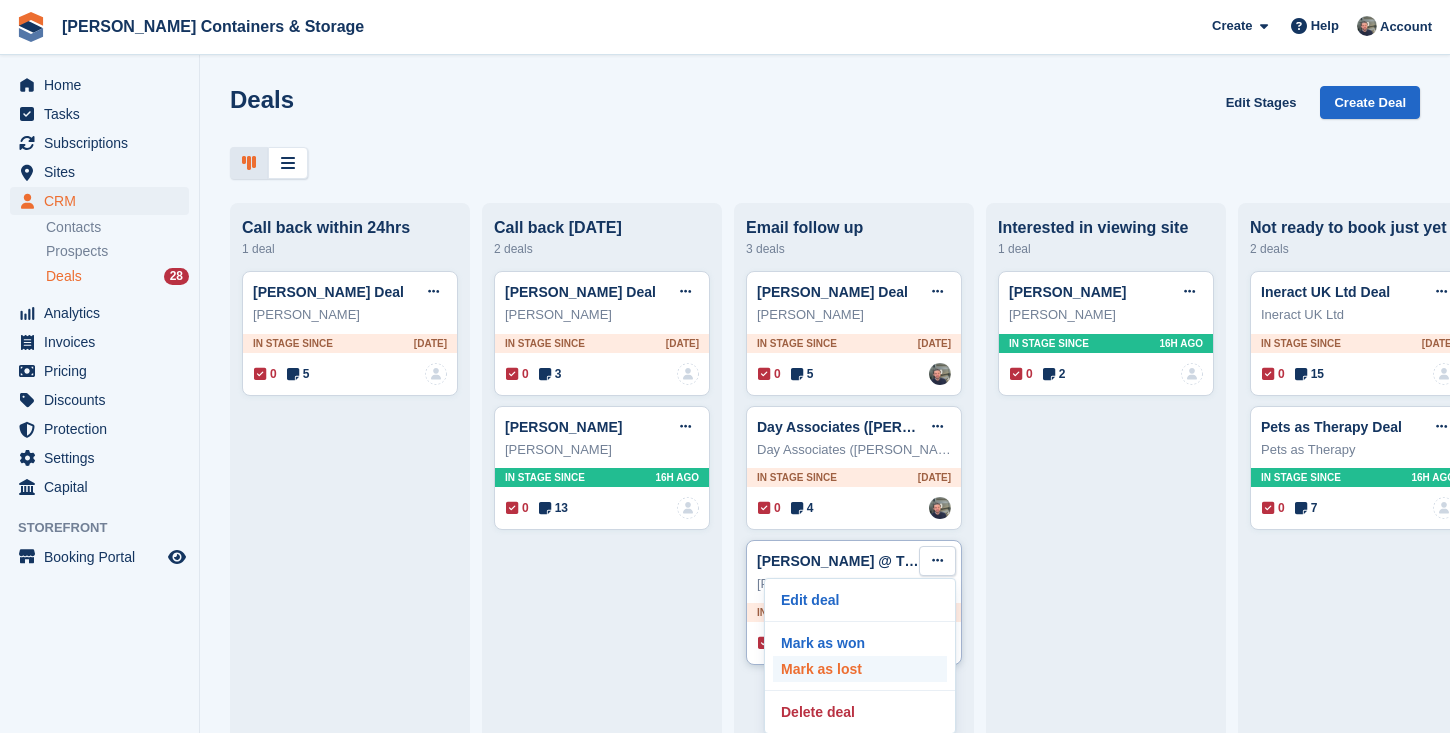 click on "Mark as lost" at bounding box center (860, 669) 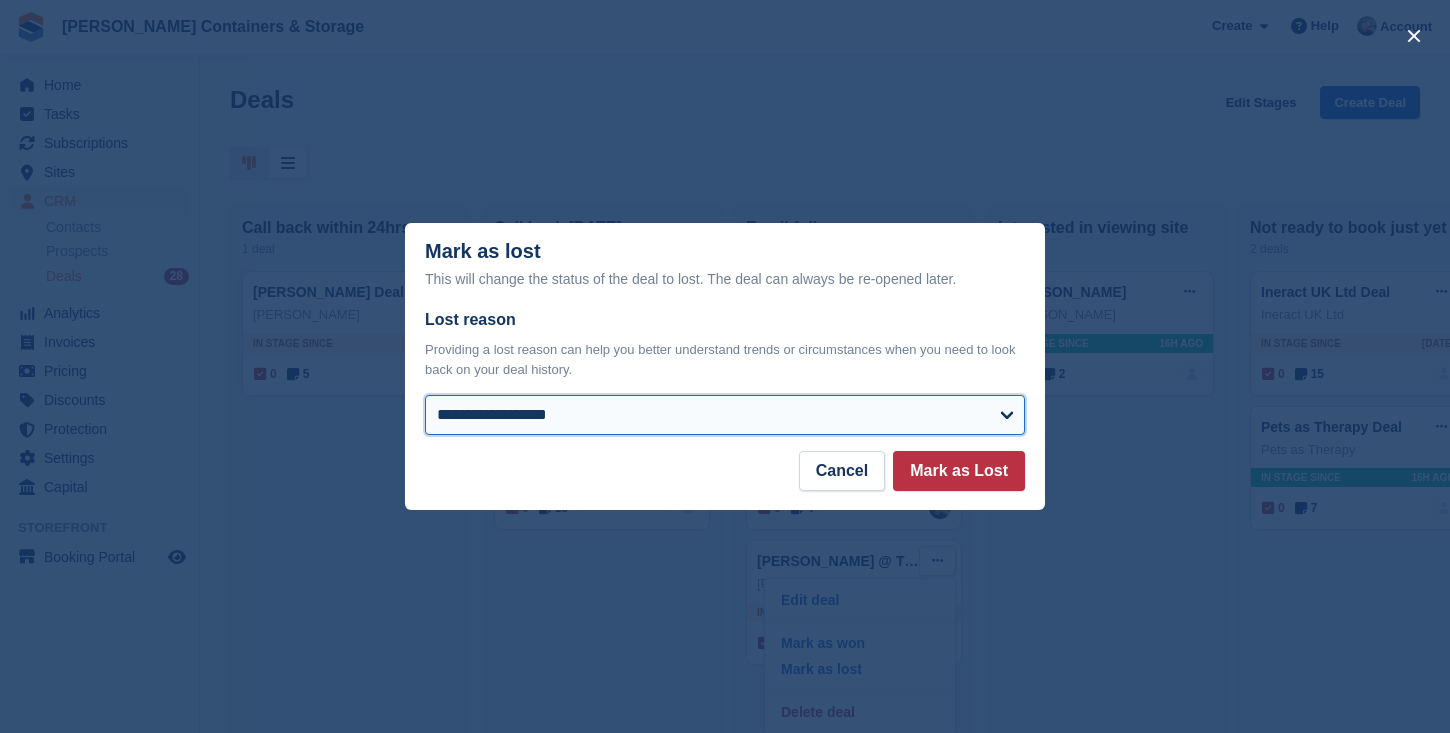 select on "**********" 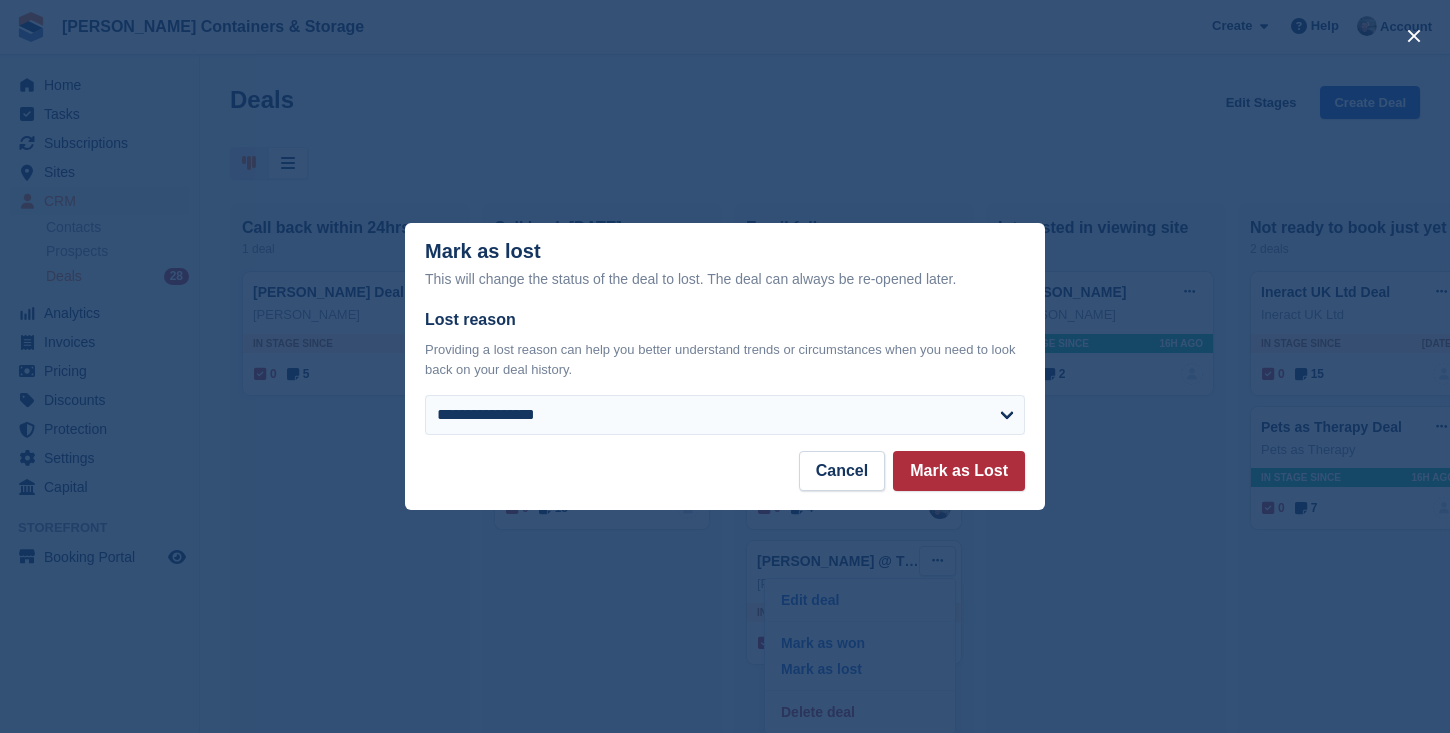 click on "Mark as Lost" at bounding box center [959, 471] 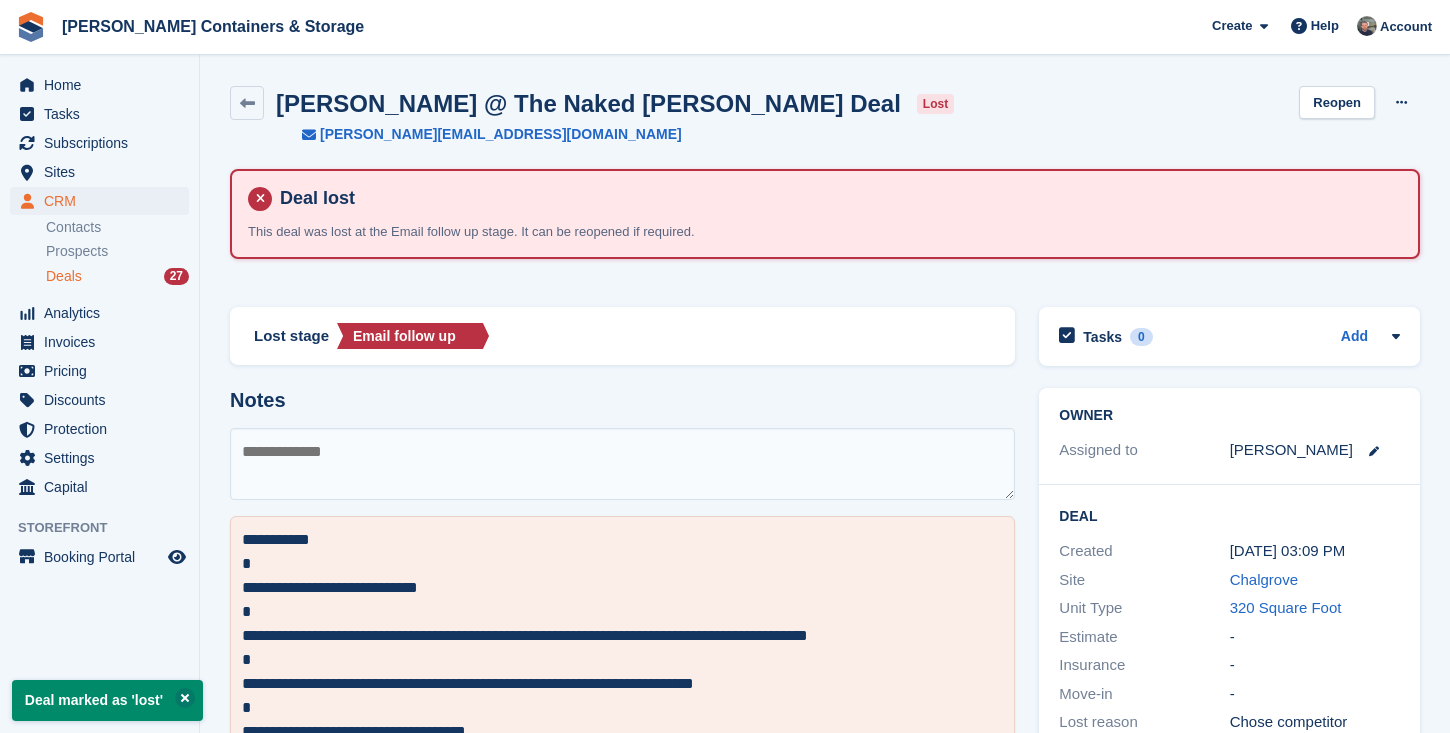 click on "Deals
27" at bounding box center [117, 276] 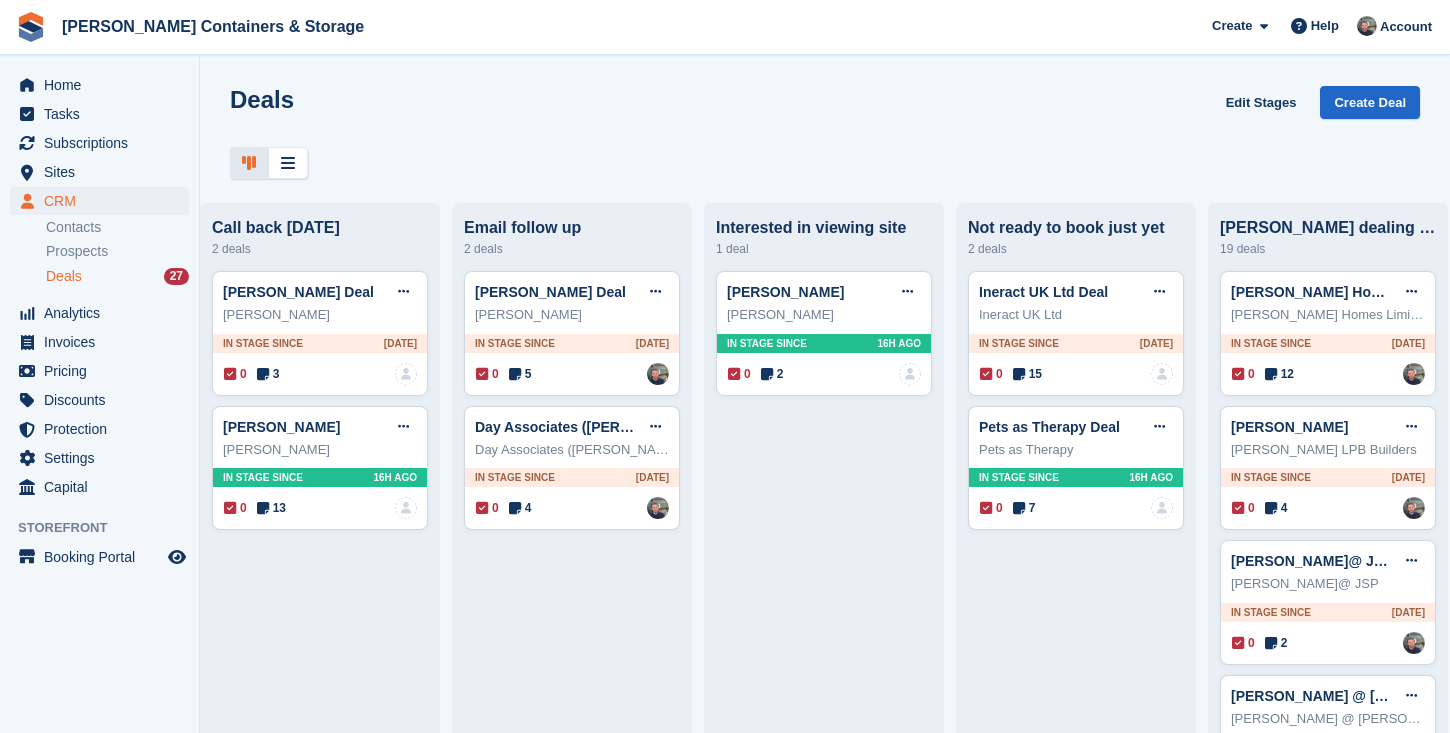 scroll, scrollTop: 0, scrollLeft: 280, axis: horizontal 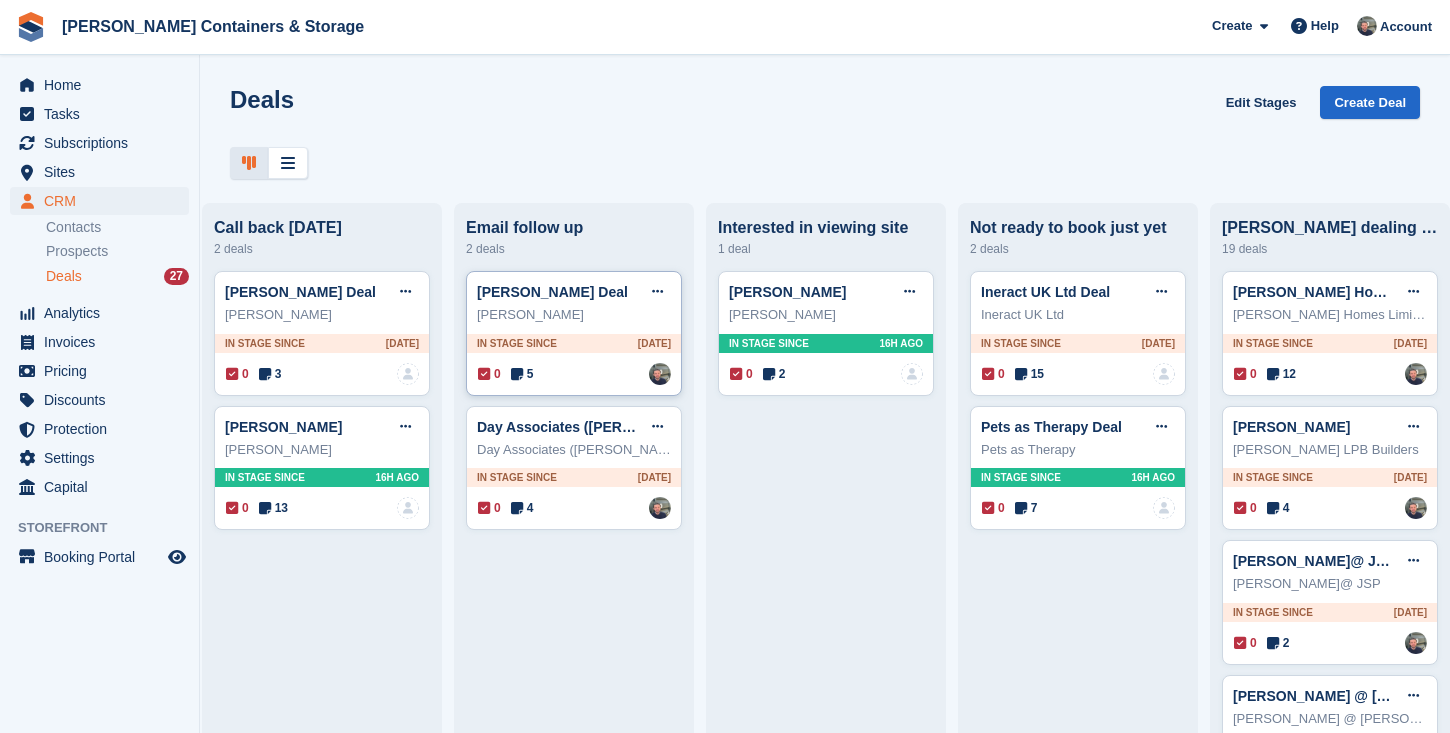 click on "5" at bounding box center (522, 374) 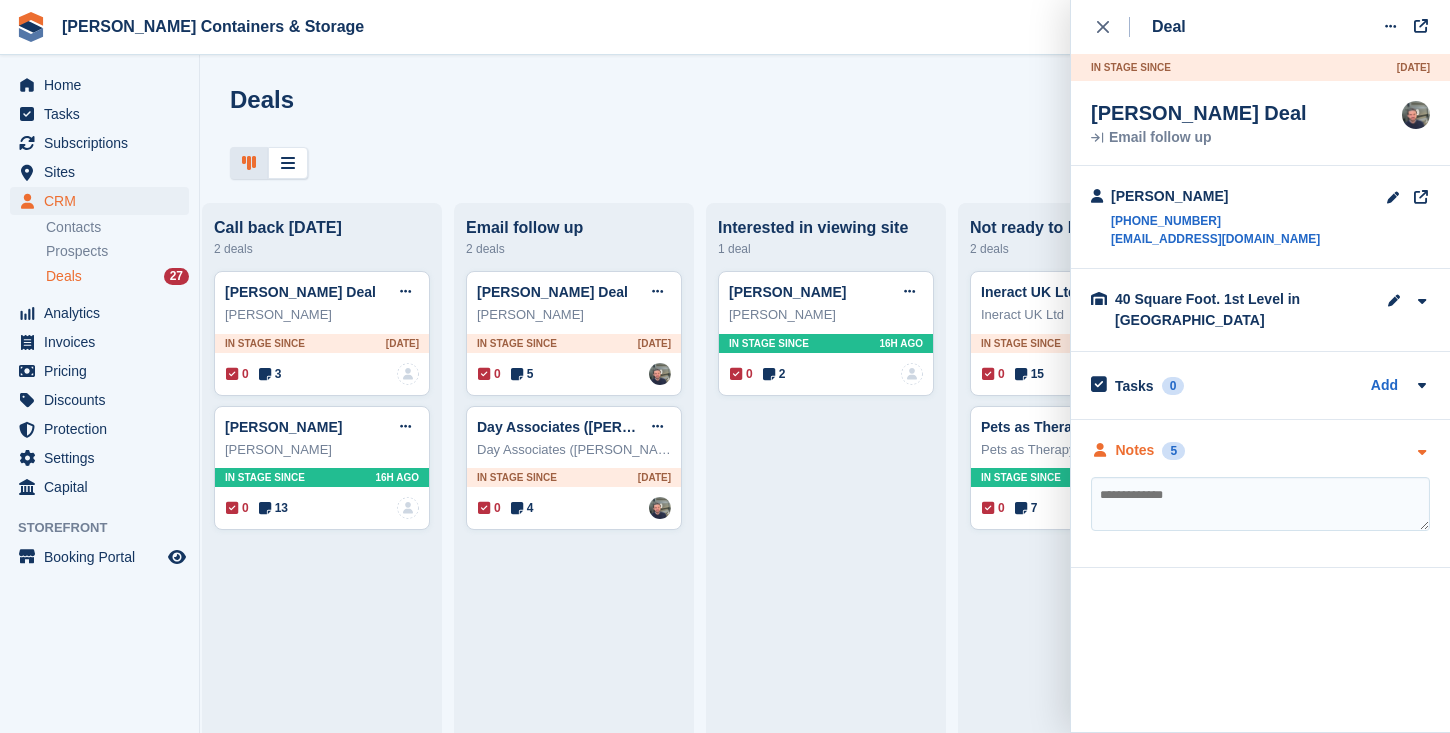 click on "Notes" at bounding box center [1135, 450] 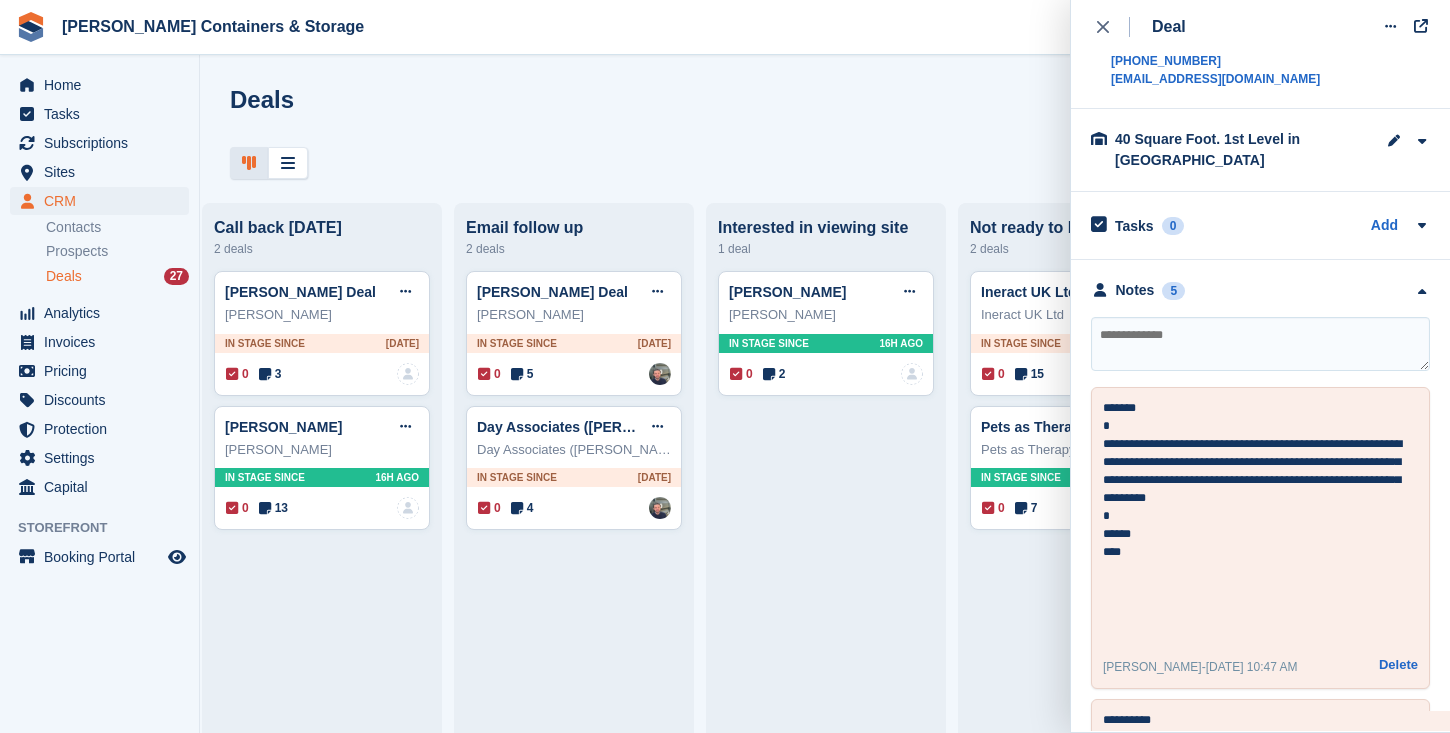 scroll, scrollTop: 101, scrollLeft: 0, axis: vertical 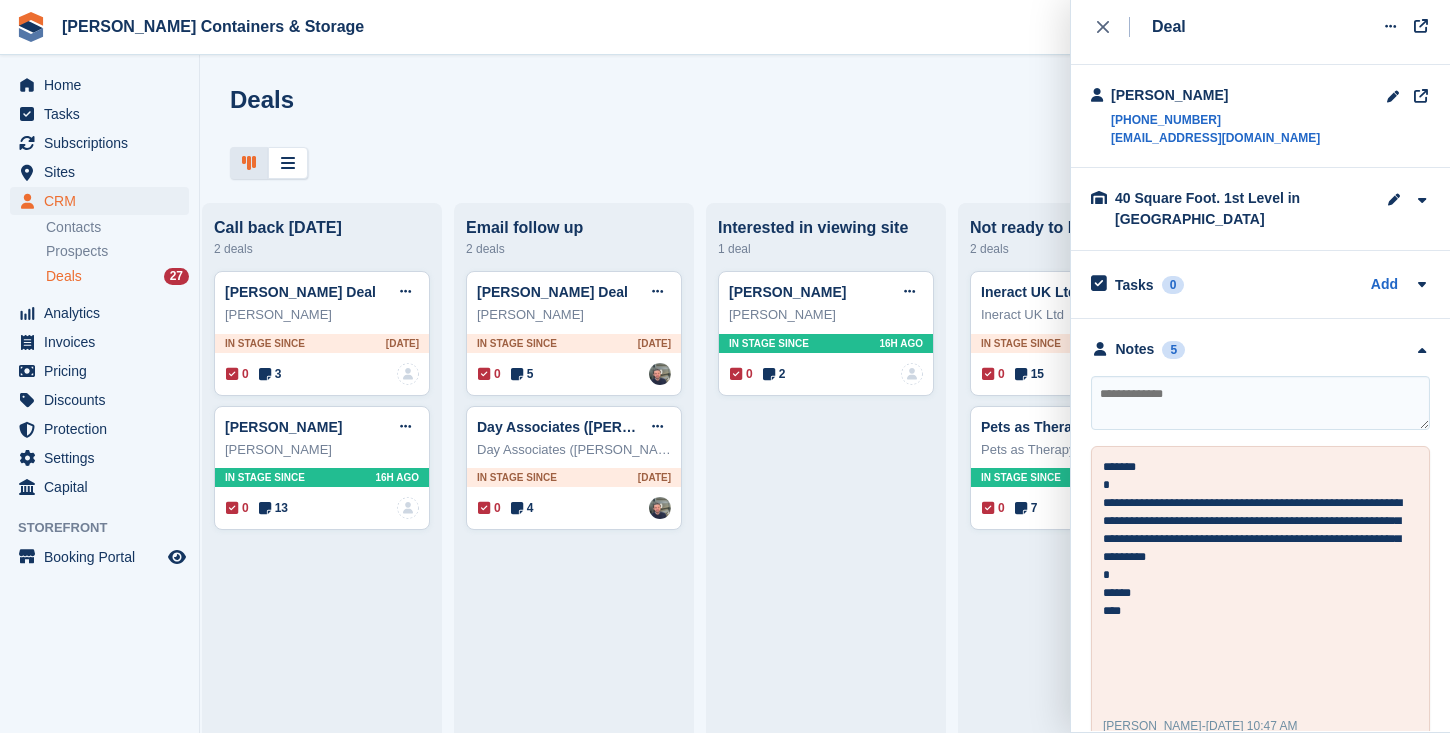 click on "andrew d holland Deal
Edit deal
Mark as won
Mark as lost
Delete deal
andrew d holland
In stage since 16H AGO
0
2
No one is assigned to this deal" at bounding box center (826, 1549) 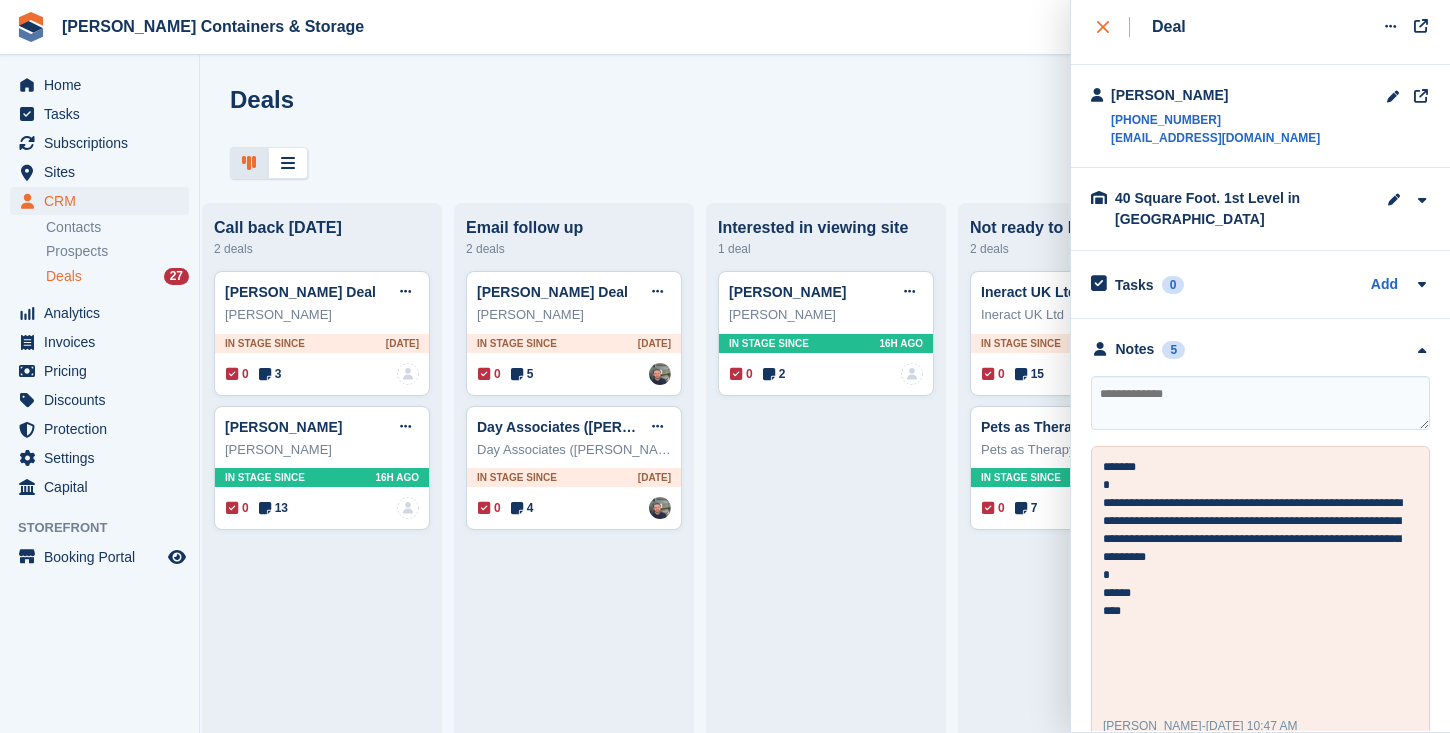 click at bounding box center [1113, 27] 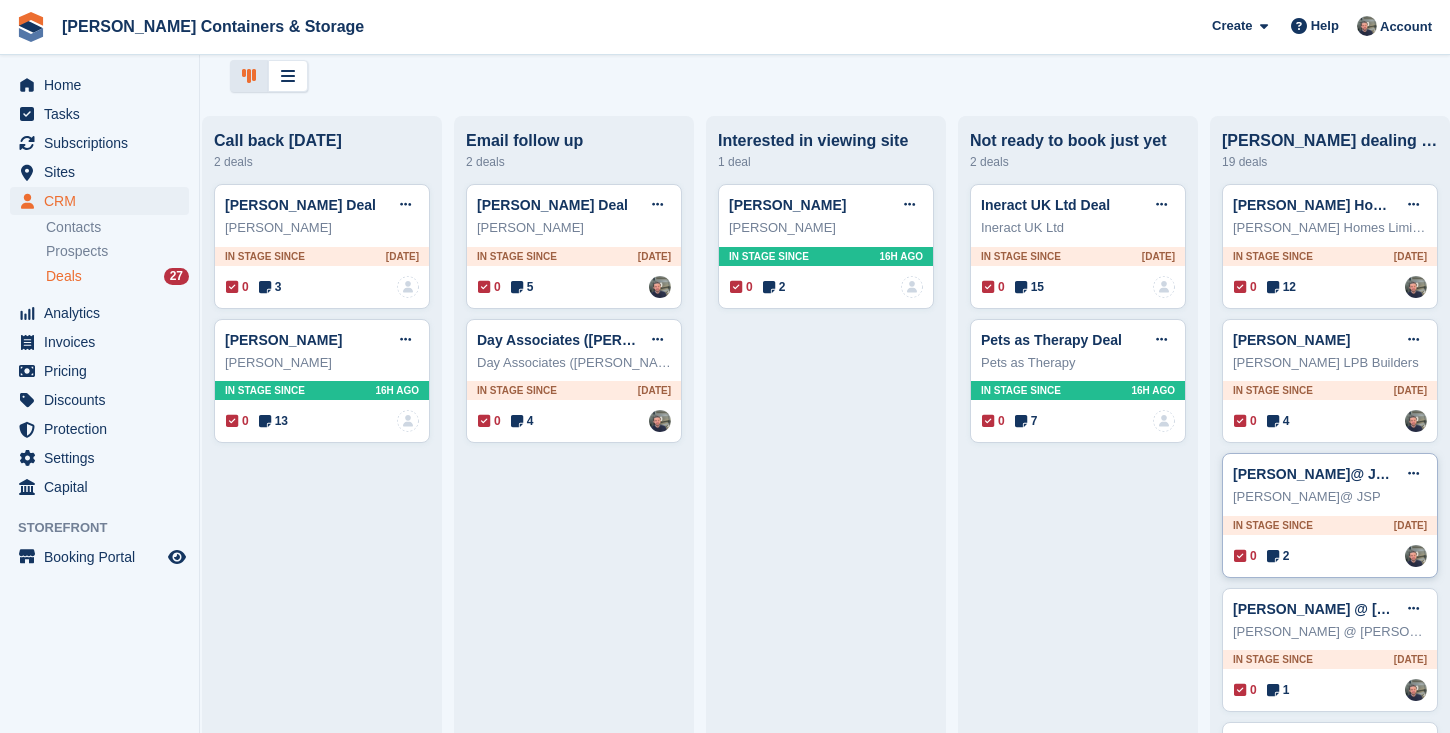 scroll, scrollTop: 225, scrollLeft: 0, axis: vertical 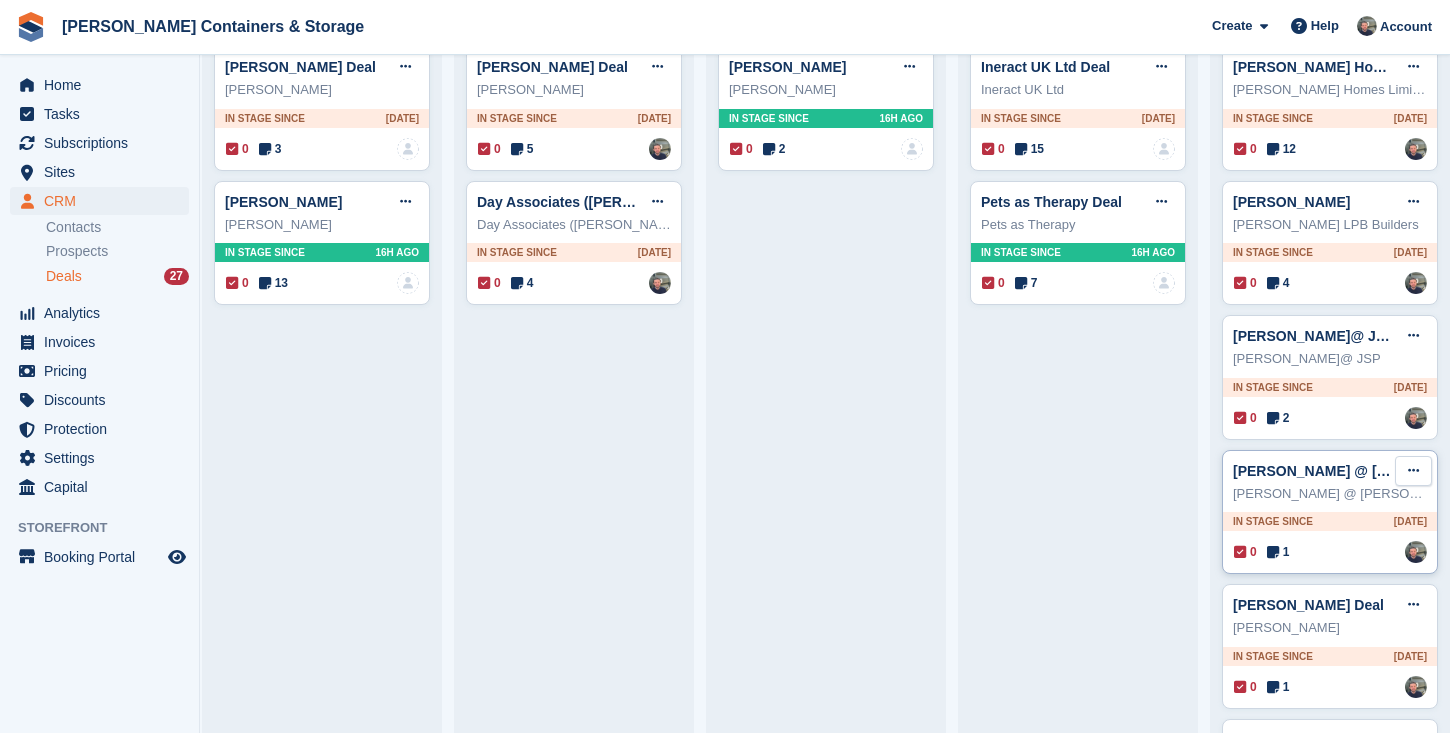 click at bounding box center [1413, 471] 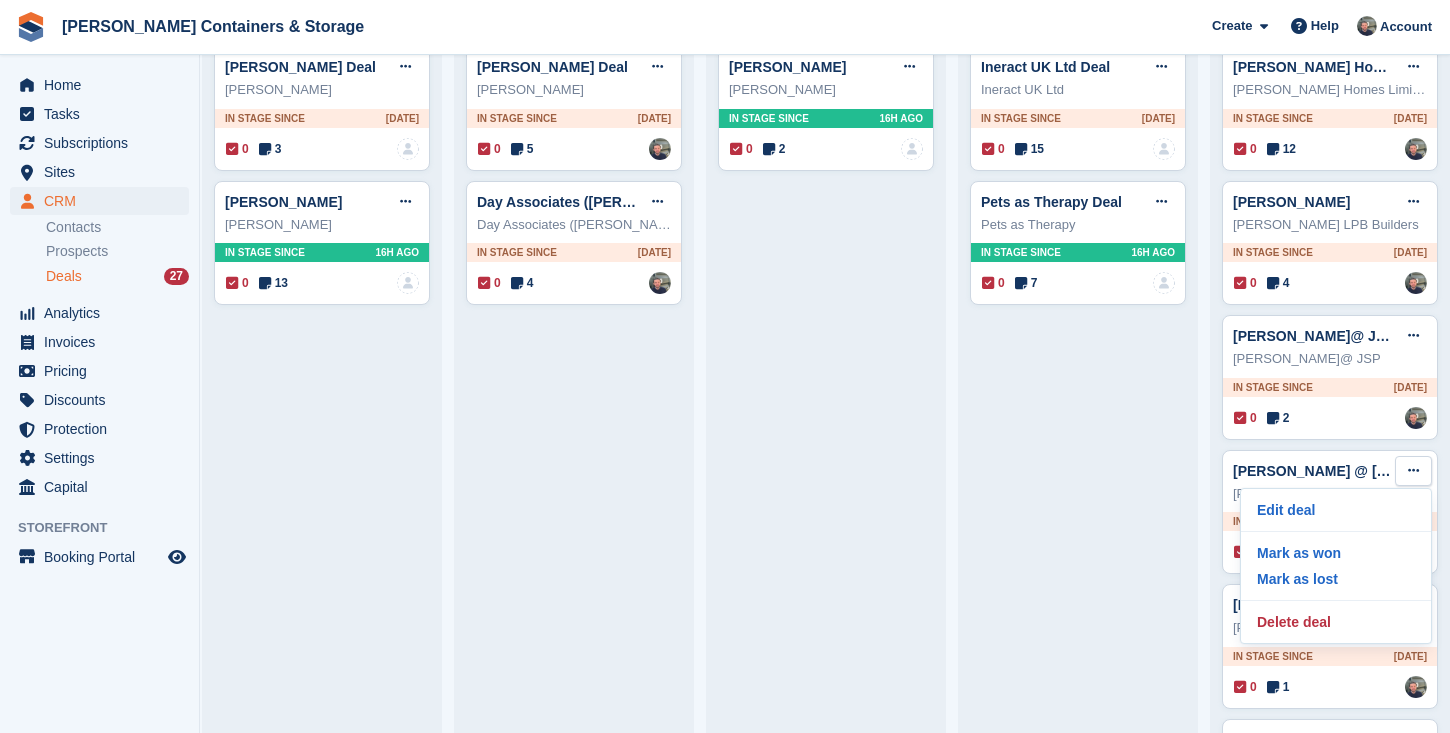 scroll, scrollTop: 224, scrollLeft: 0, axis: vertical 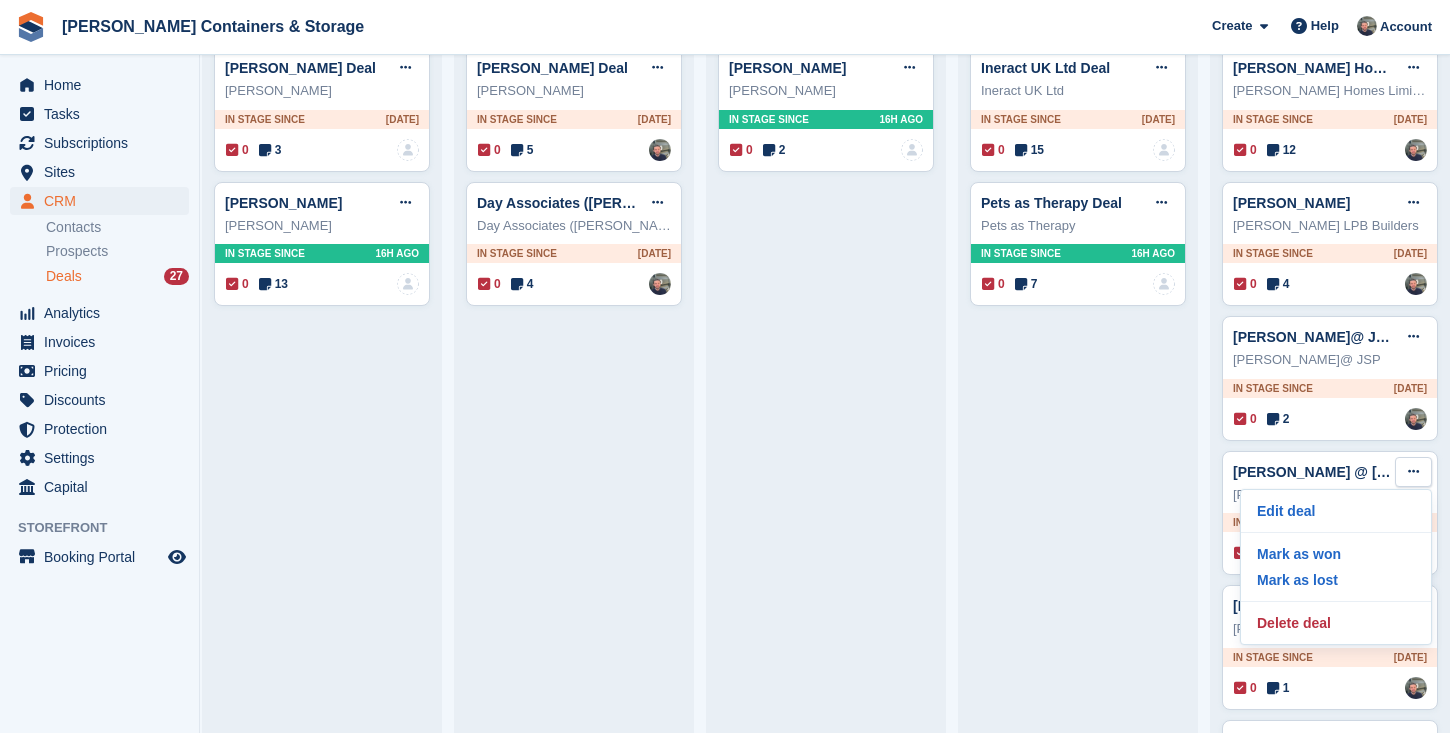 click on "Not ready to book just yet
2 deals
Ineract UK Ltd Deal
Edit deal
Mark as won
Mark as lost
Delete deal
Ineract UK Ltd
In stage since 1D AGO
0
15
No one is assigned to this deal
Pets as Therapy Deal
Edit deal
Mark as won
Mark as lost
Delete deal
0" at bounding box center [1078, 1299] 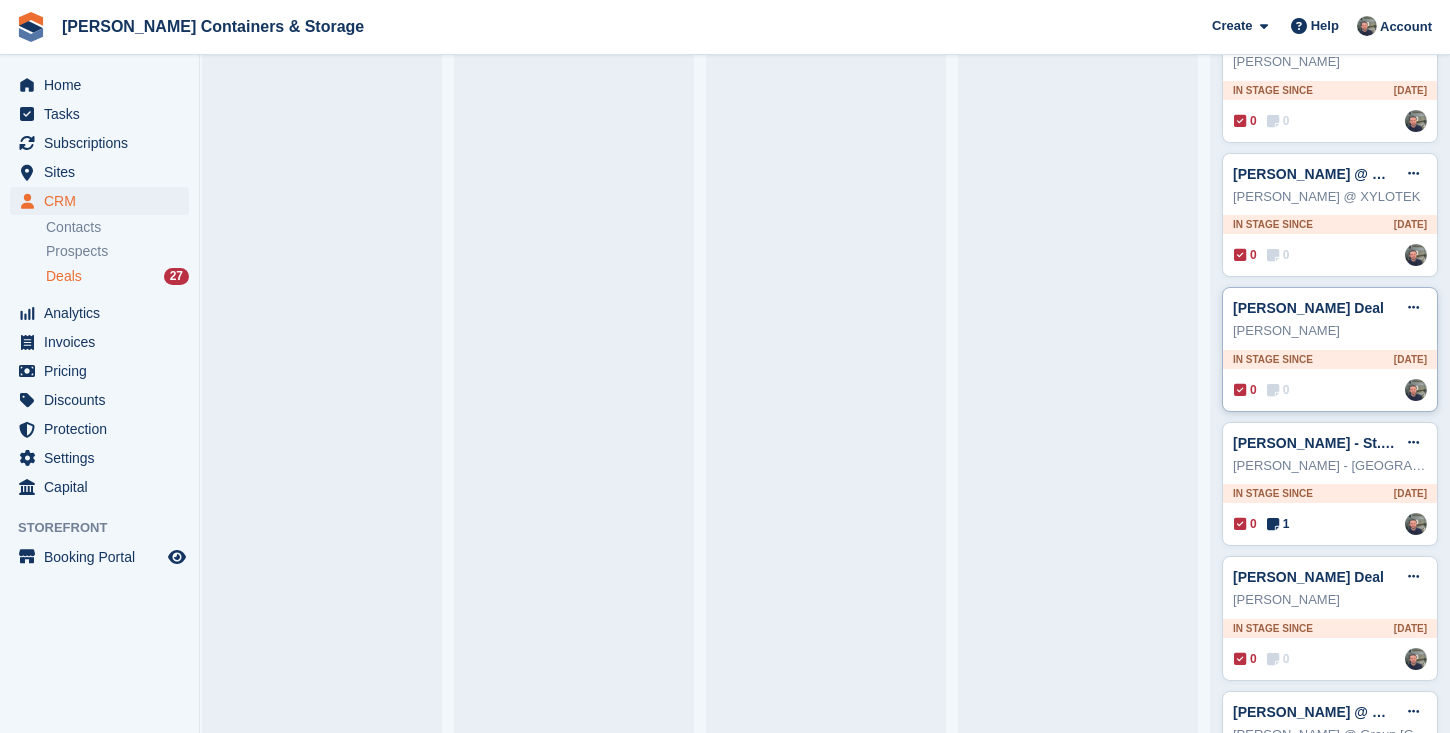 scroll, scrollTop: 1721, scrollLeft: 0, axis: vertical 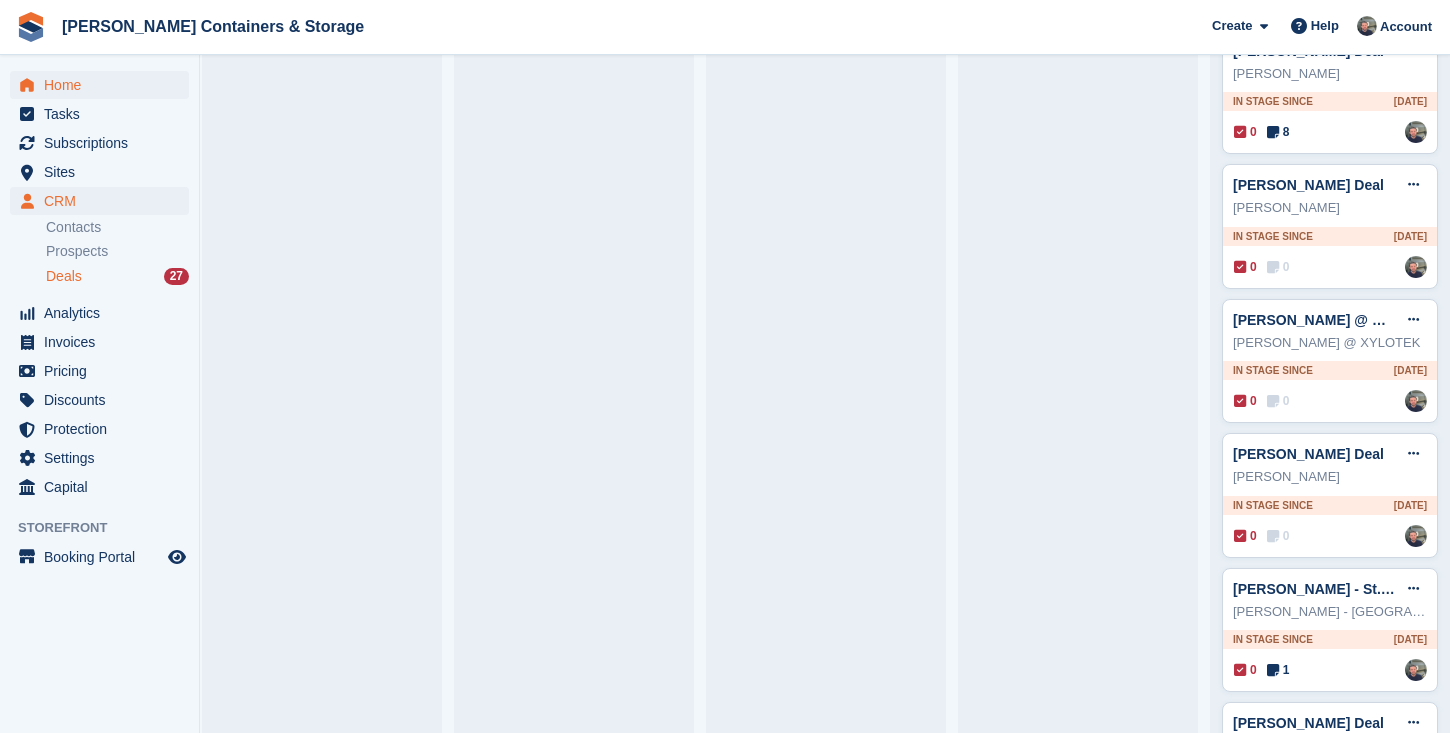click on "Home" at bounding box center (104, 85) 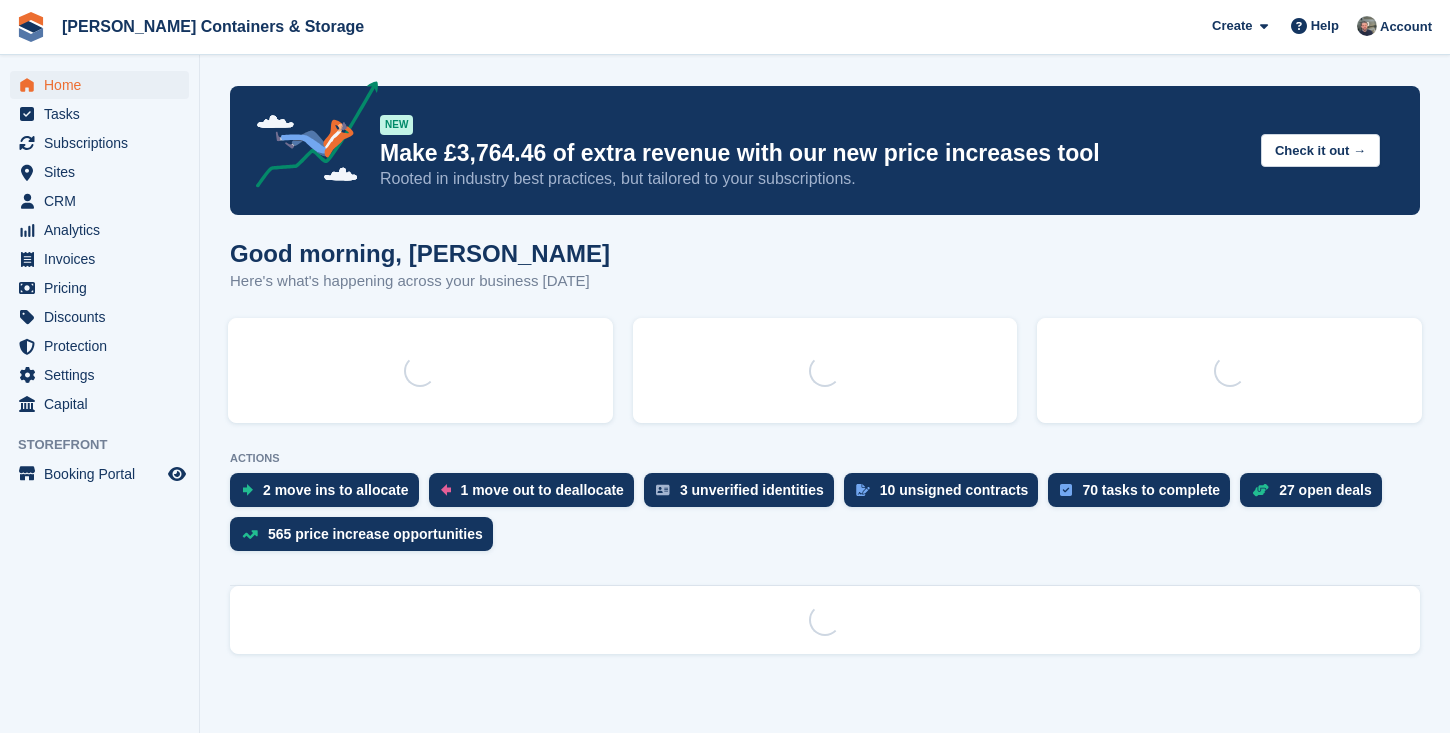 scroll, scrollTop: 0, scrollLeft: 0, axis: both 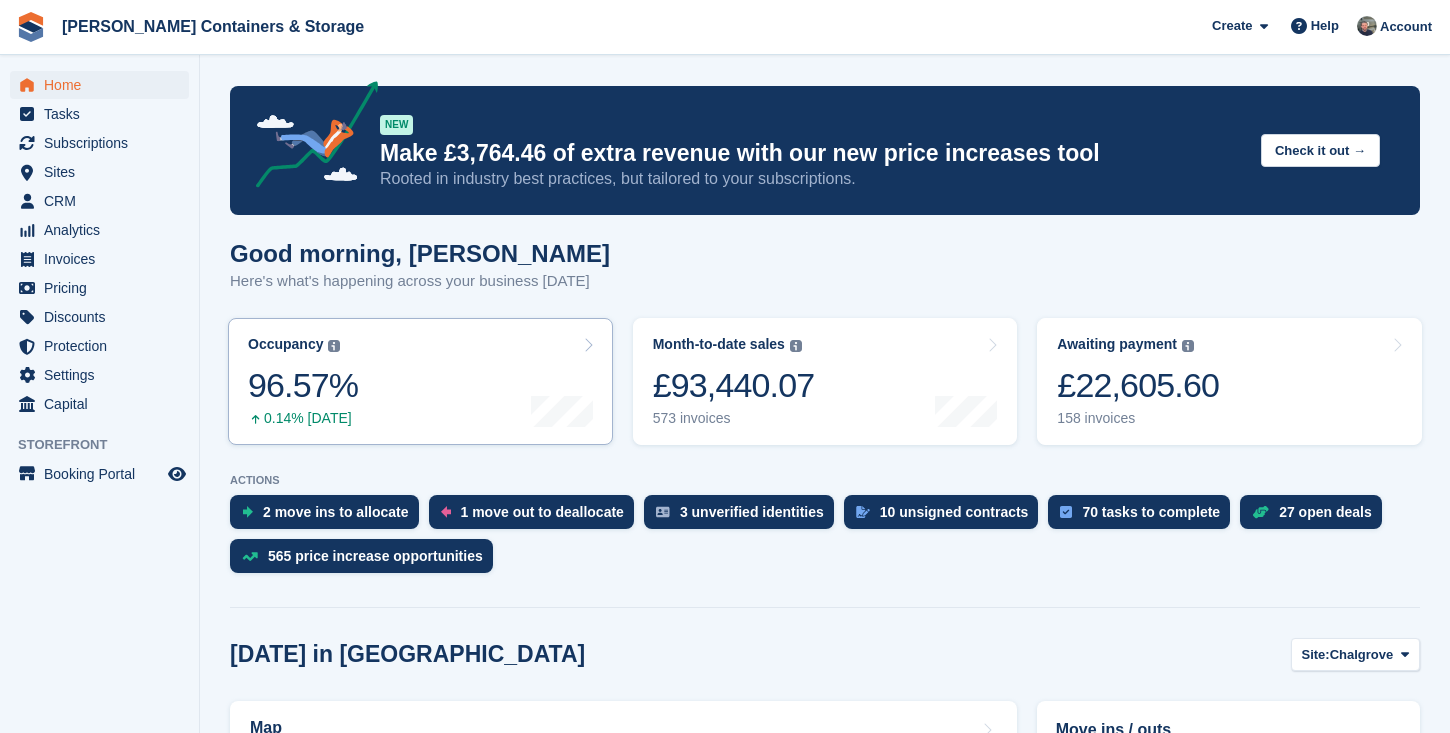 click on "96.57%" at bounding box center (303, 385) 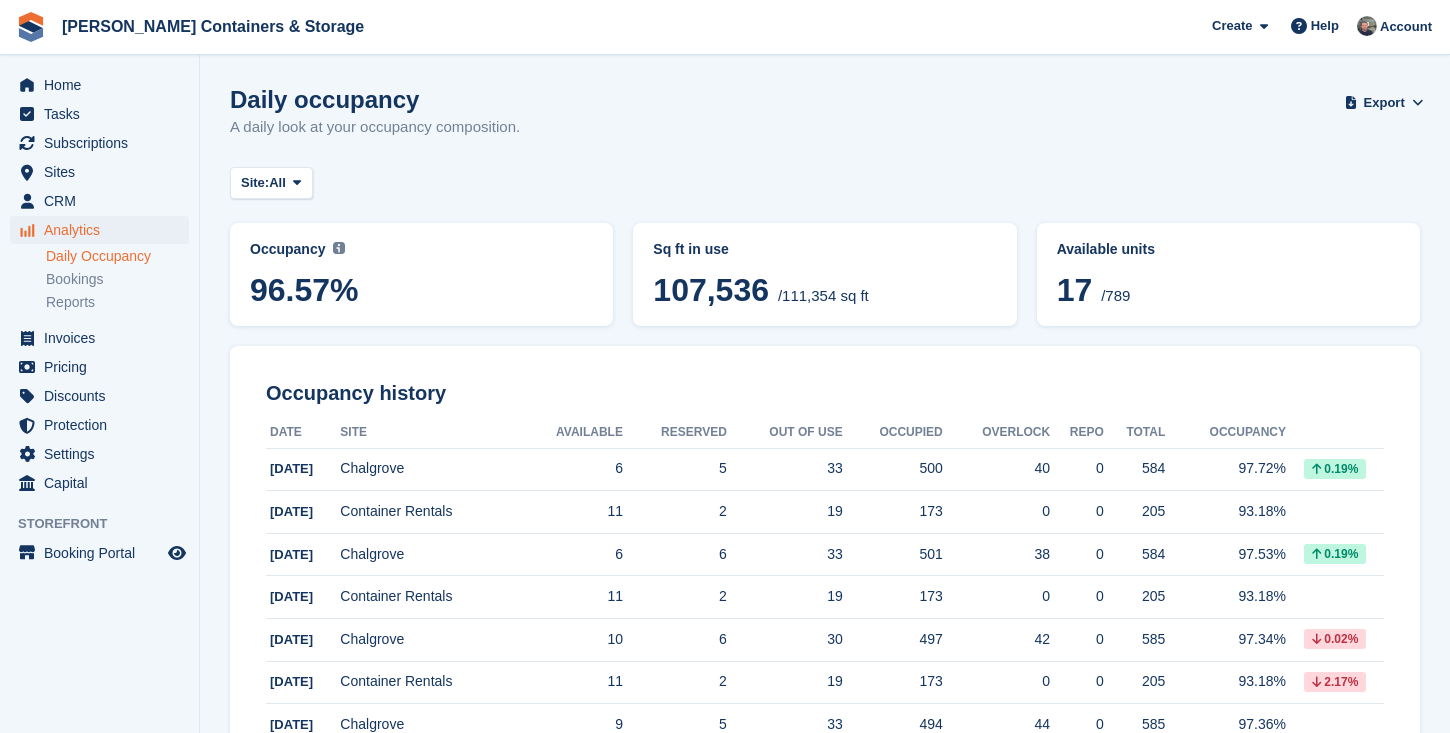 scroll, scrollTop: 0, scrollLeft: 0, axis: both 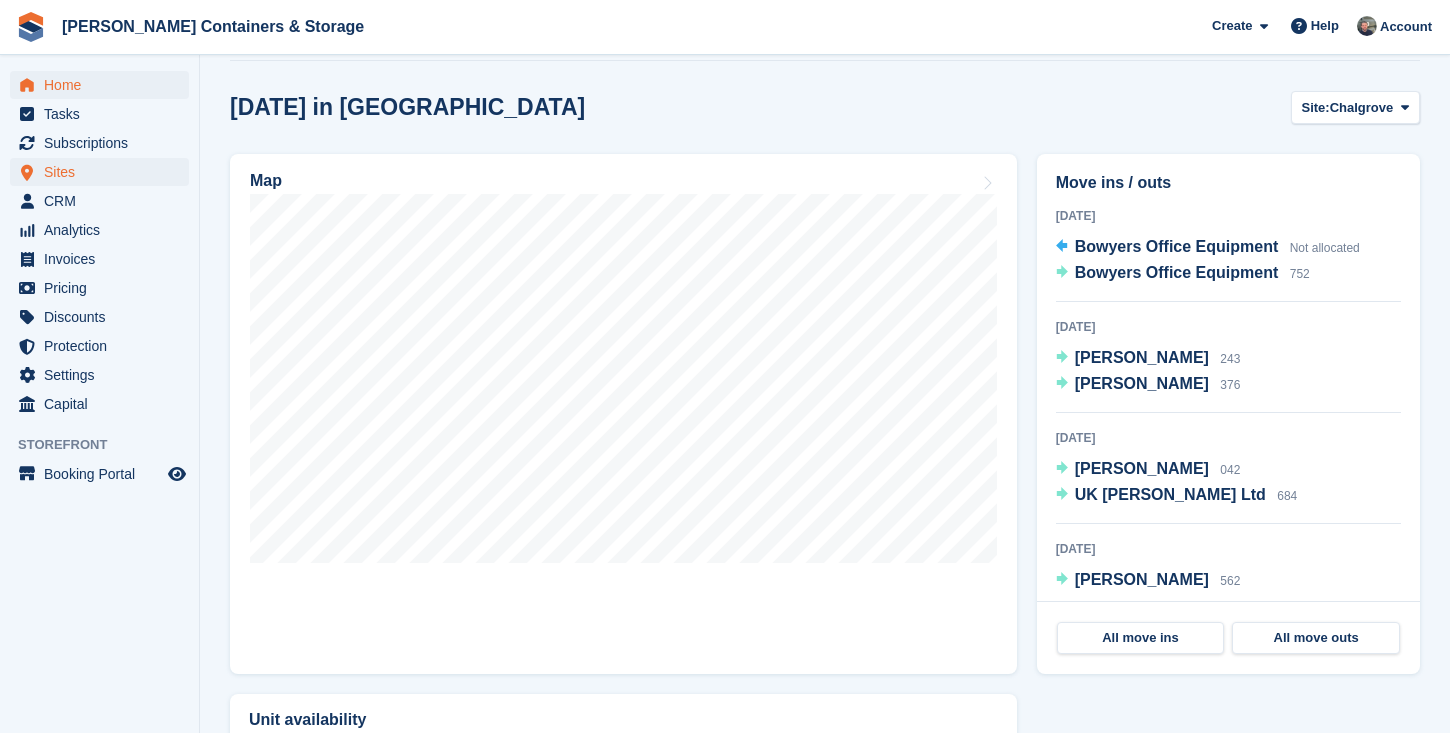click on "Sites" at bounding box center (104, 172) 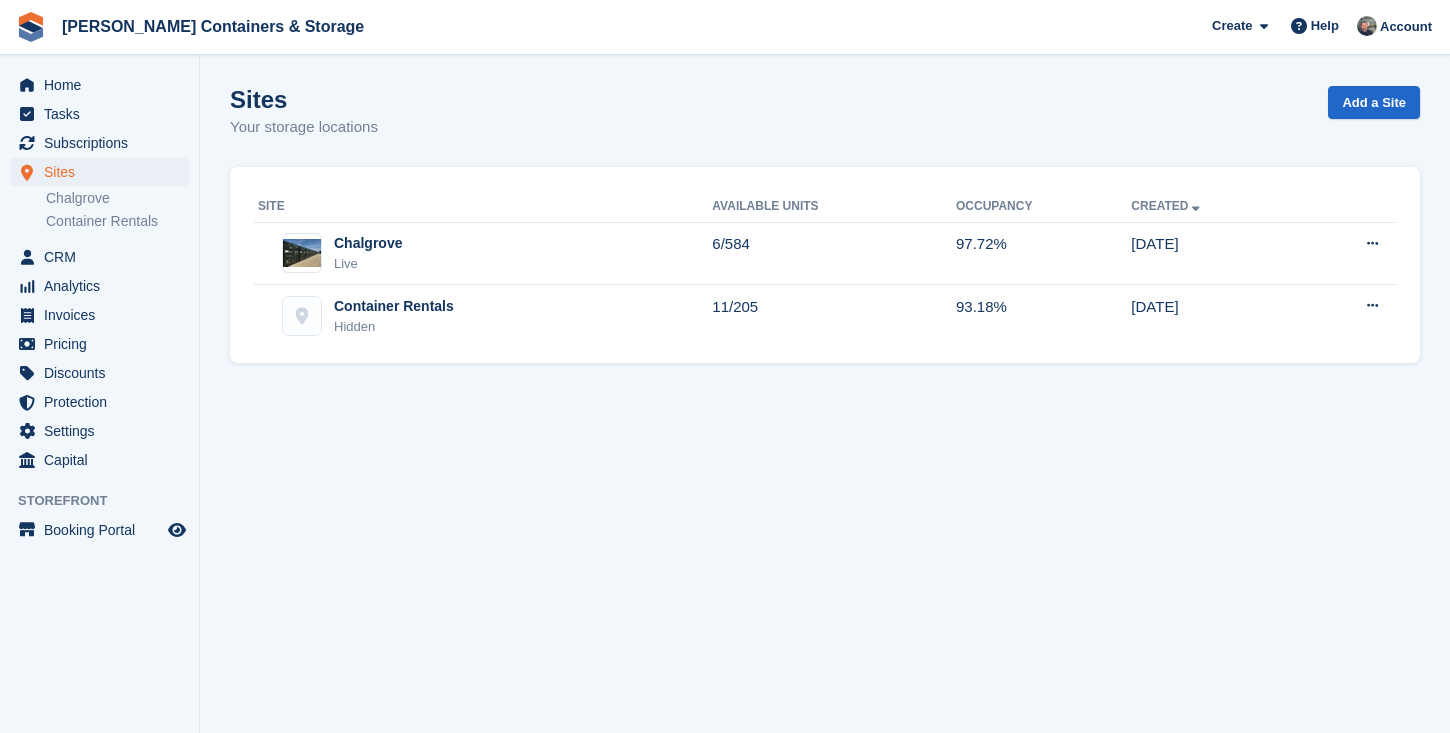 scroll, scrollTop: 0, scrollLeft: 0, axis: both 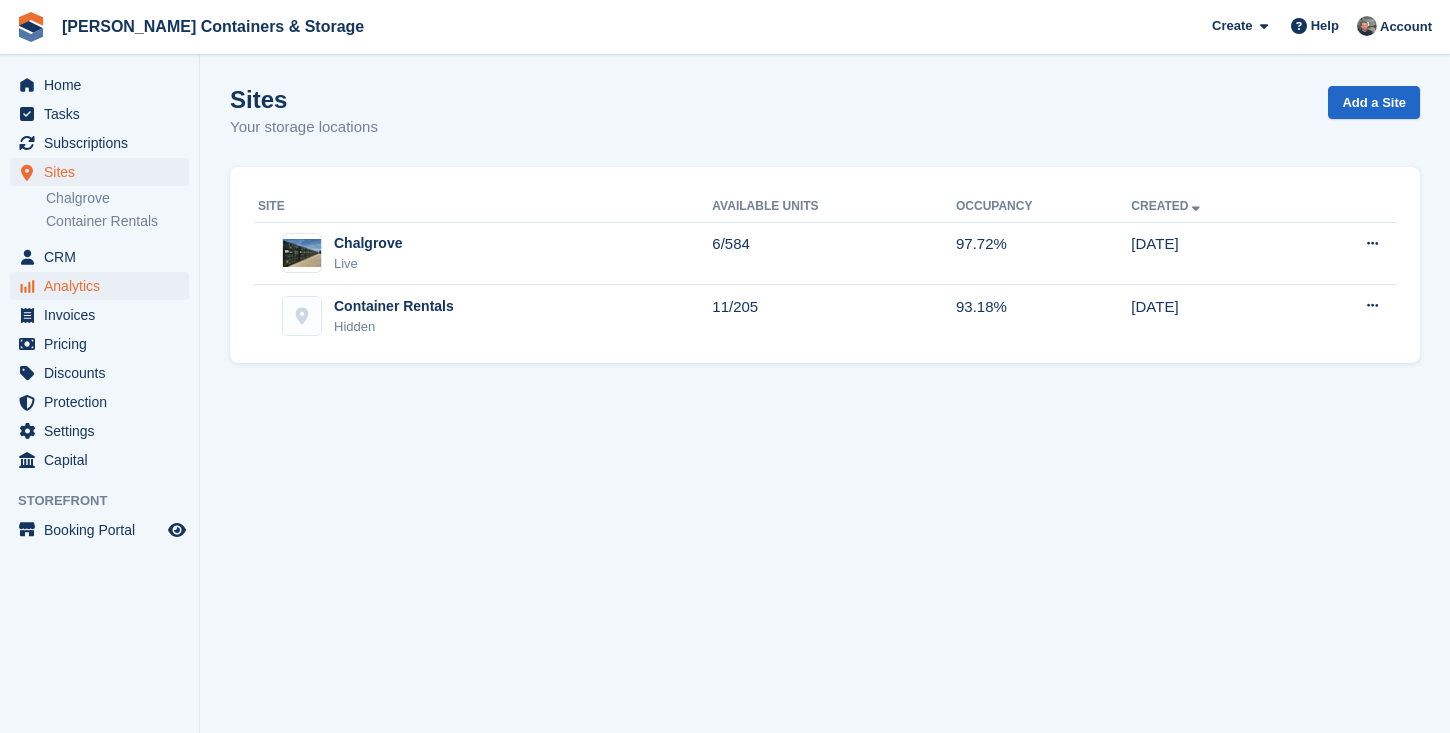 click on "Analytics" at bounding box center (104, 286) 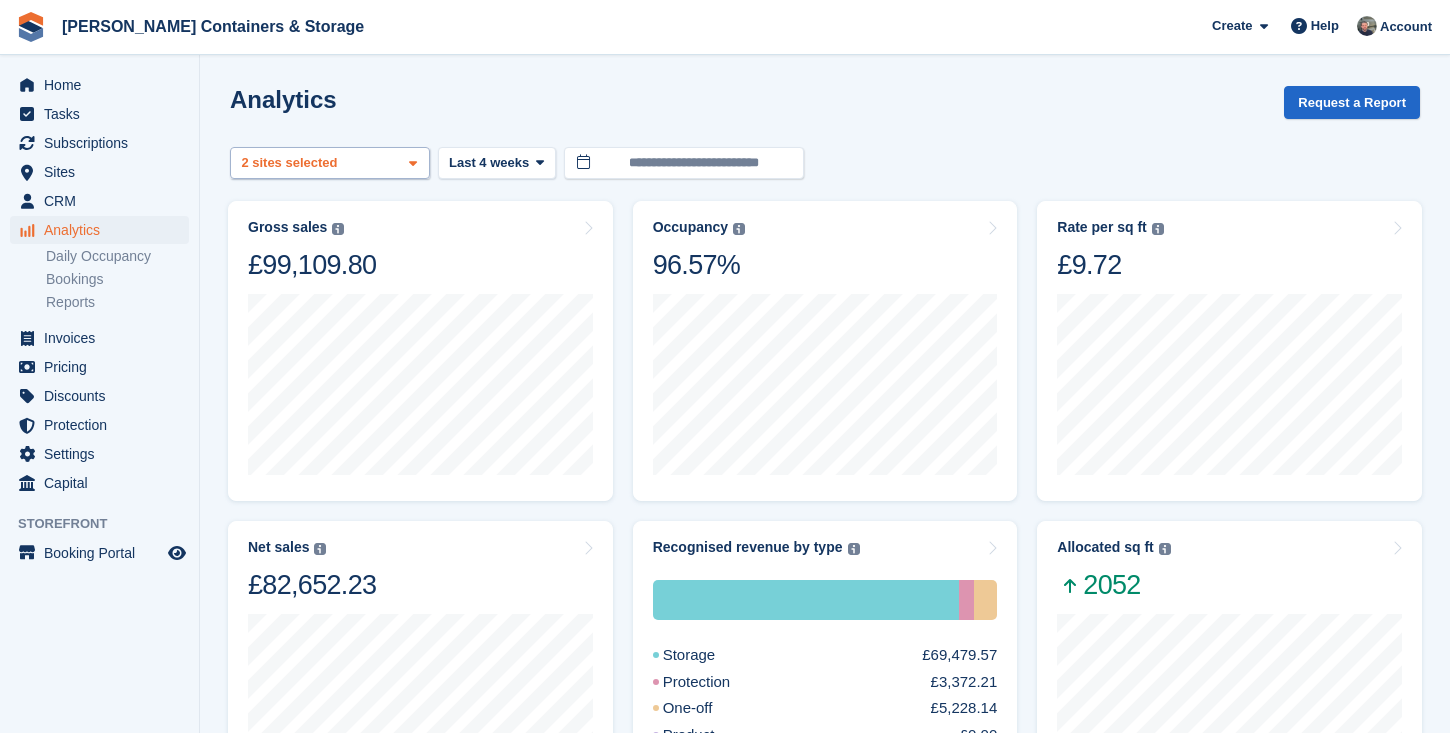 click on "Chalgrove 2 sites selected" at bounding box center (330, 163) 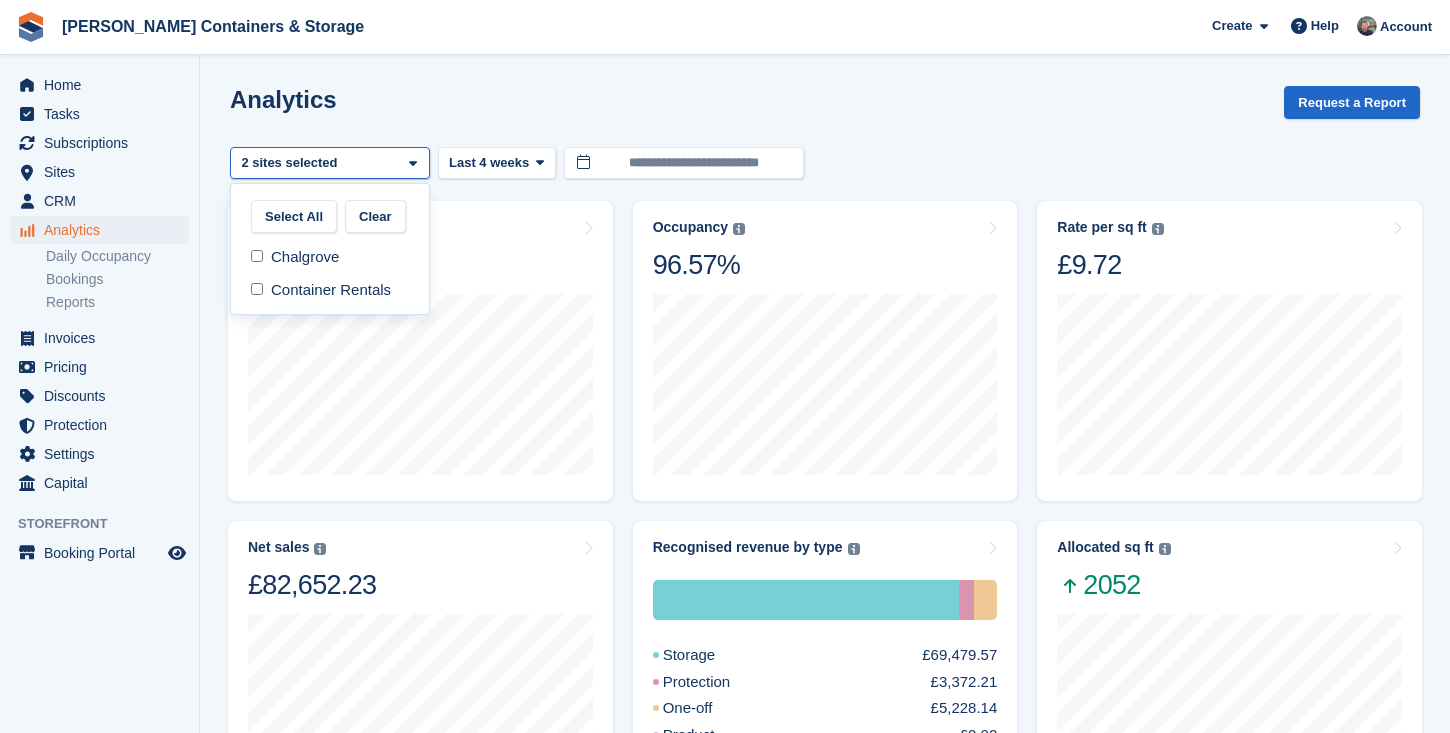 click on "**********" at bounding box center (825, 749) 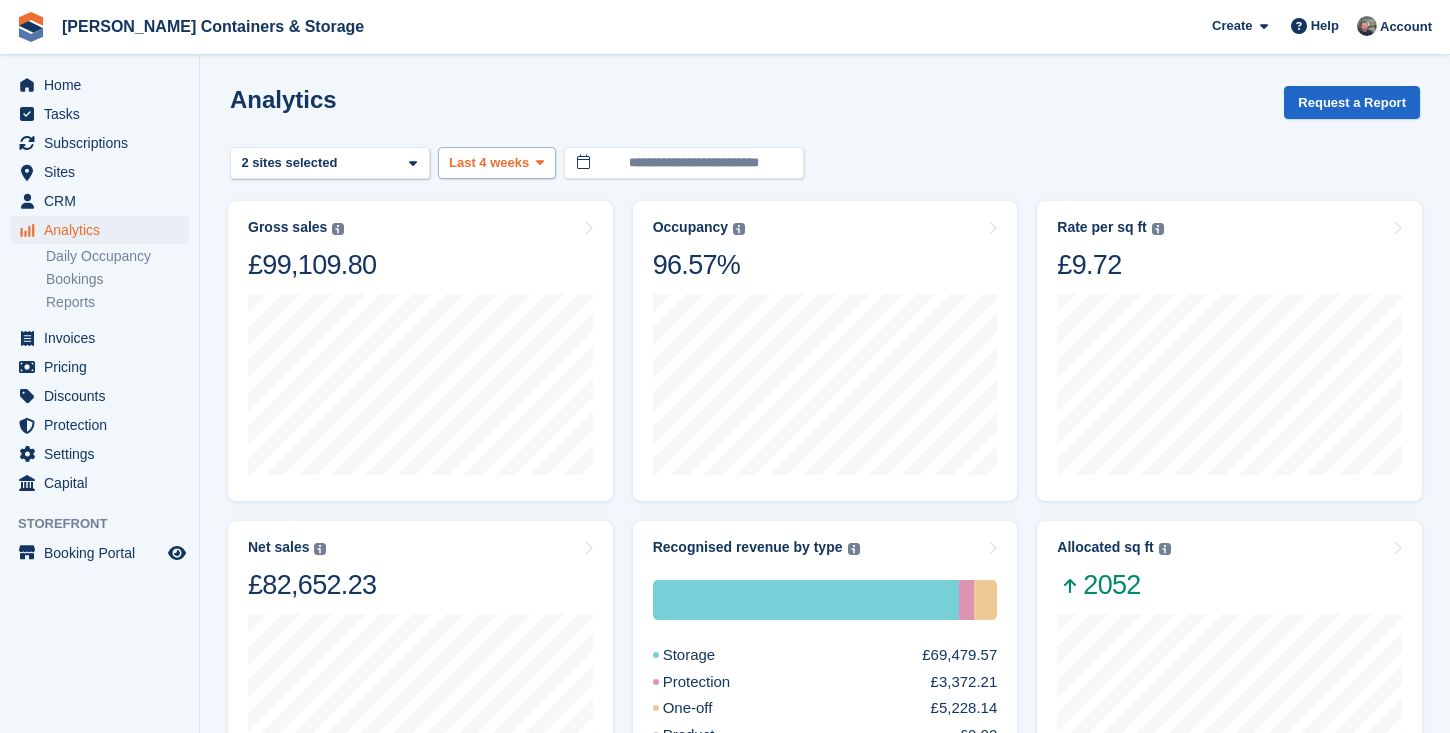 click on "Last 4 weeks" at bounding box center [489, 163] 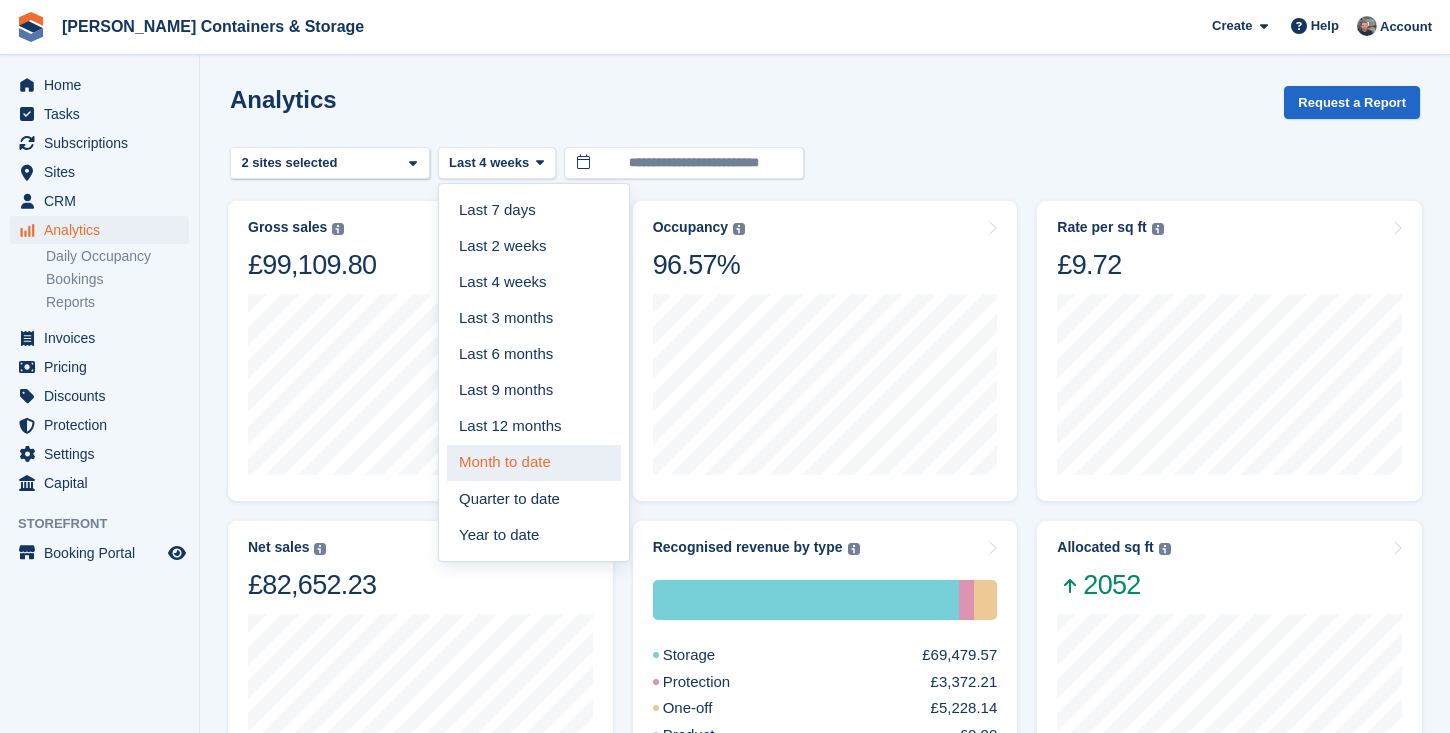 click on "Month to date" at bounding box center [534, 463] 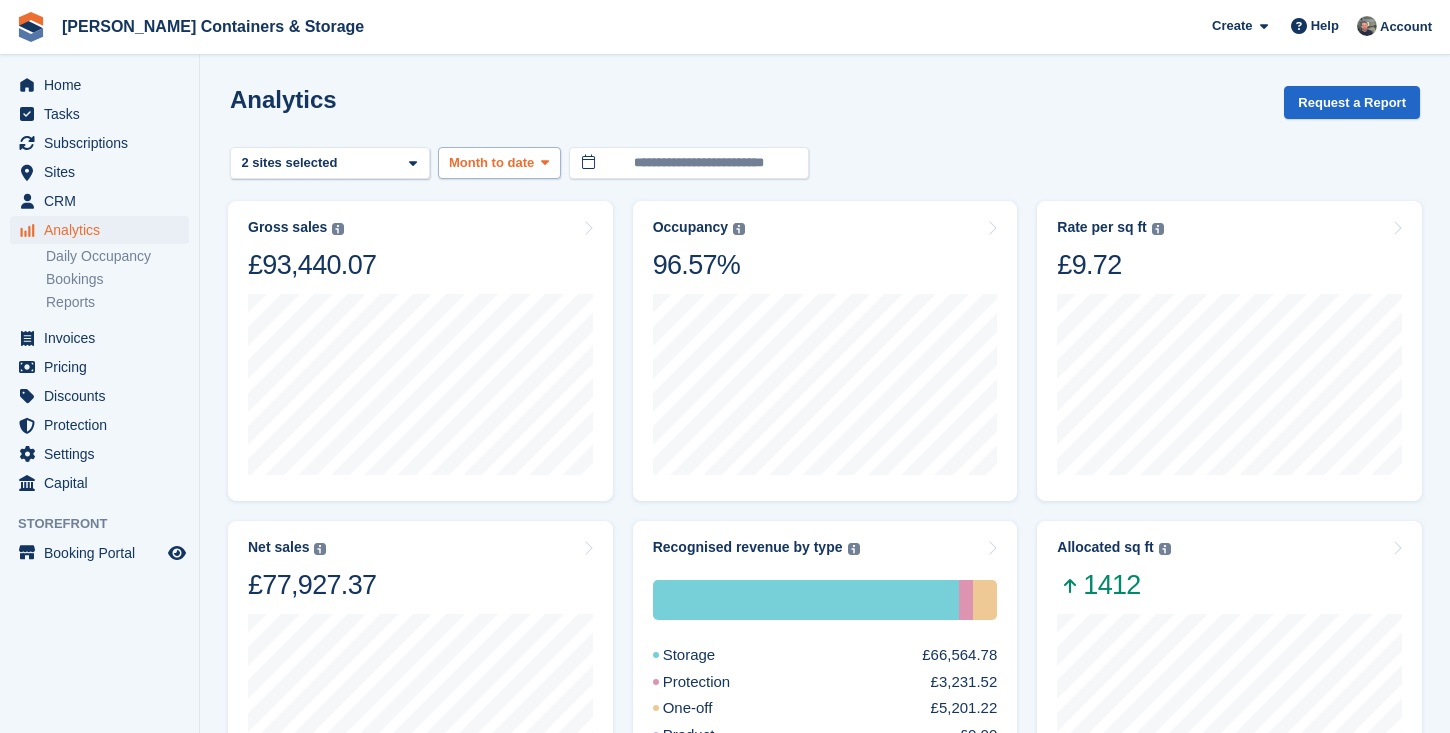 click on "Month to date" at bounding box center [491, 163] 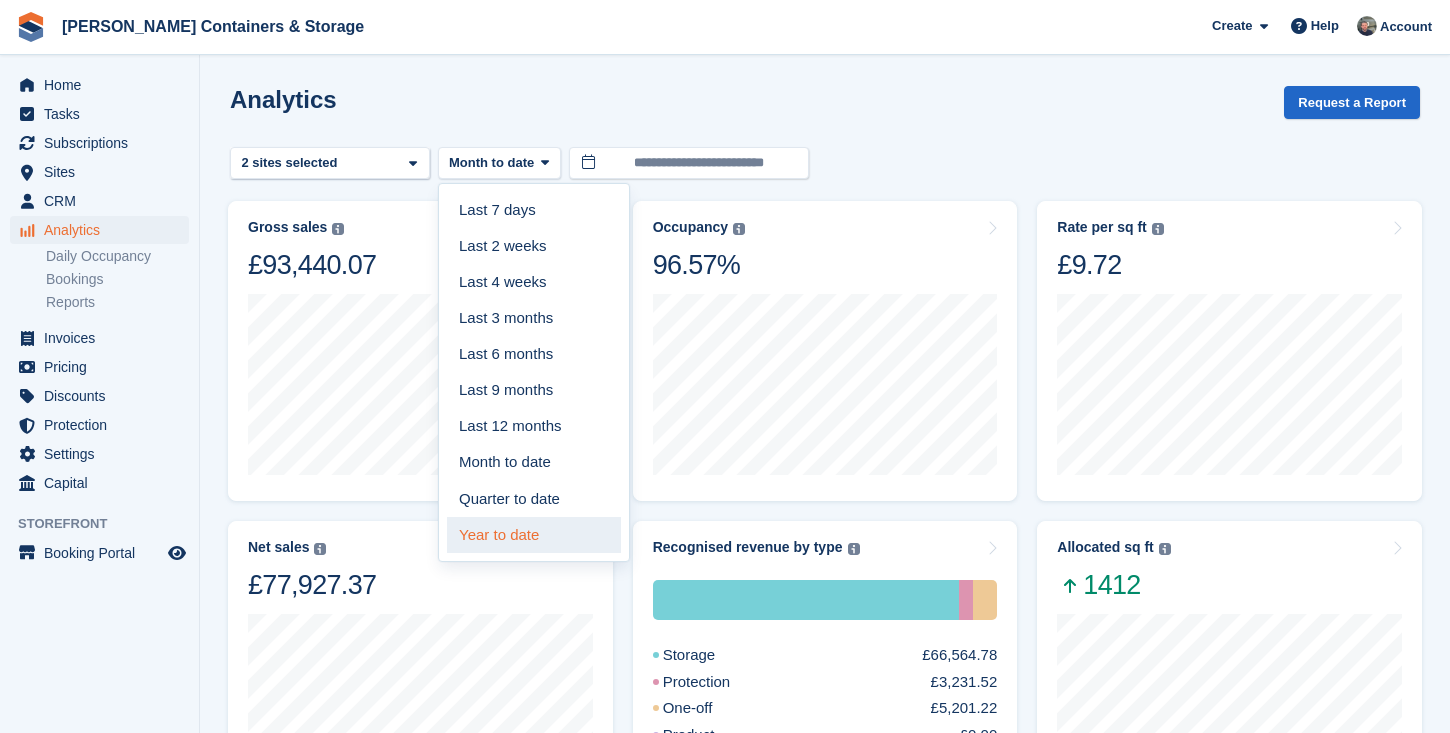 click on "Year to date" at bounding box center [534, 535] 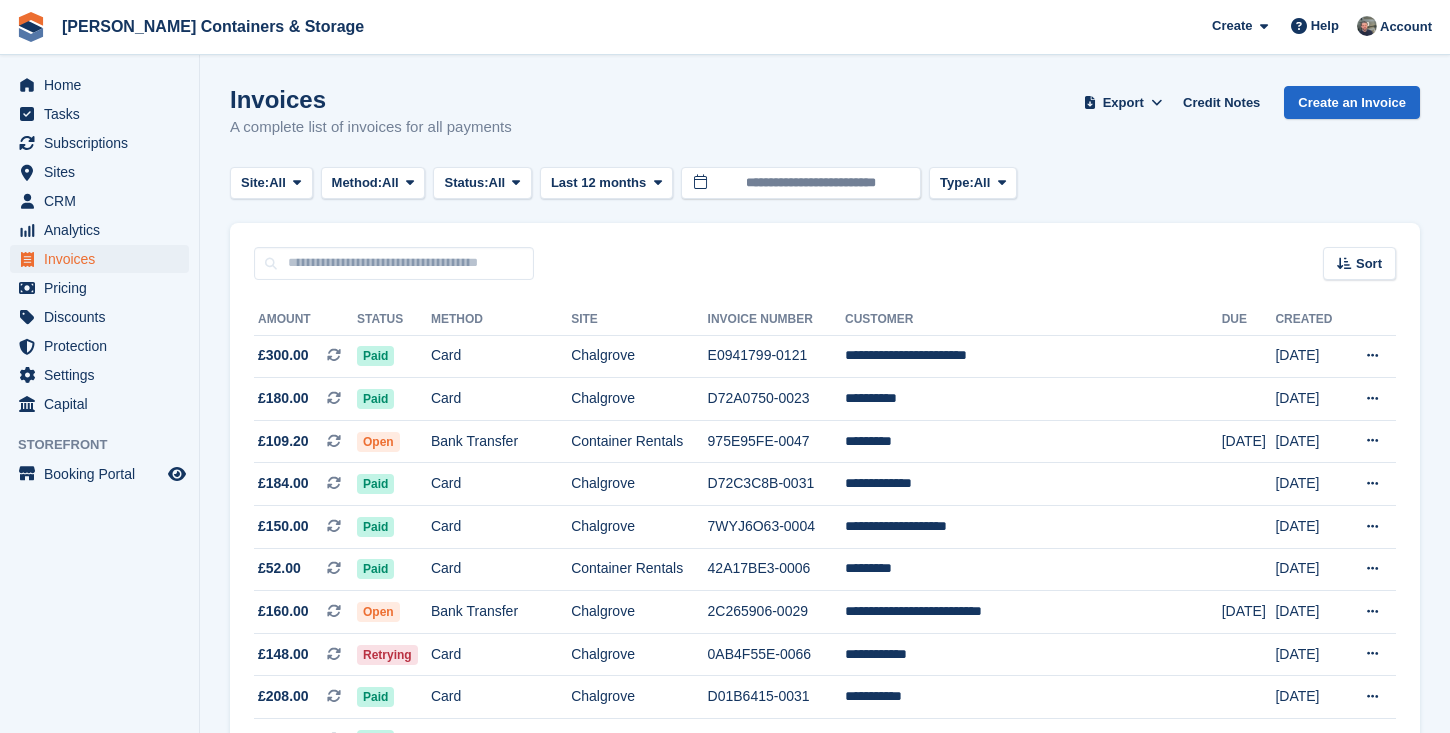 scroll, scrollTop: 0, scrollLeft: 0, axis: both 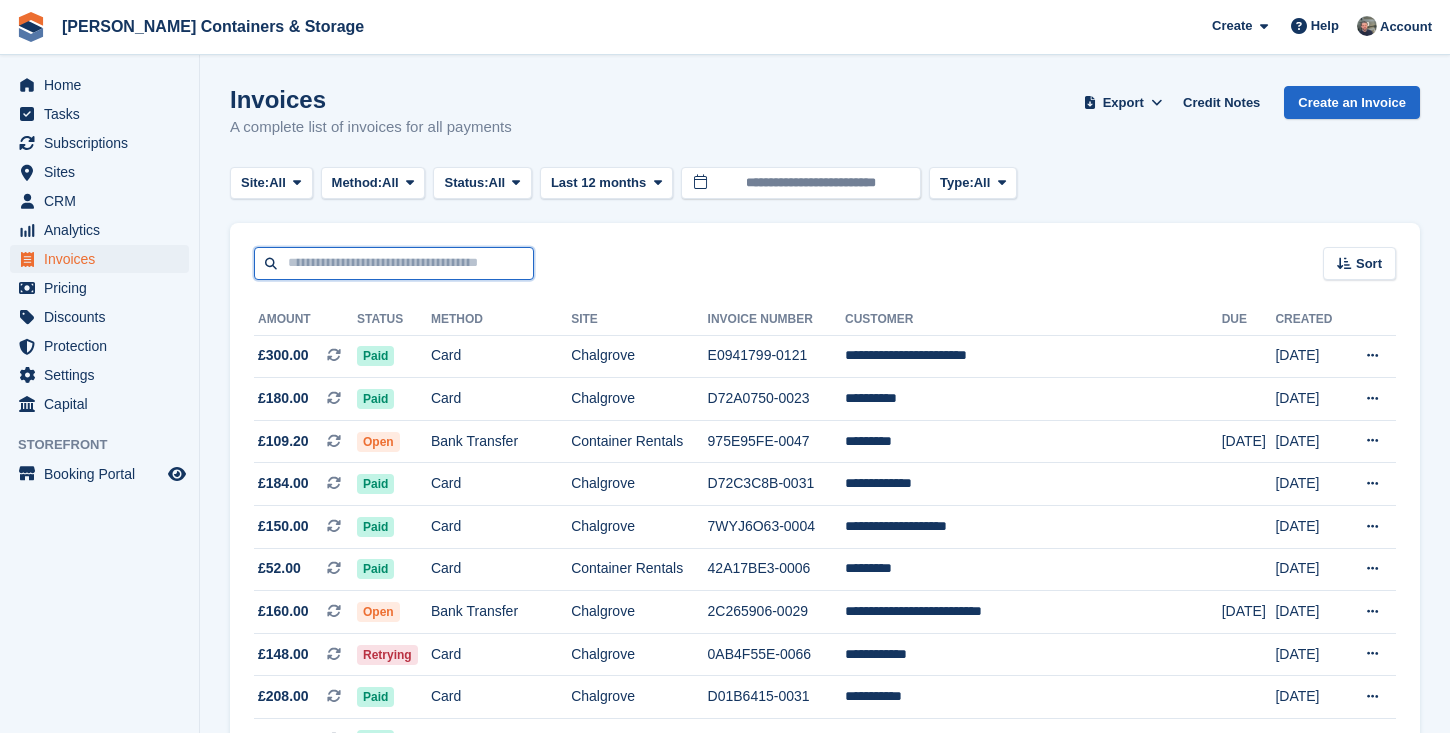 click at bounding box center [394, 263] 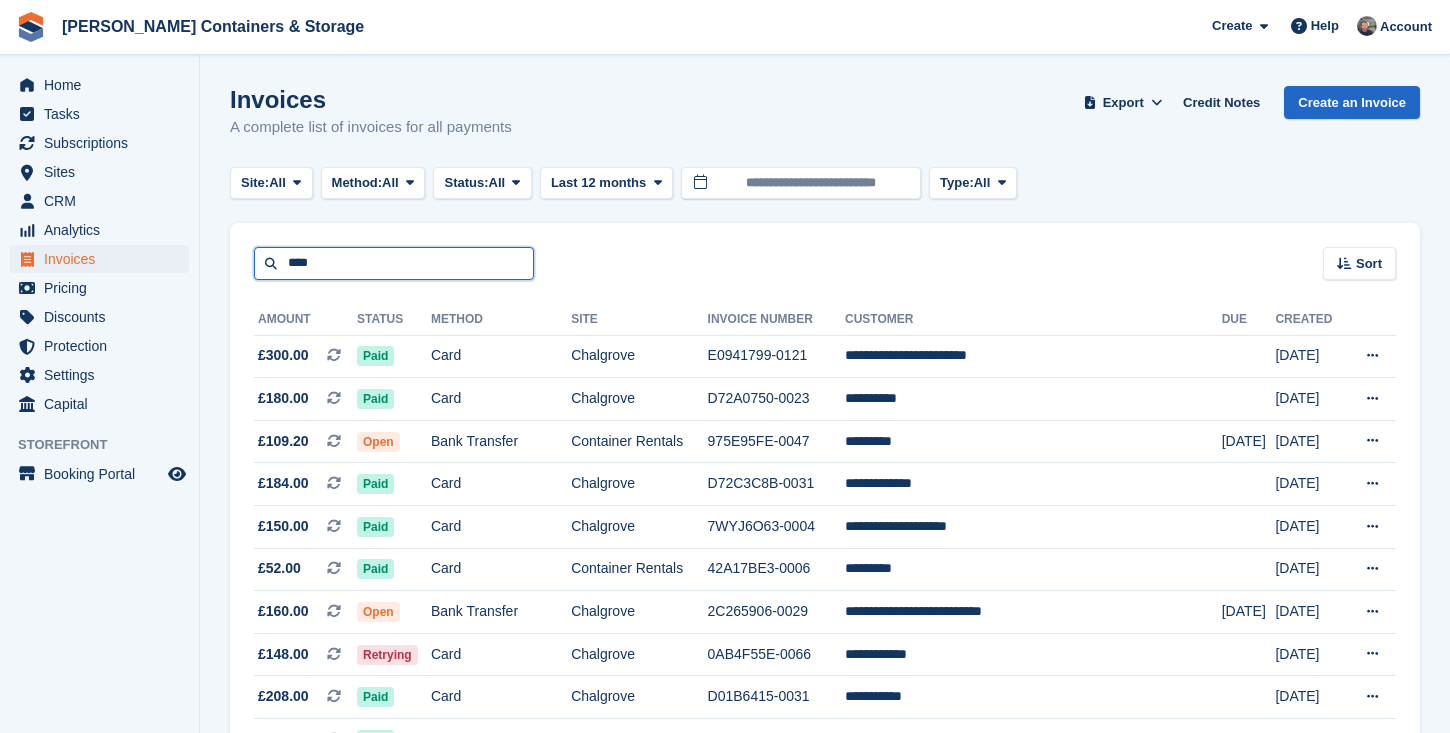 type on "****" 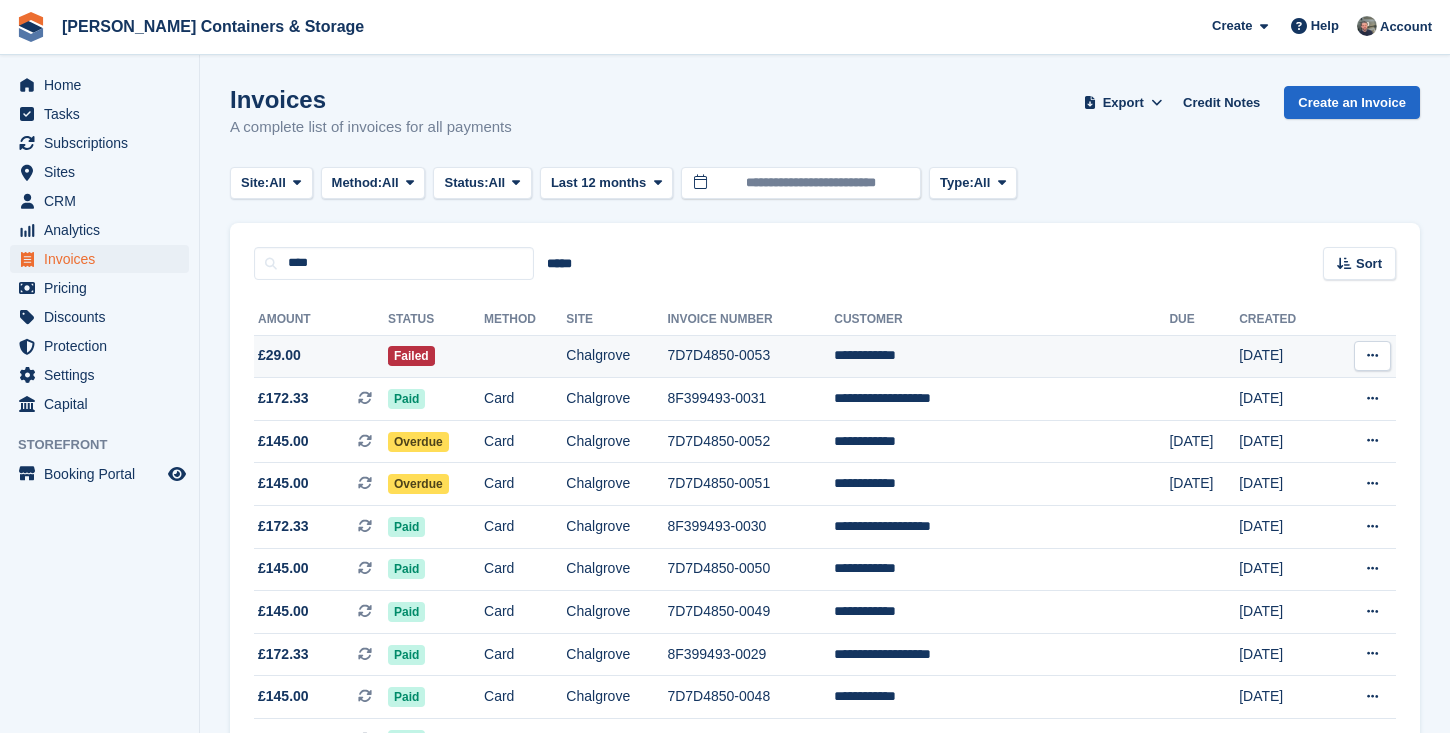 click on "7D7D4850-0053" at bounding box center [750, 356] 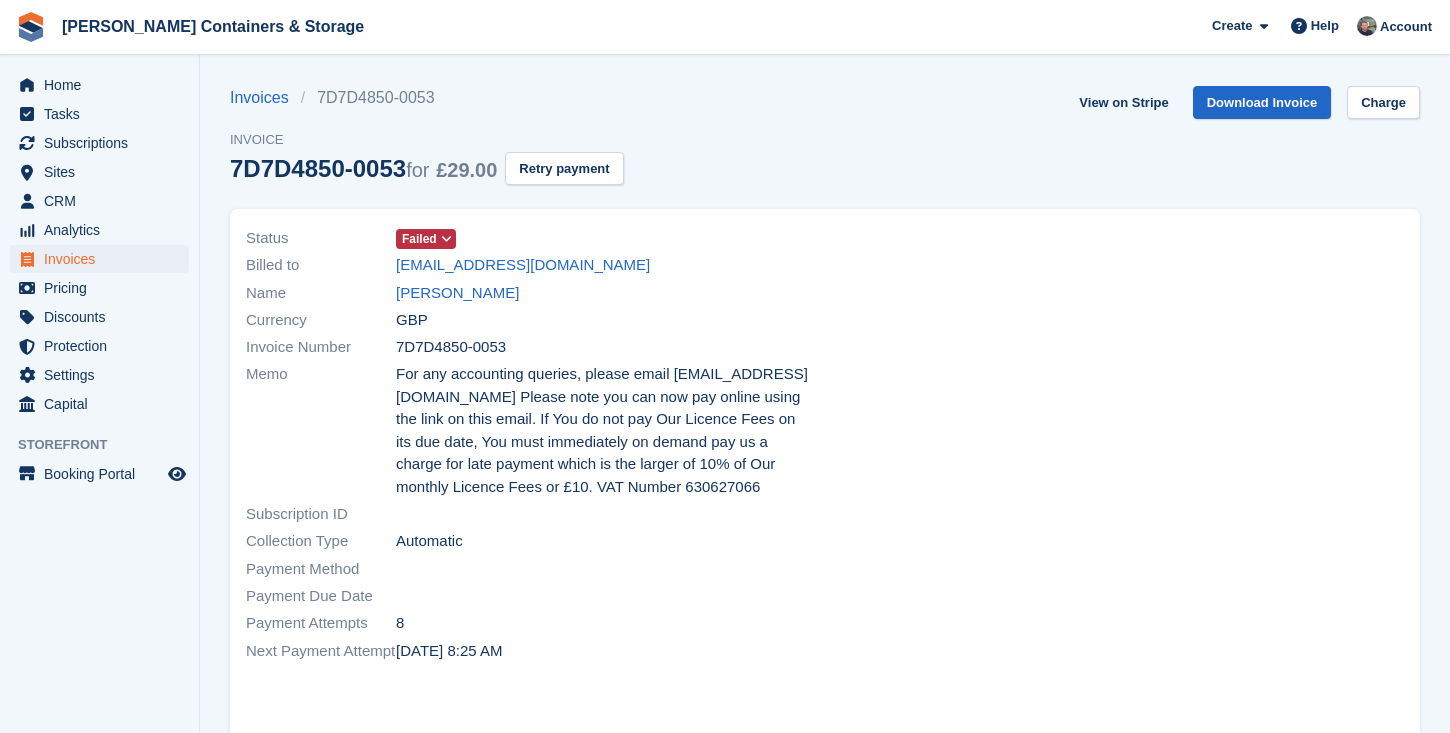 scroll, scrollTop: 0, scrollLeft: 0, axis: both 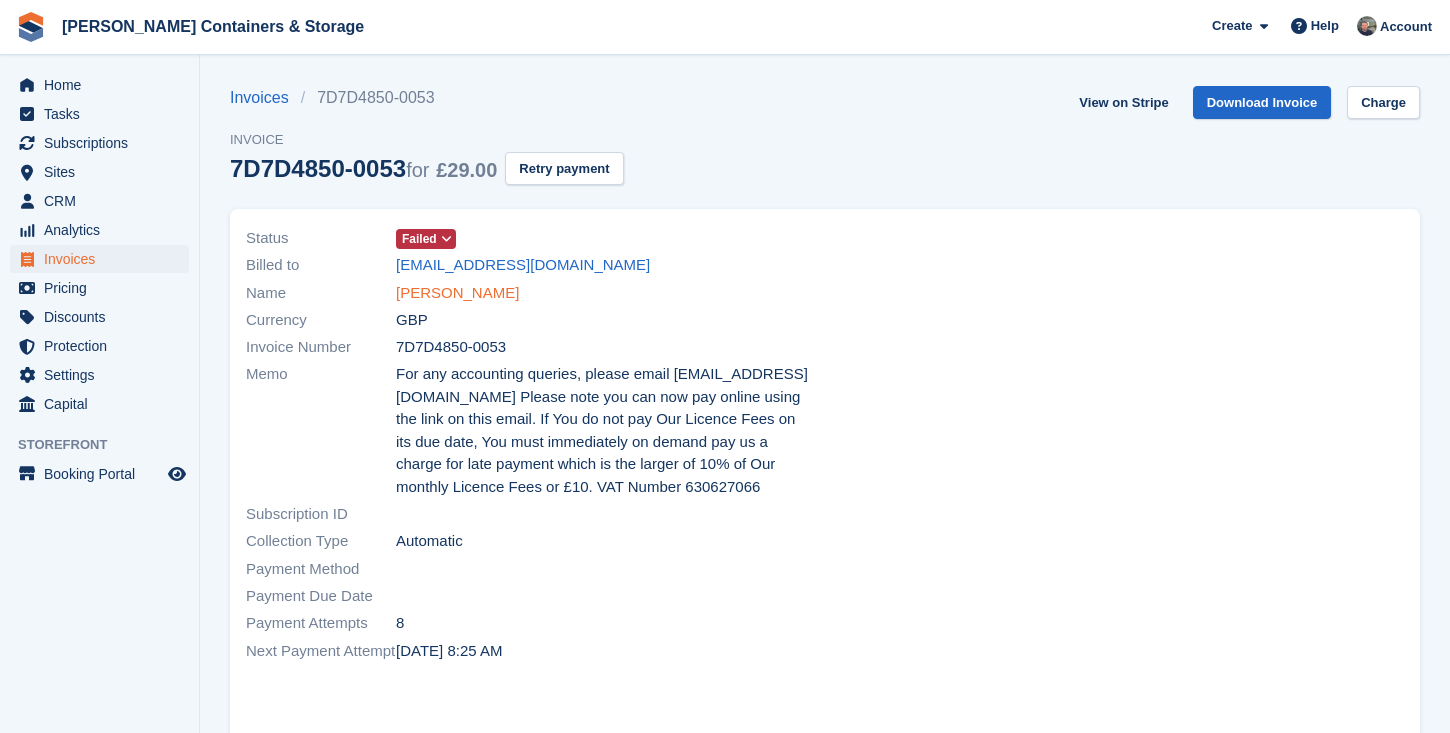 click on "[PERSON_NAME]" at bounding box center [457, 293] 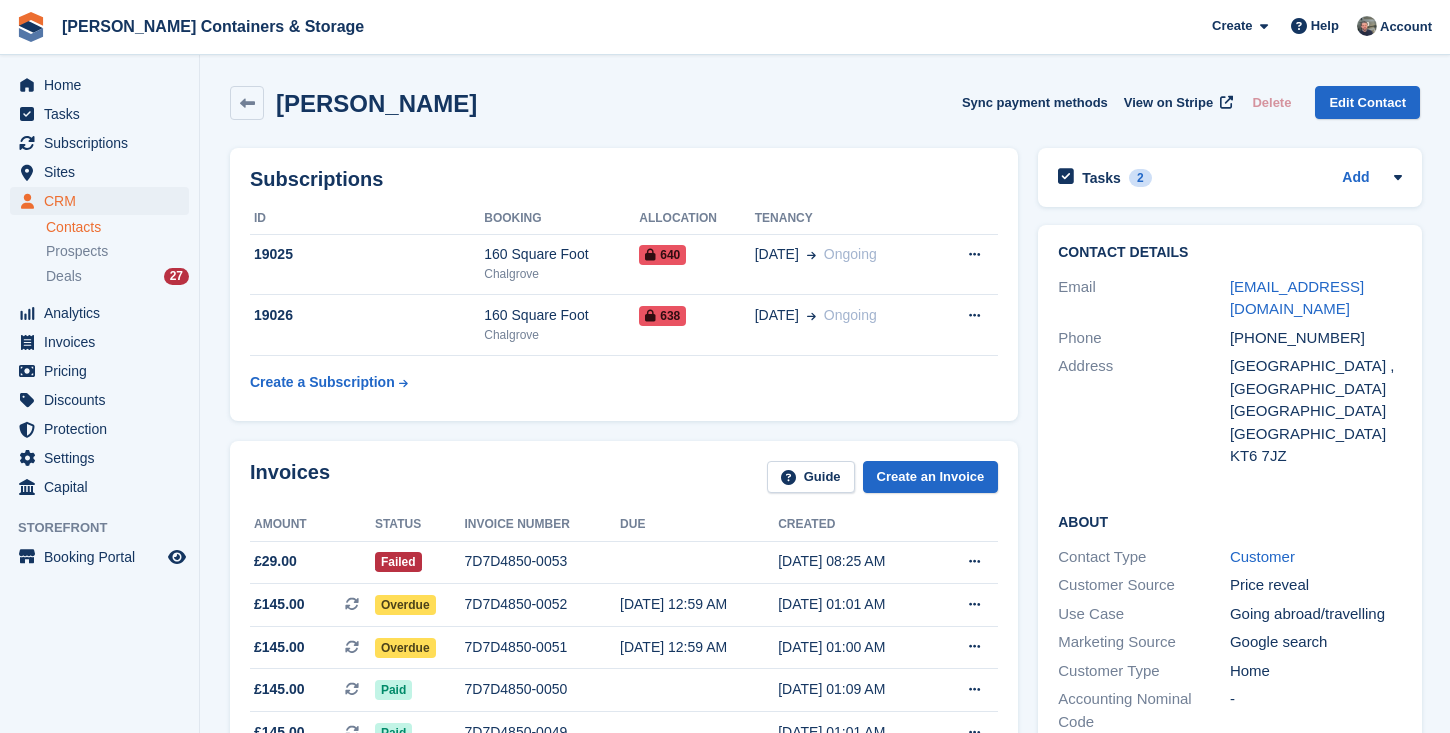 scroll, scrollTop: 54, scrollLeft: 0, axis: vertical 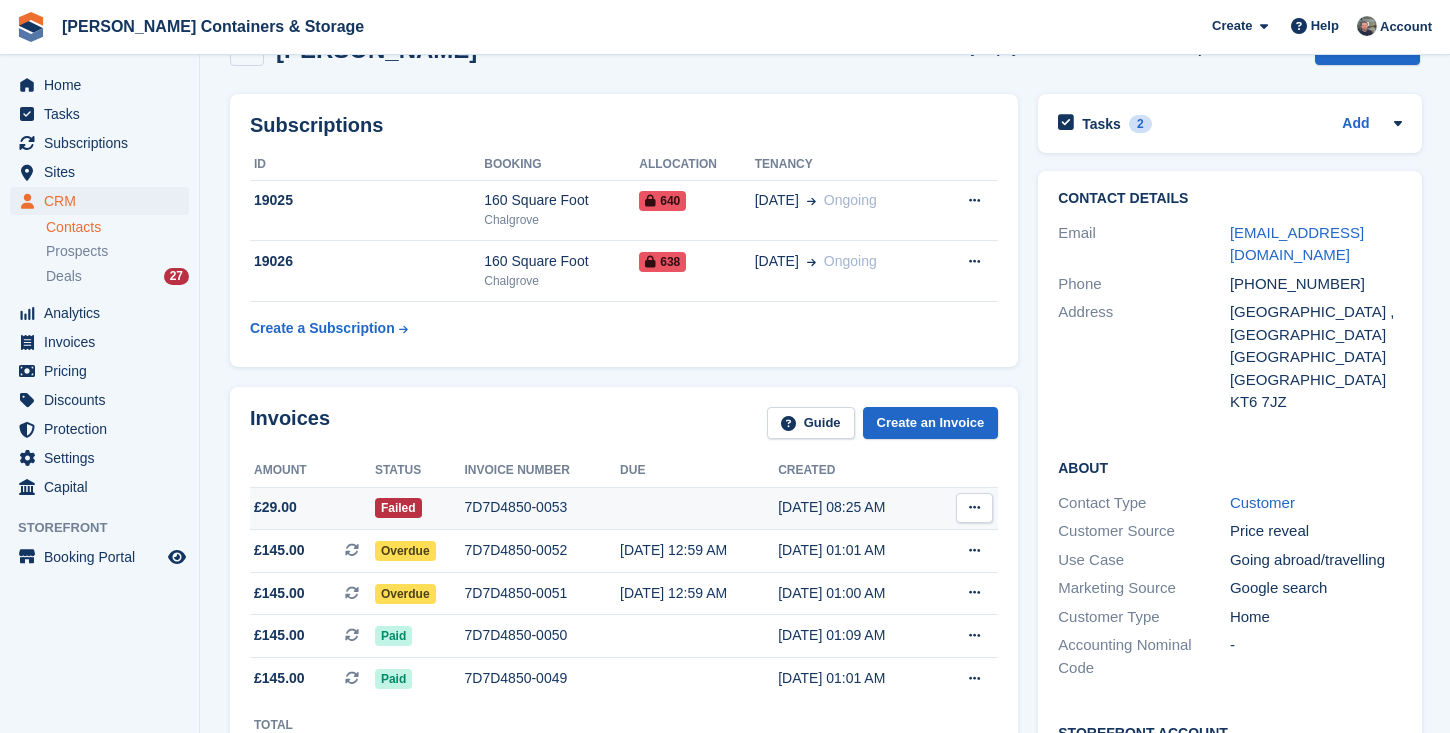 click on "7D7D4850-0053" at bounding box center (543, 507) 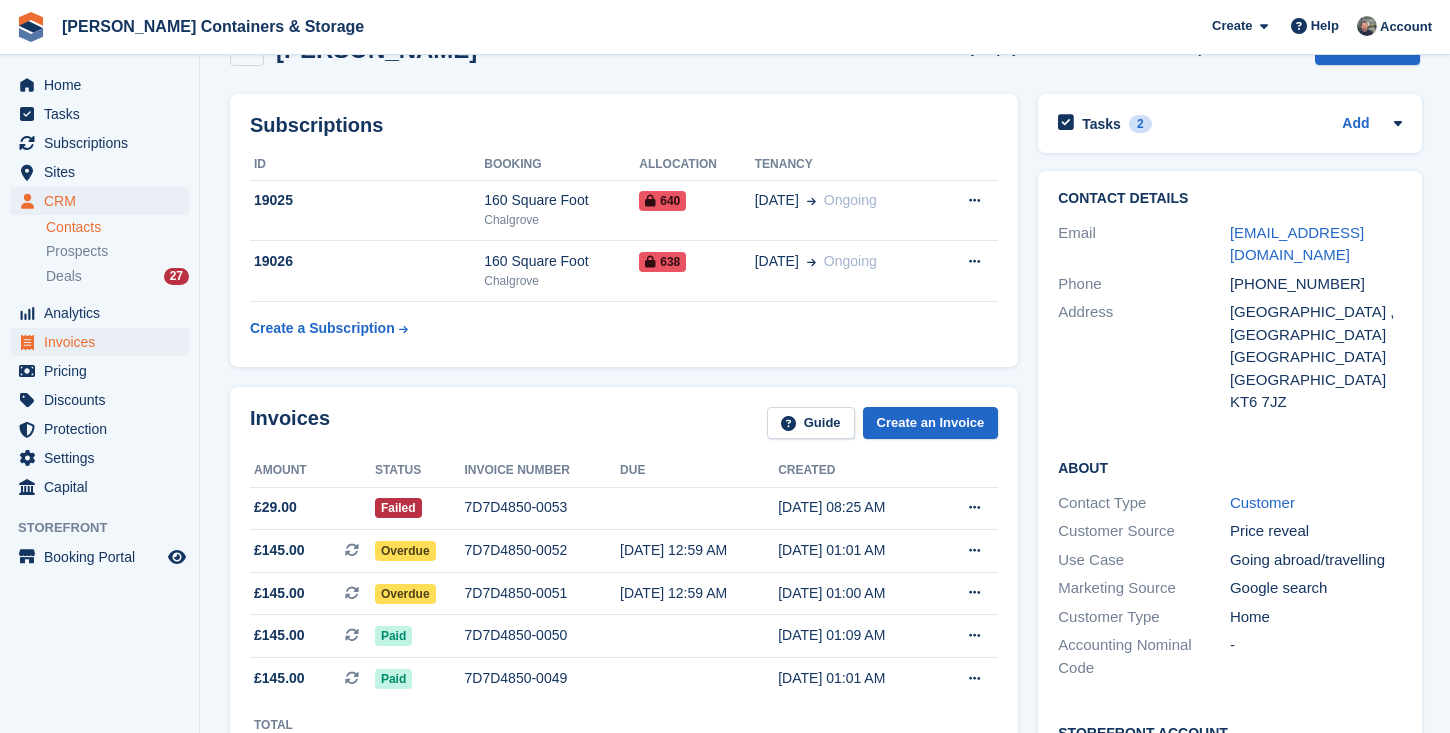 click on "Invoices" at bounding box center (104, 342) 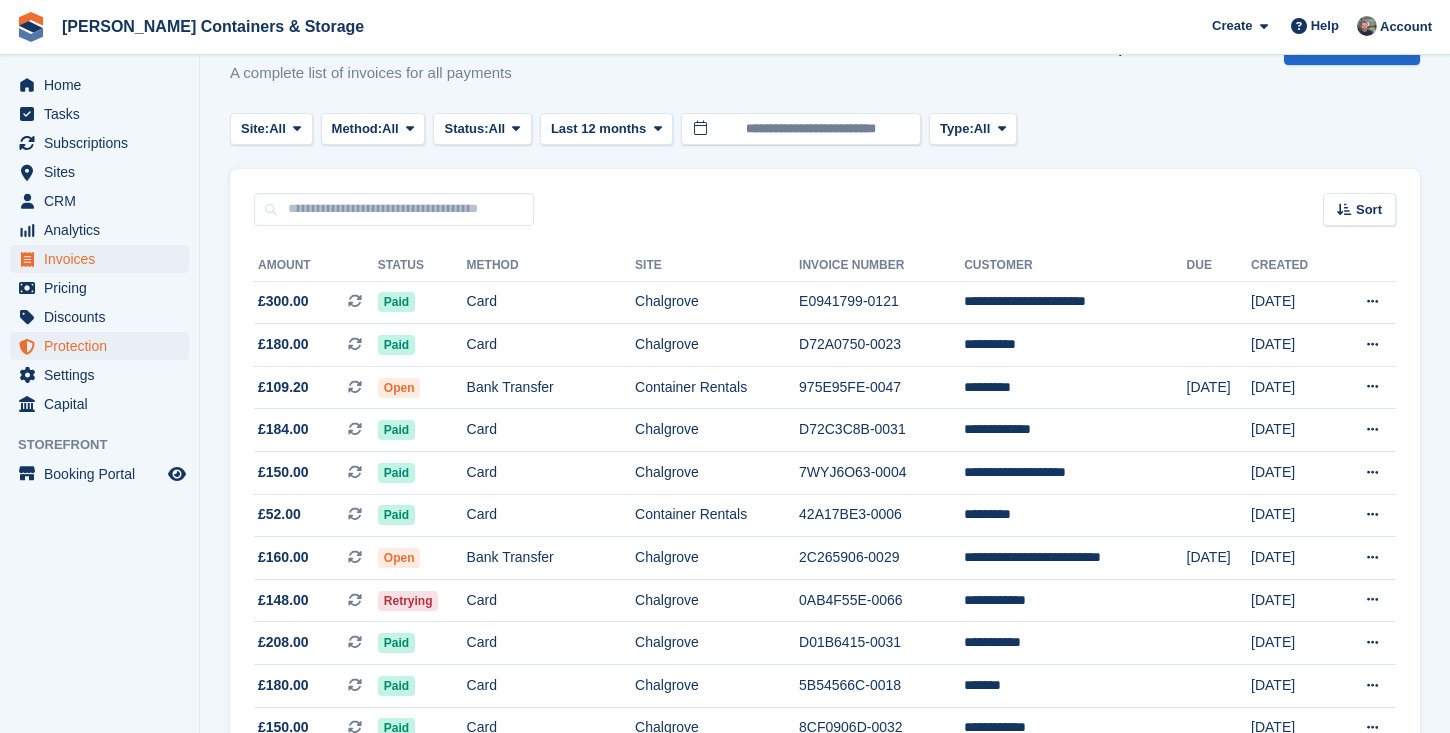 scroll, scrollTop: 0, scrollLeft: 0, axis: both 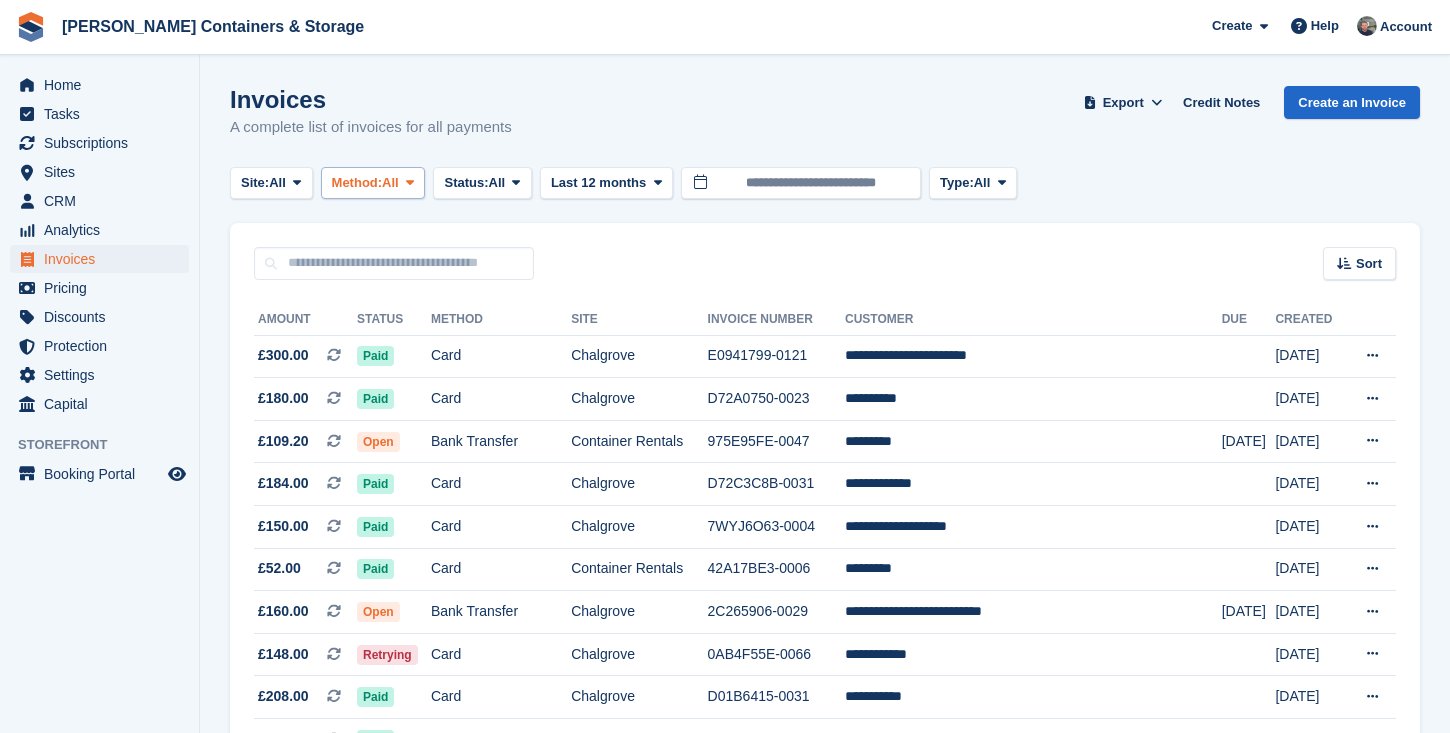 click on "Method:" at bounding box center [357, 183] 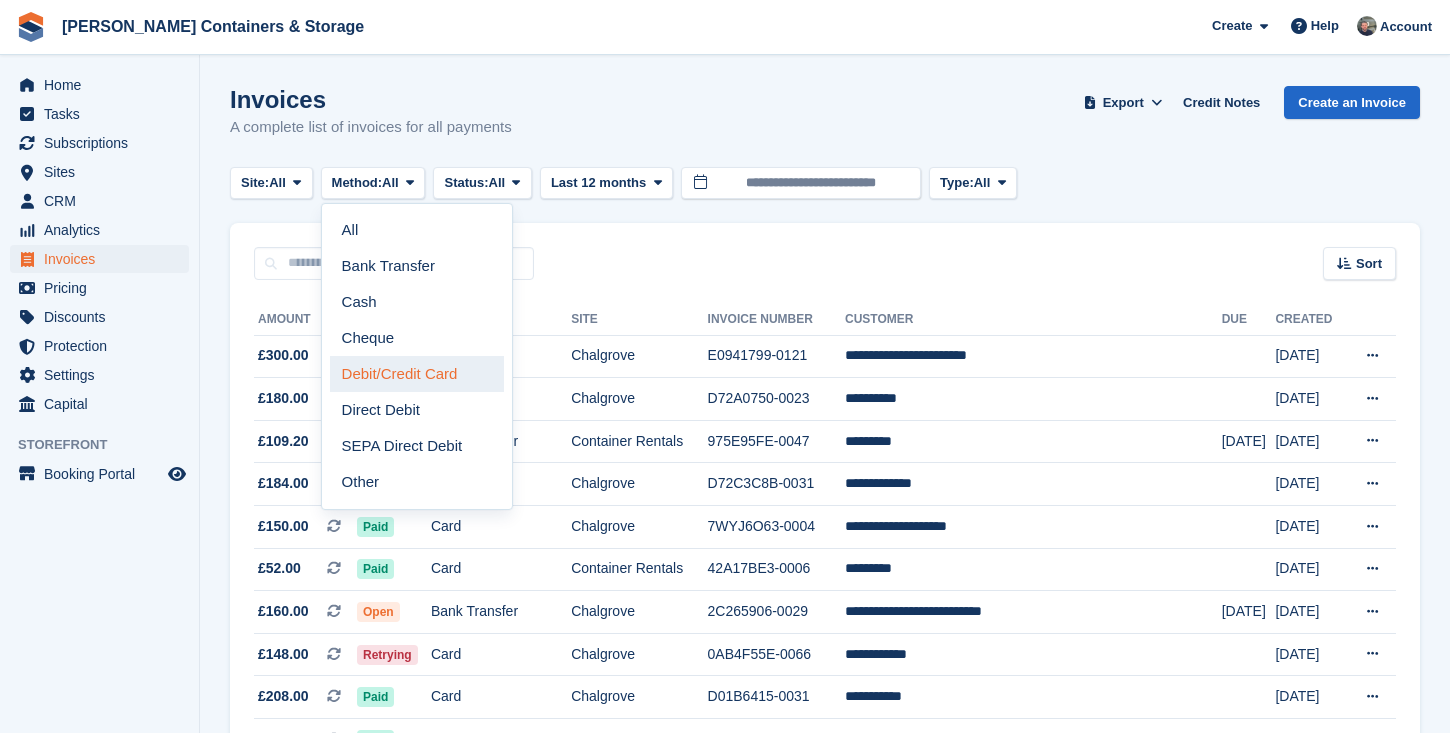 click on "Debit/Credit Card" at bounding box center (417, 374) 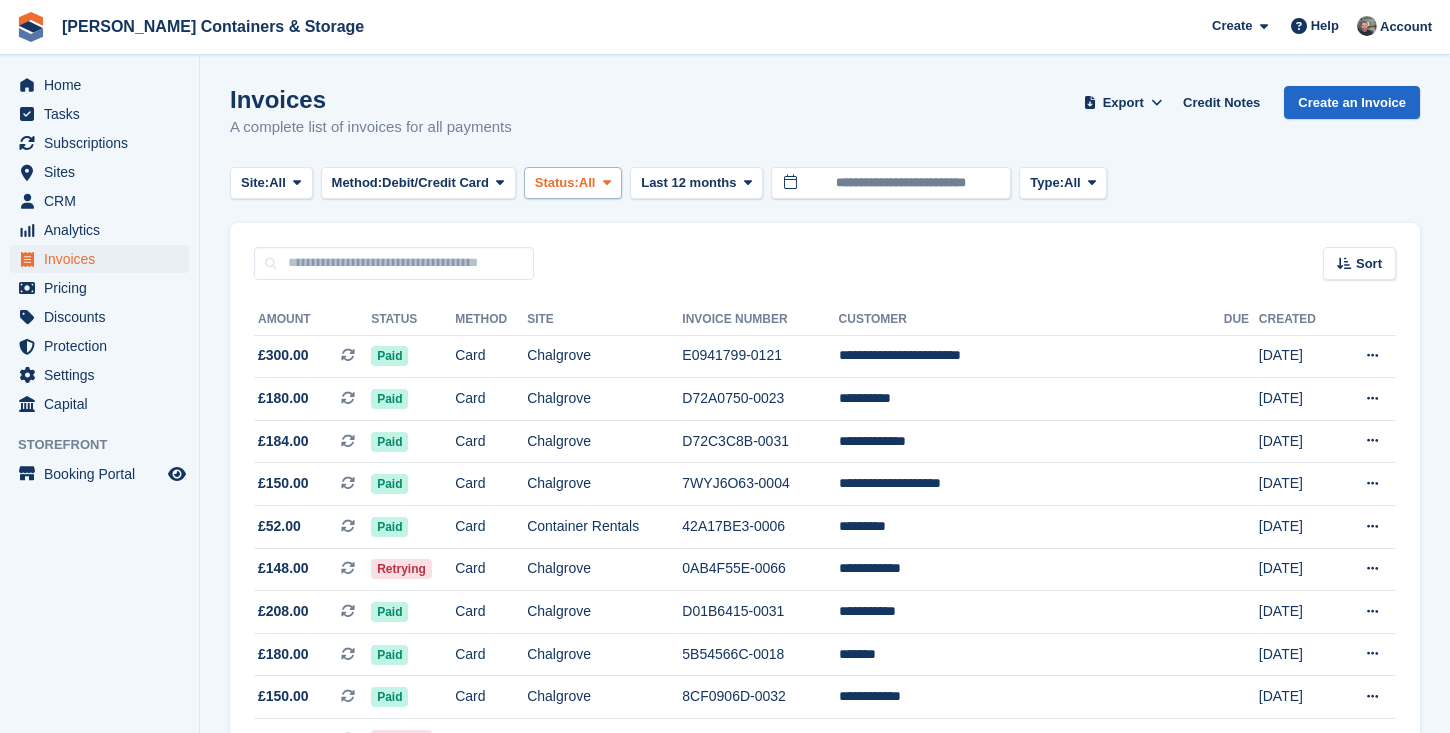 click on "Status:" at bounding box center [557, 183] 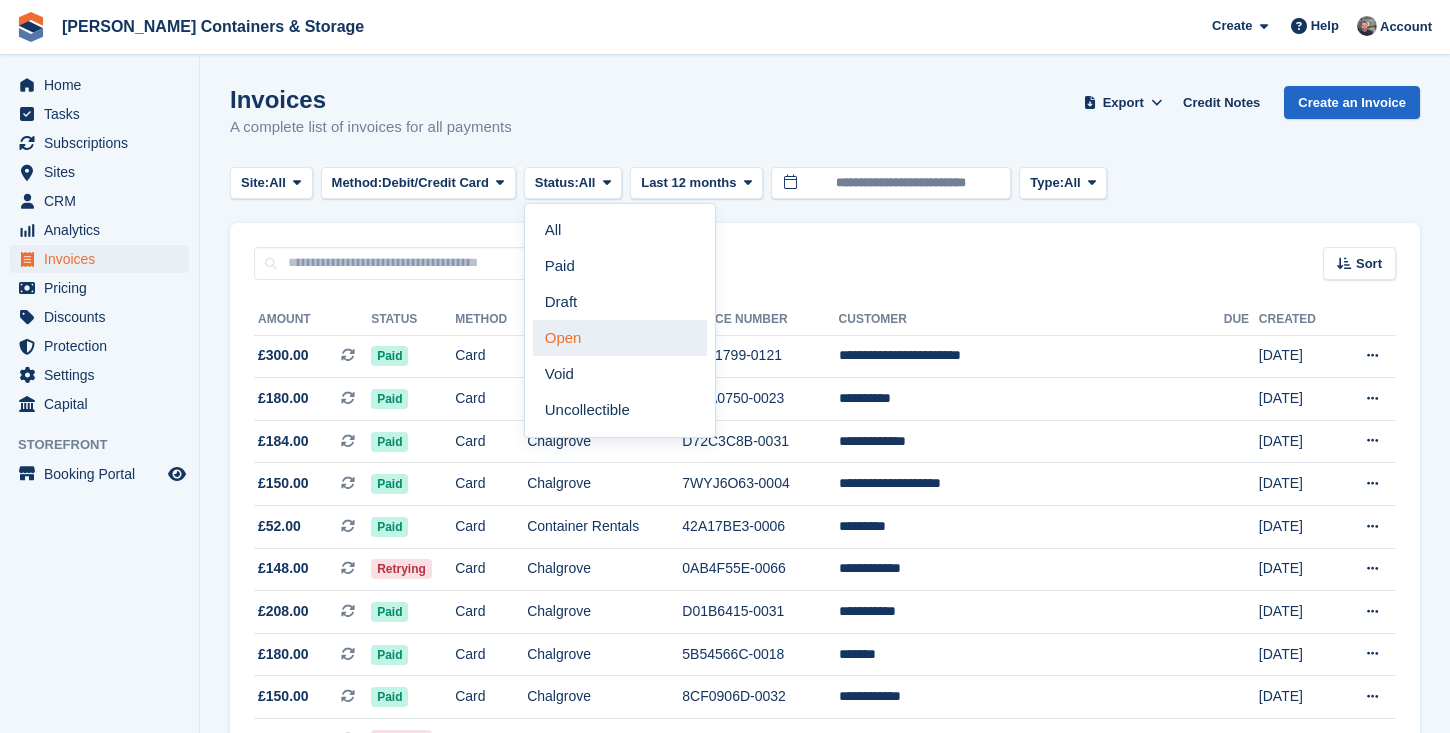 click on "Open" at bounding box center (620, 338) 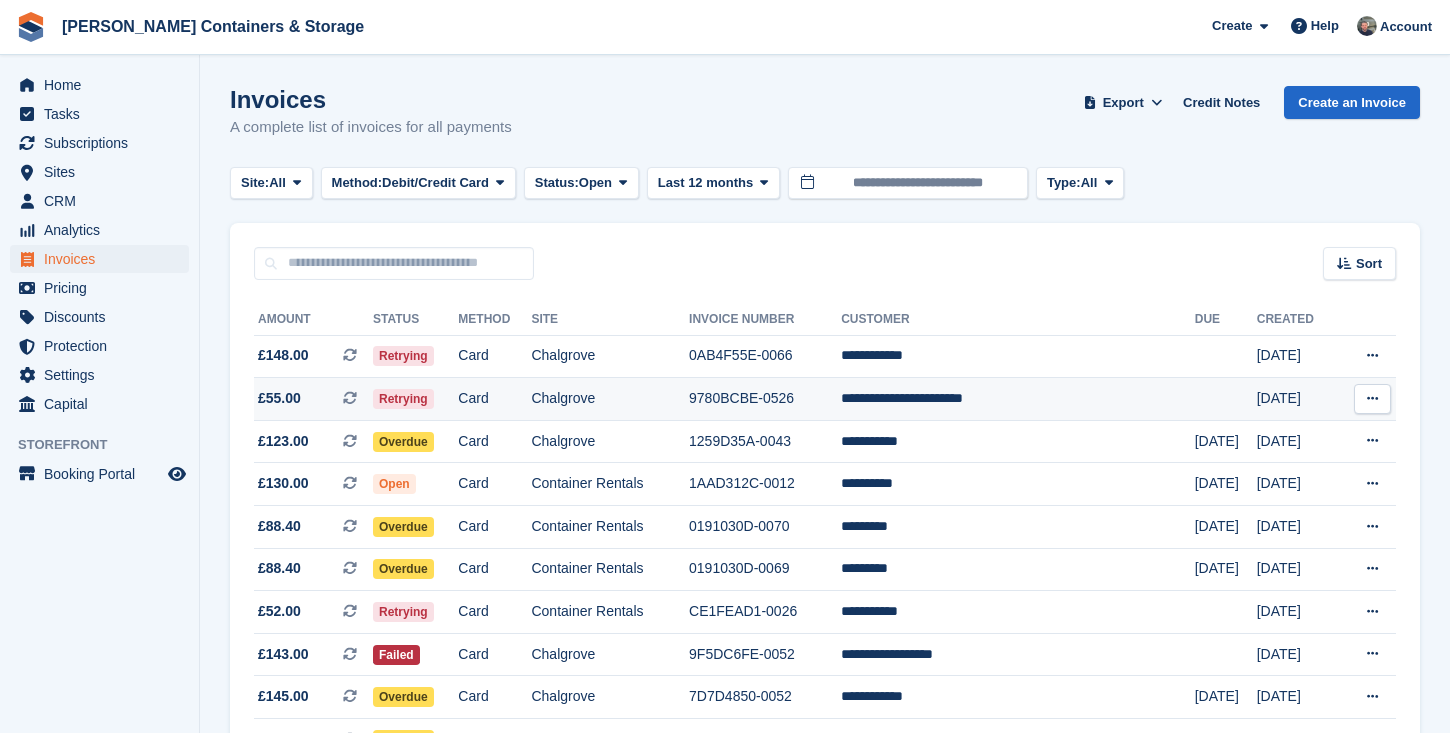 click on "Chalgrove" at bounding box center [610, 399] 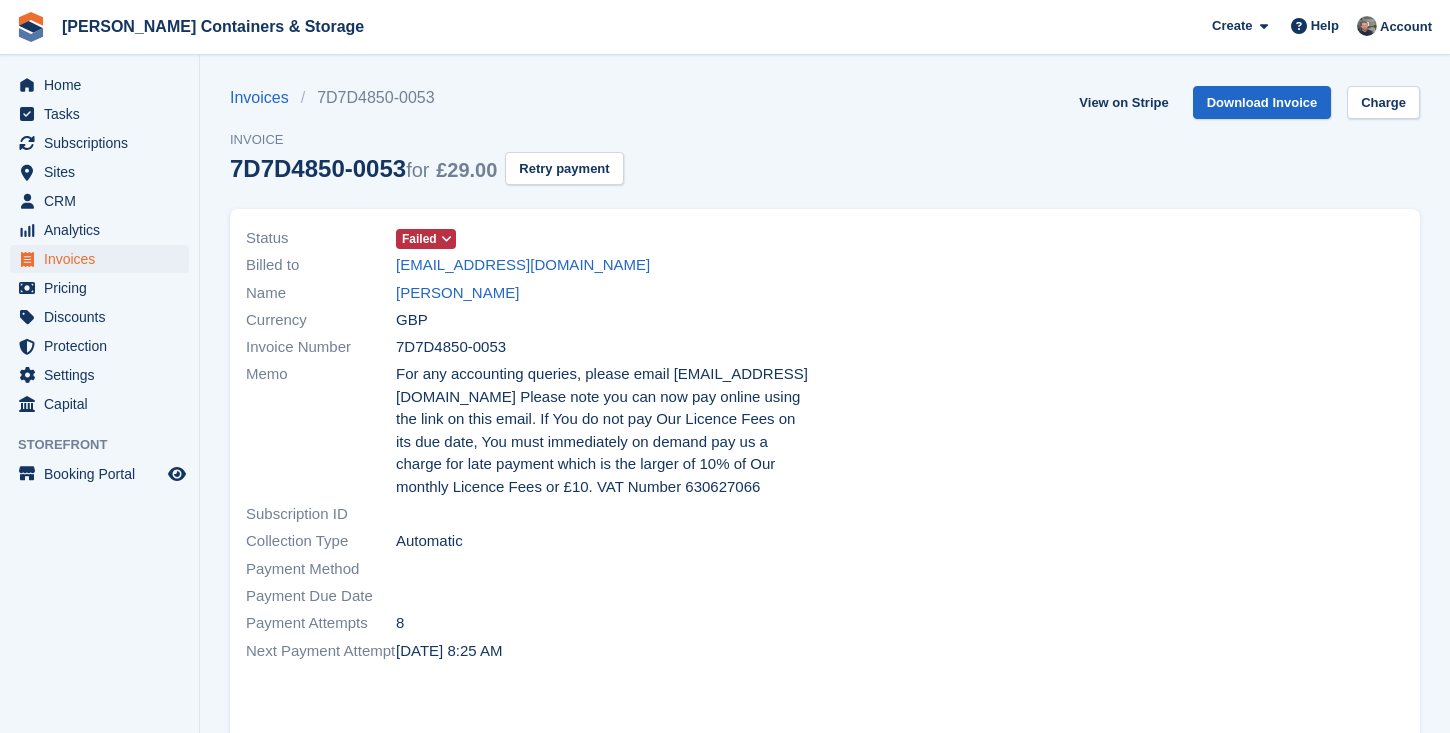 scroll, scrollTop: 0, scrollLeft: 0, axis: both 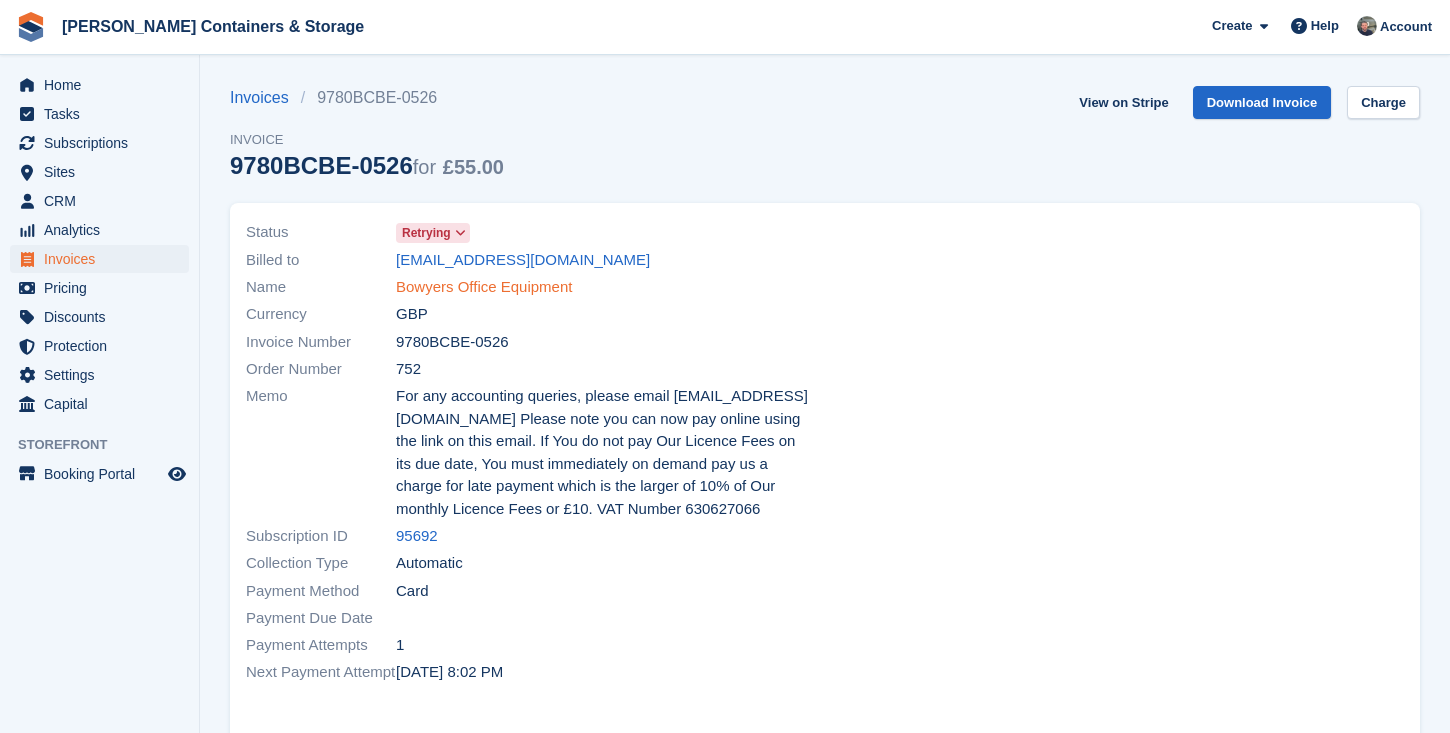 click on "Bowyers Office Equipment" at bounding box center (484, 287) 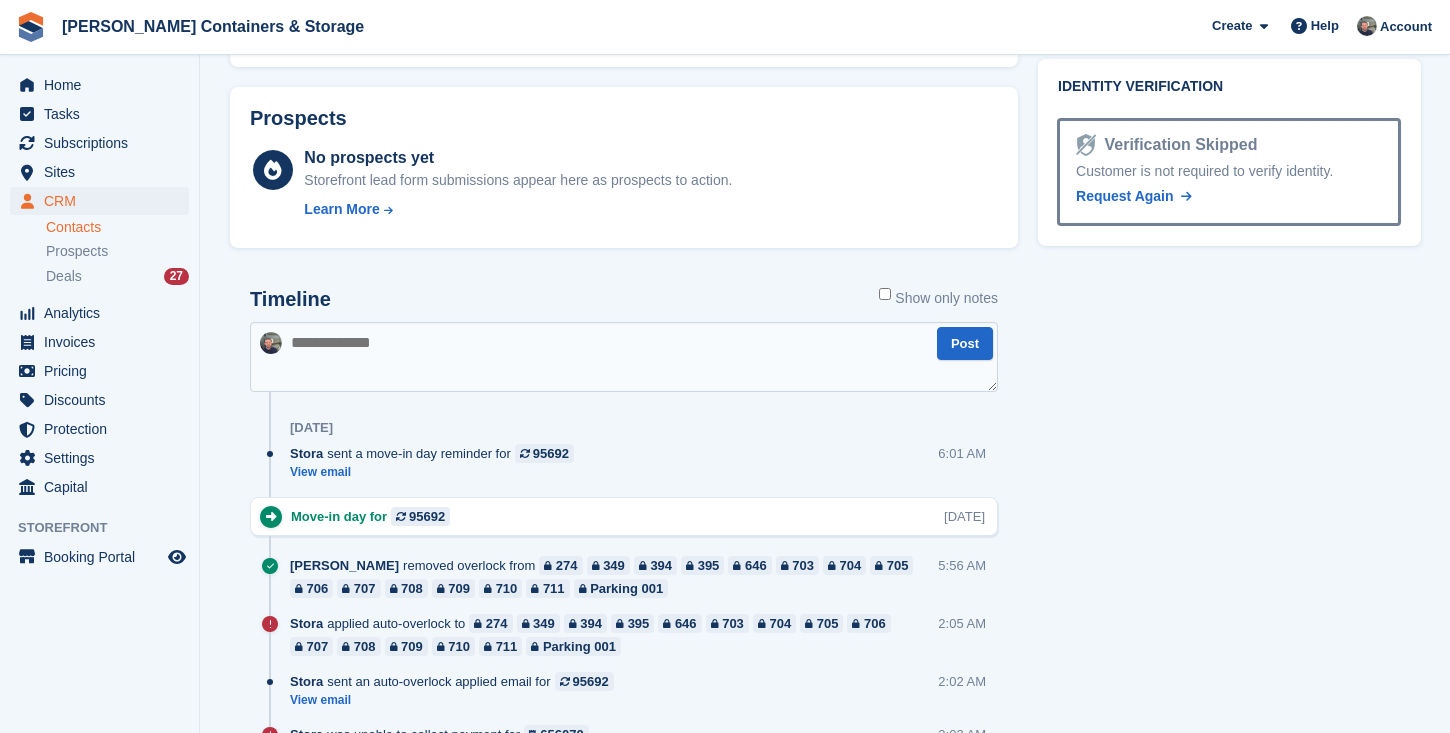 scroll, scrollTop: 1243, scrollLeft: 0, axis: vertical 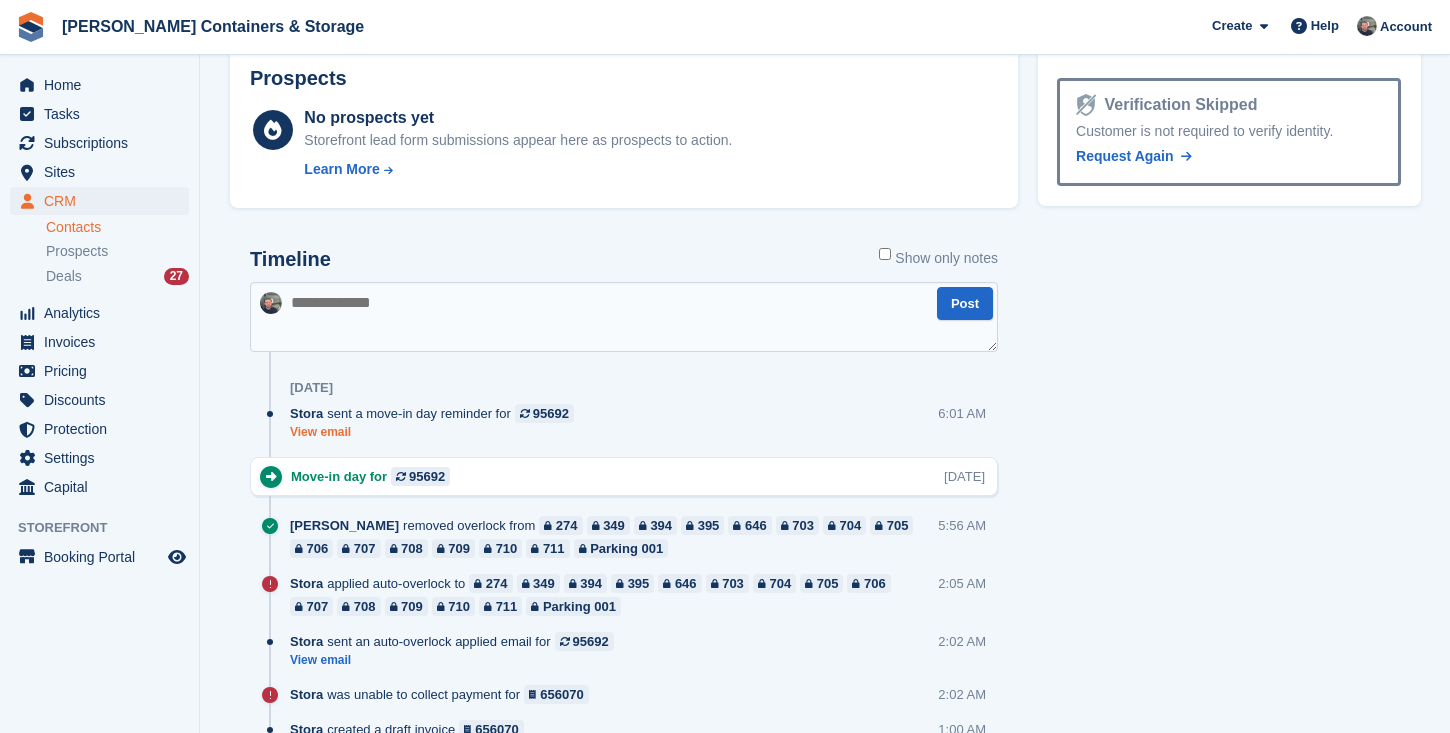 click on "View email" at bounding box center [437, 432] 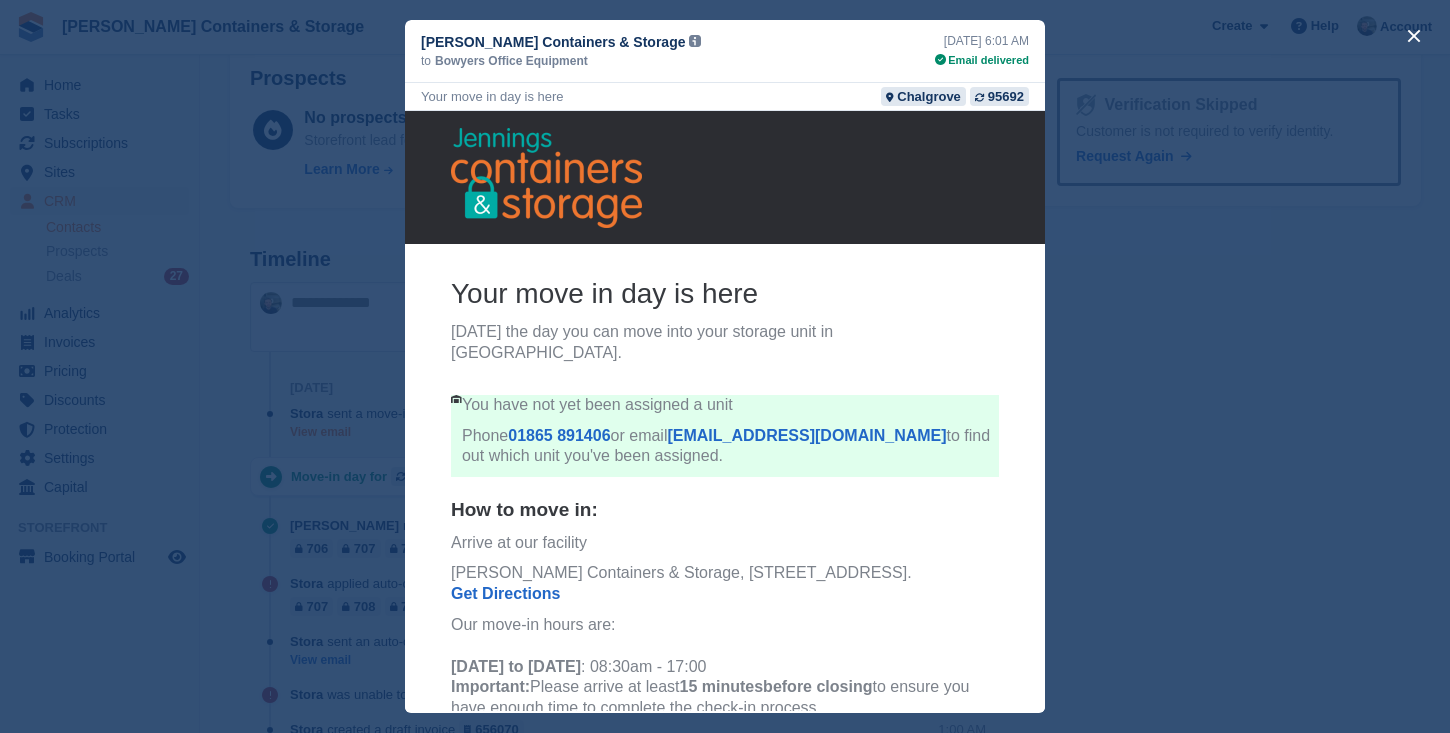 scroll, scrollTop: 0, scrollLeft: 0, axis: both 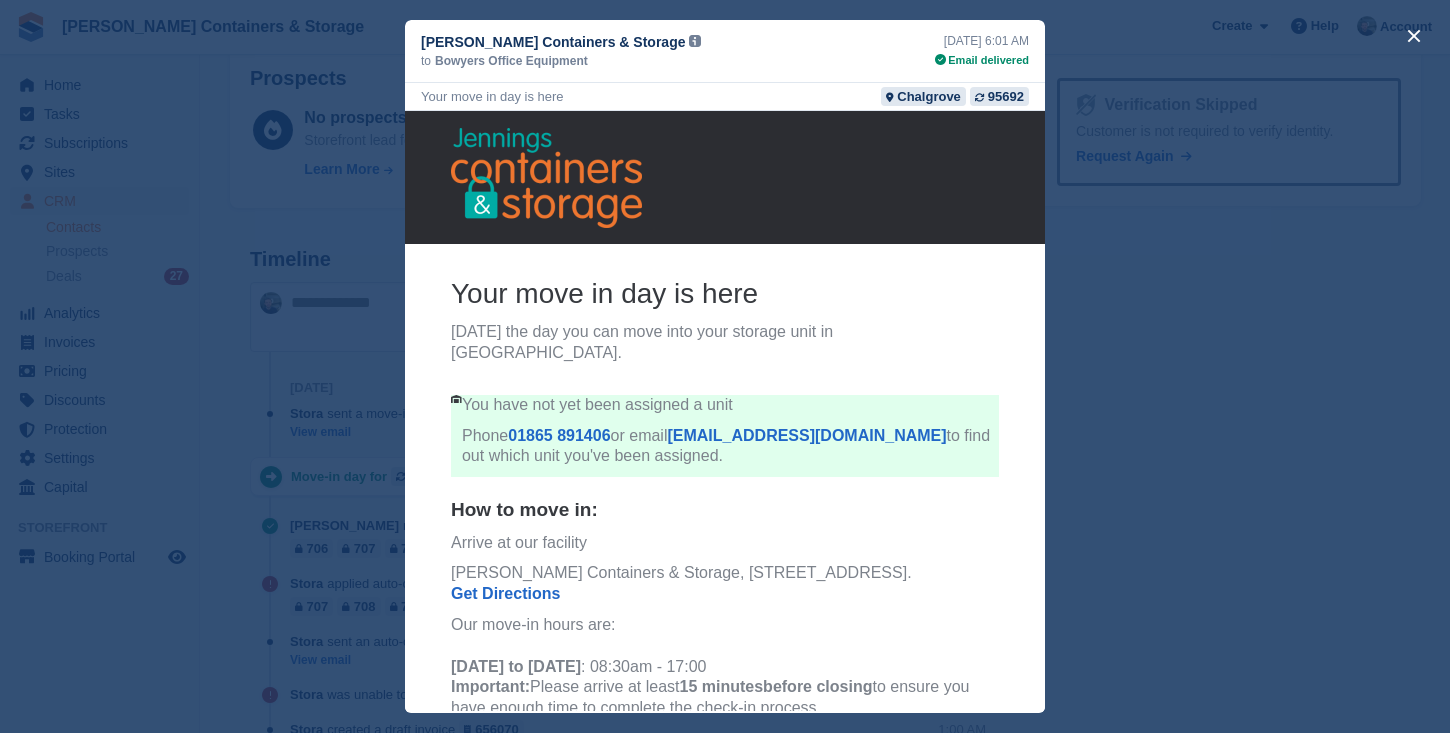 click on "You have not yet been assigned a unit" at bounding box center [730, 405] 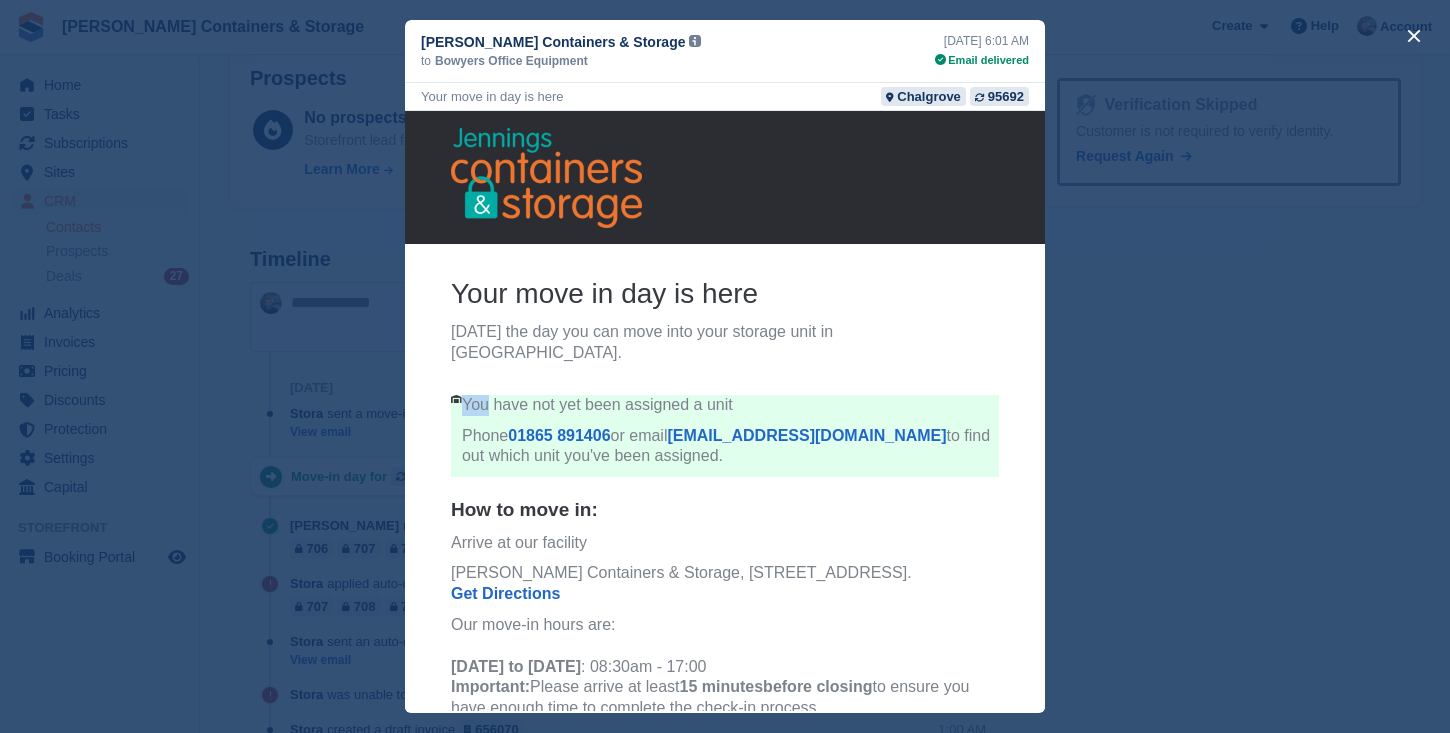 click on "You have not yet been assigned a unit" at bounding box center (730, 405) 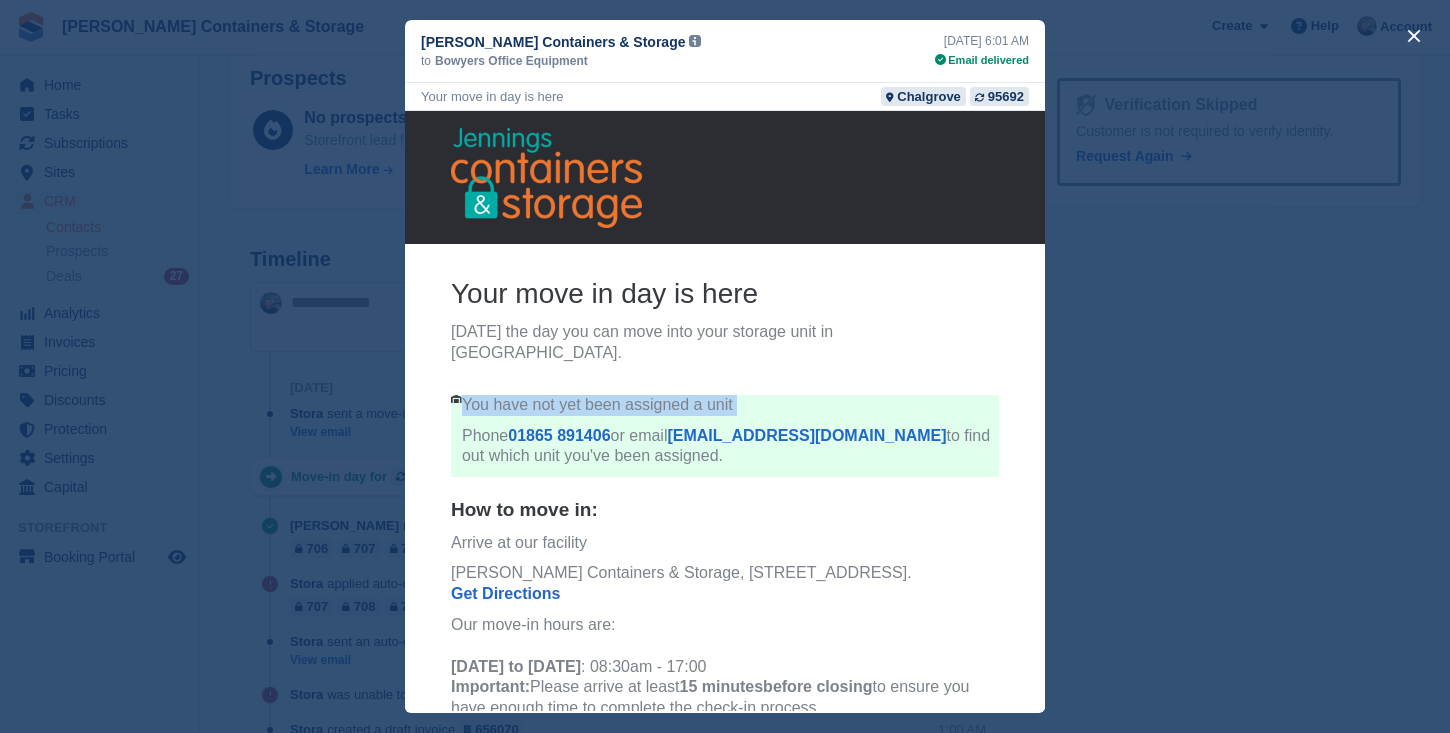 click on "You have not yet been assigned a unit" at bounding box center (730, 405) 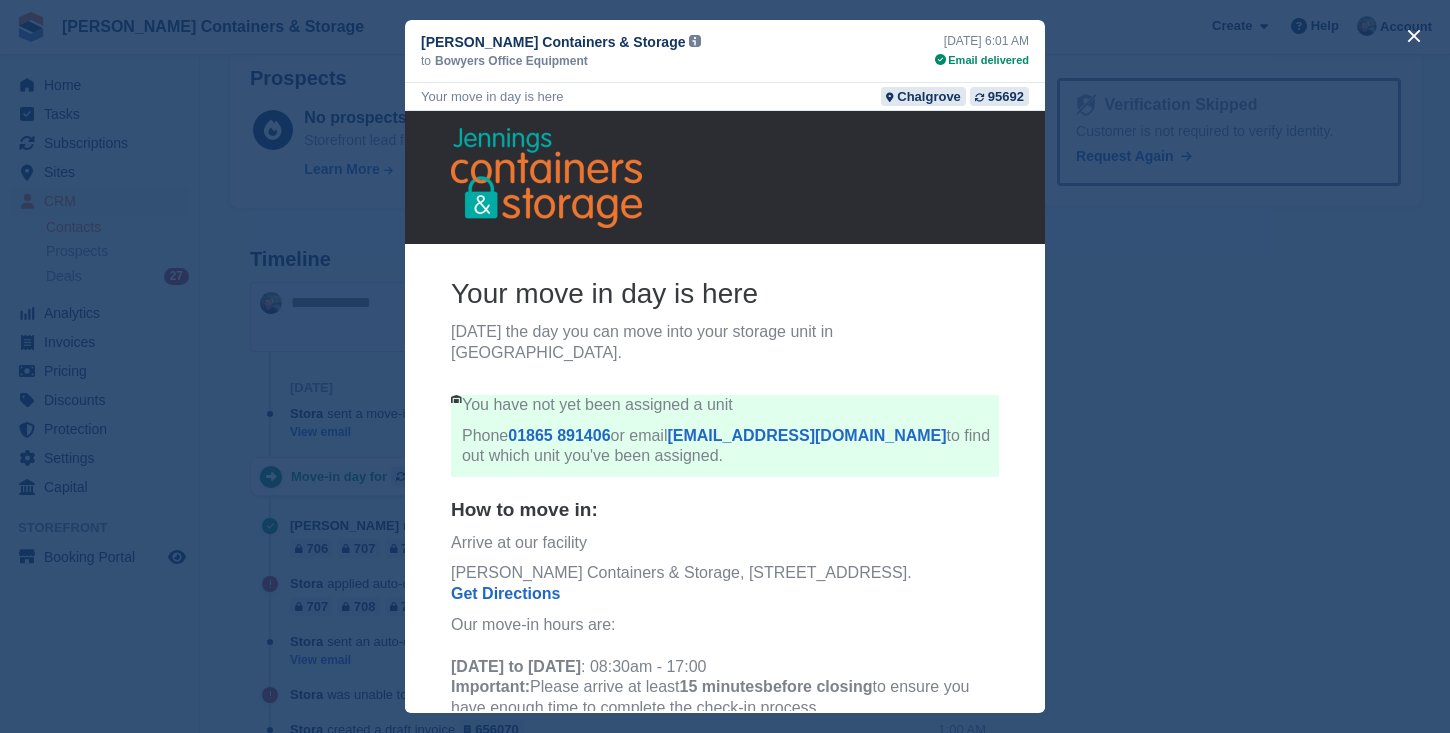click on "How to move in:" at bounding box center (725, 510) 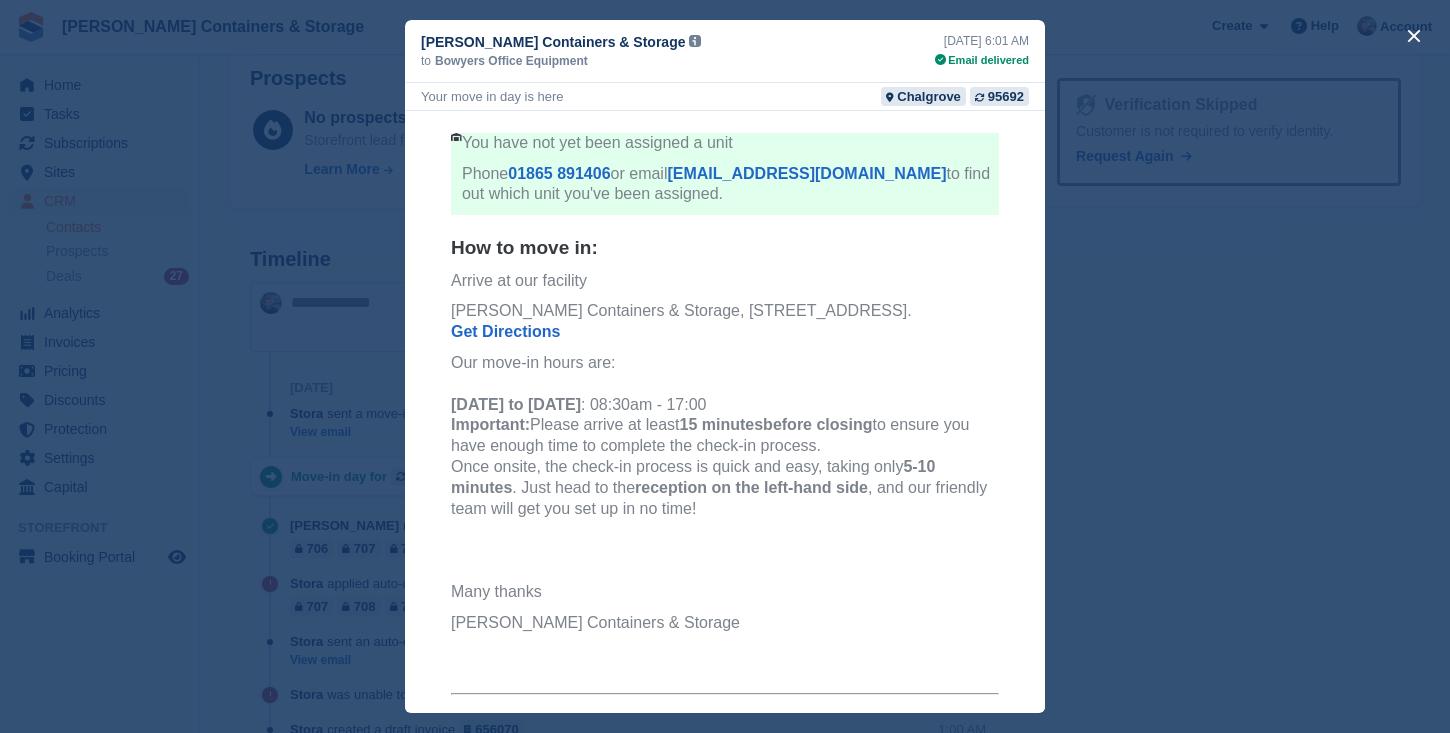 scroll, scrollTop: 462, scrollLeft: 0, axis: vertical 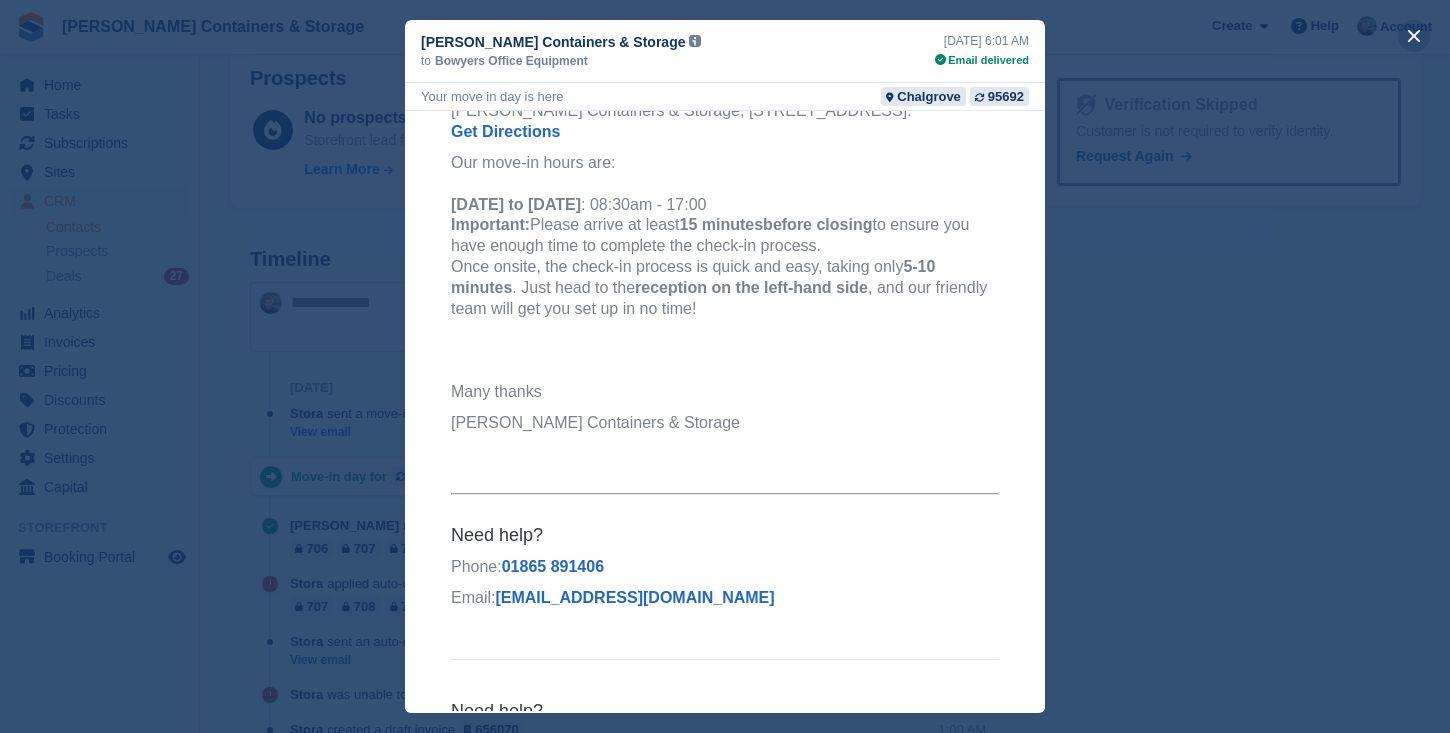 click at bounding box center [1414, 36] 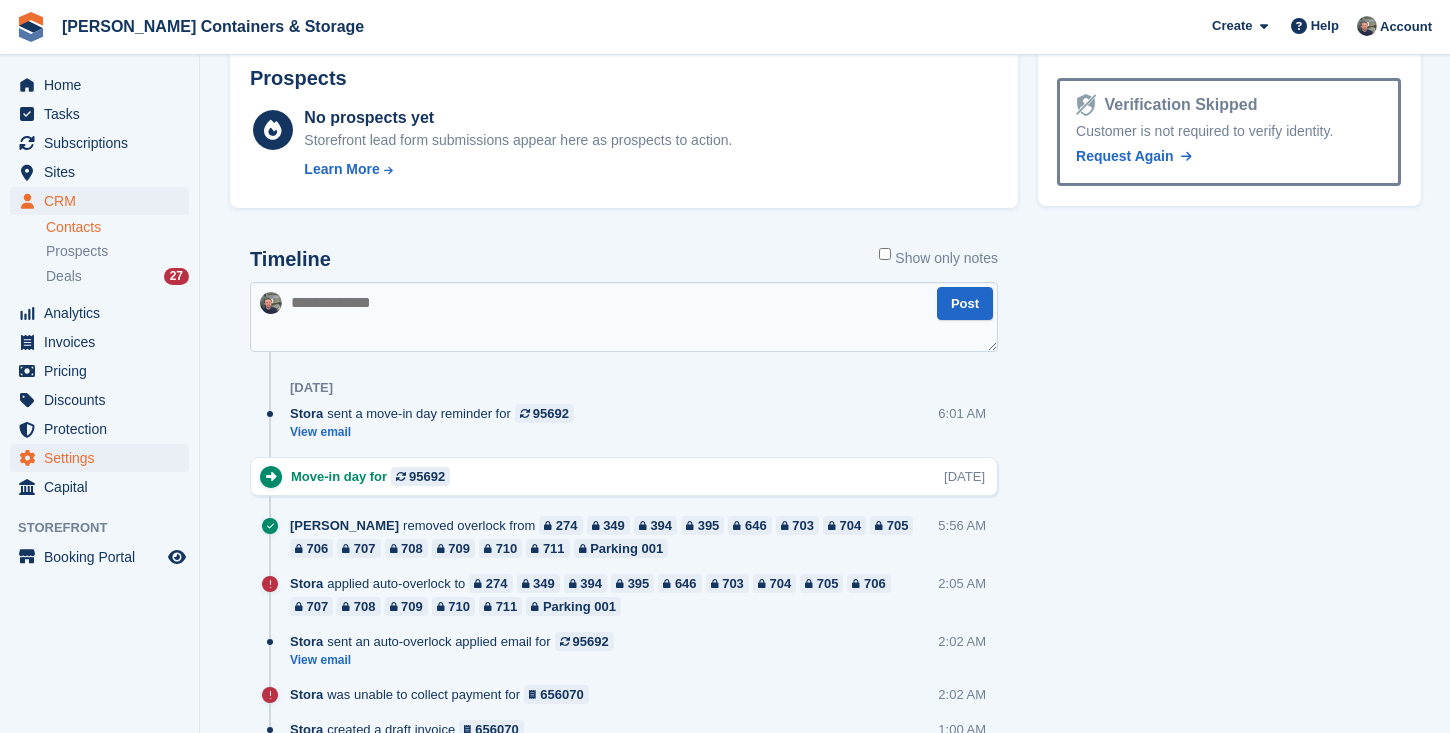 click on "Settings" at bounding box center (104, 458) 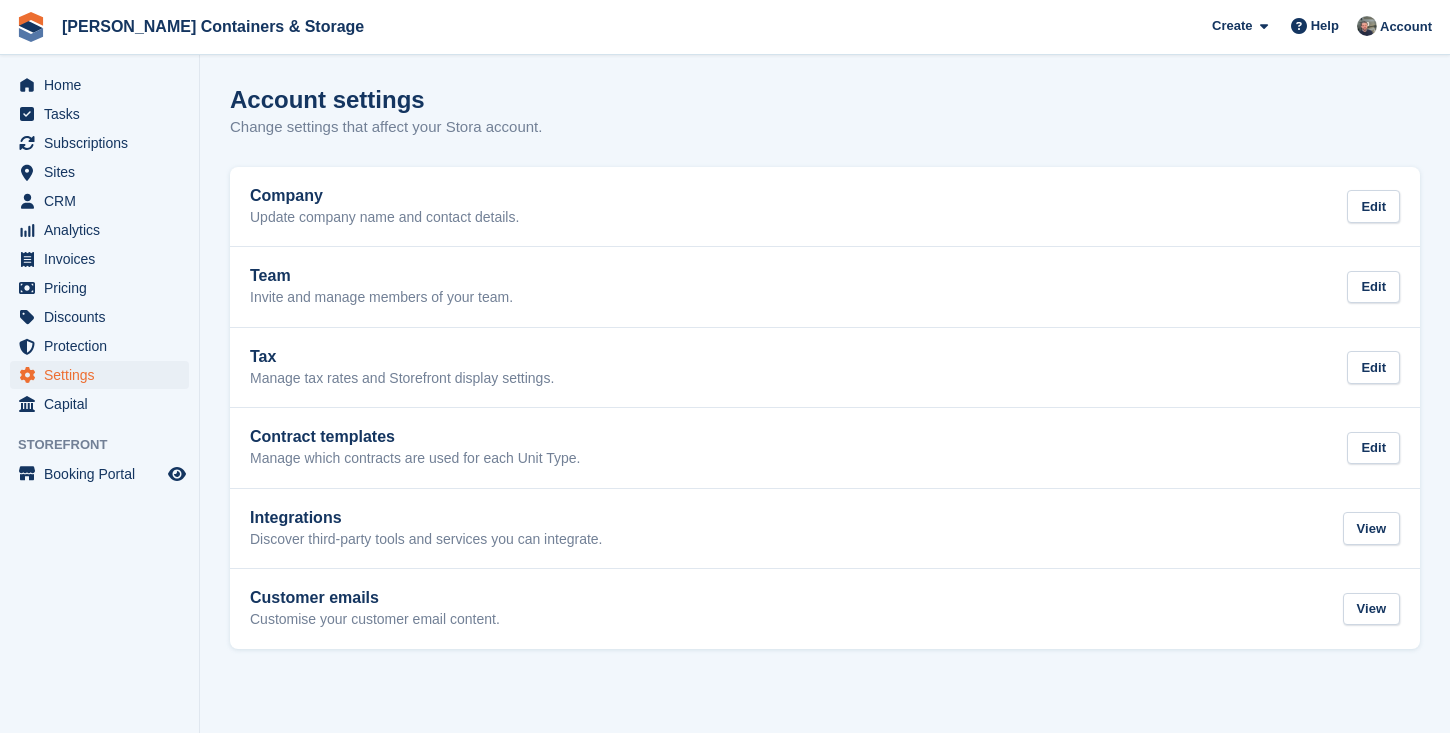 scroll, scrollTop: 0, scrollLeft: 0, axis: both 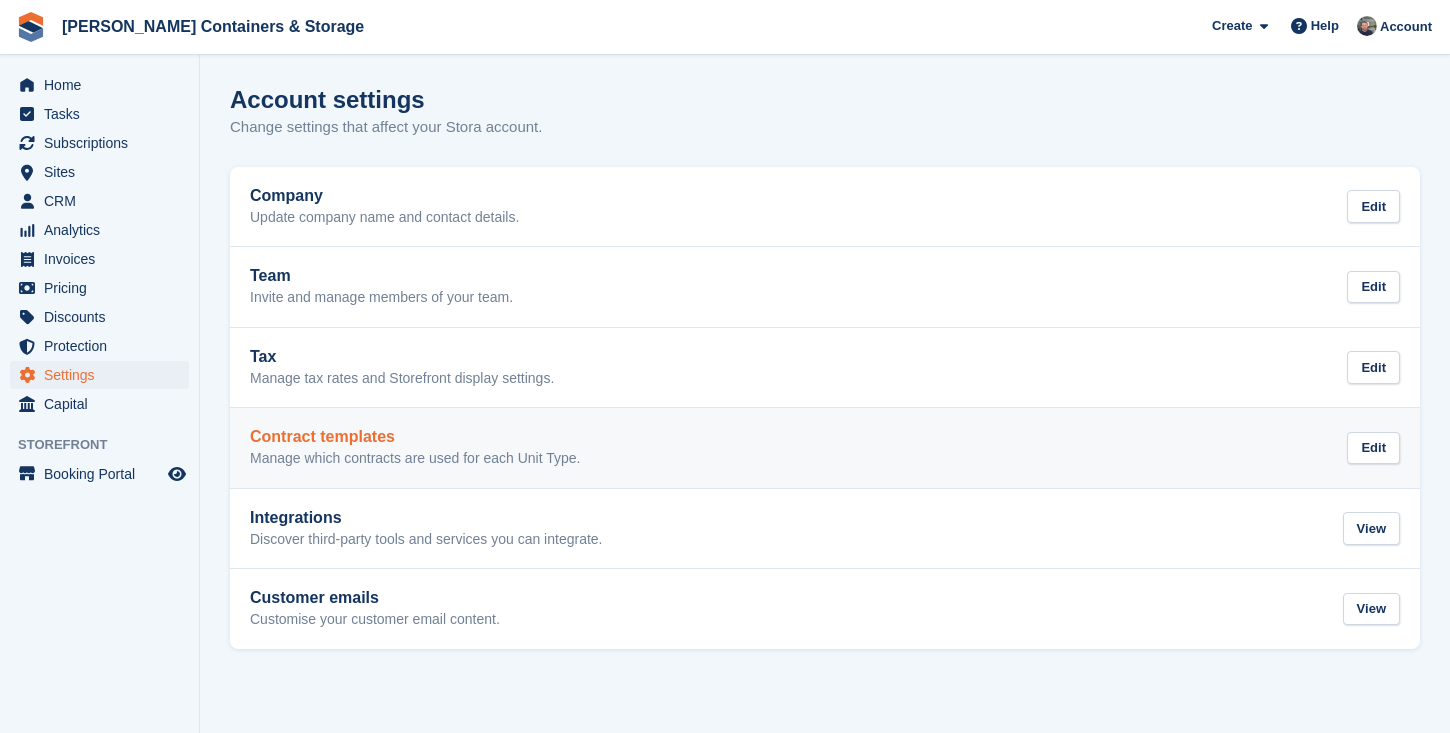 click on "Contract templates
Manage which contracts are used for each Unit Type." at bounding box center [415, 448] 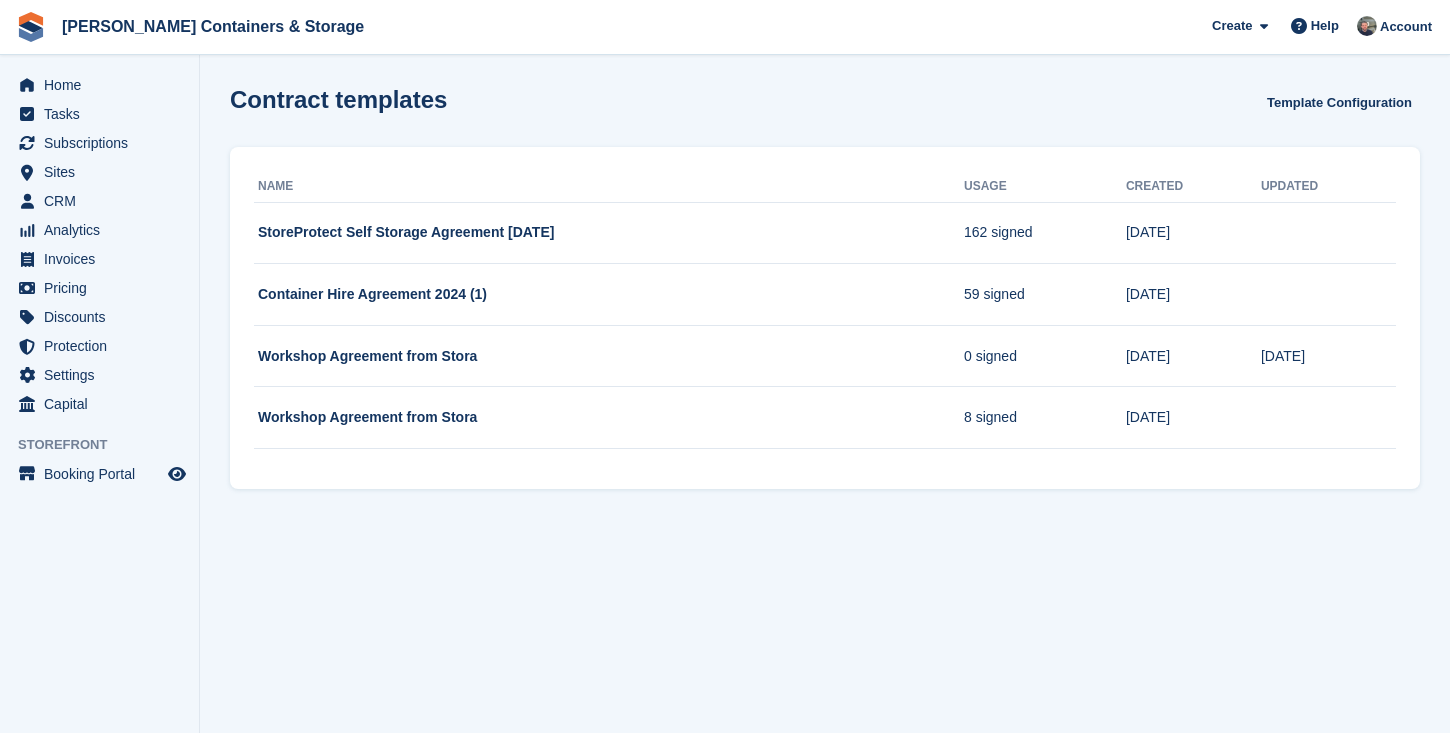 scroll, scrollTop: 0, scrollLeft: 0, axis: both 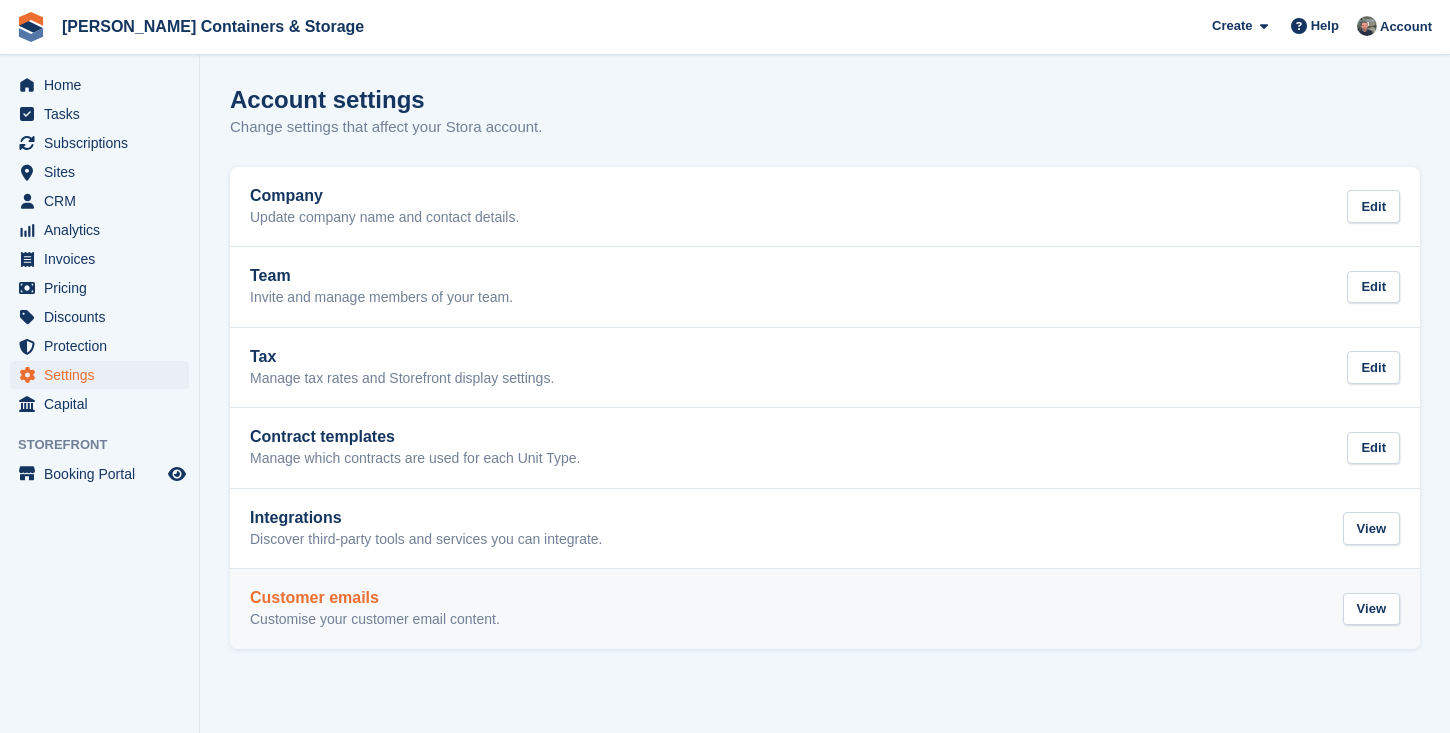 click on "Customer emails" at bounding box center (375, 598) 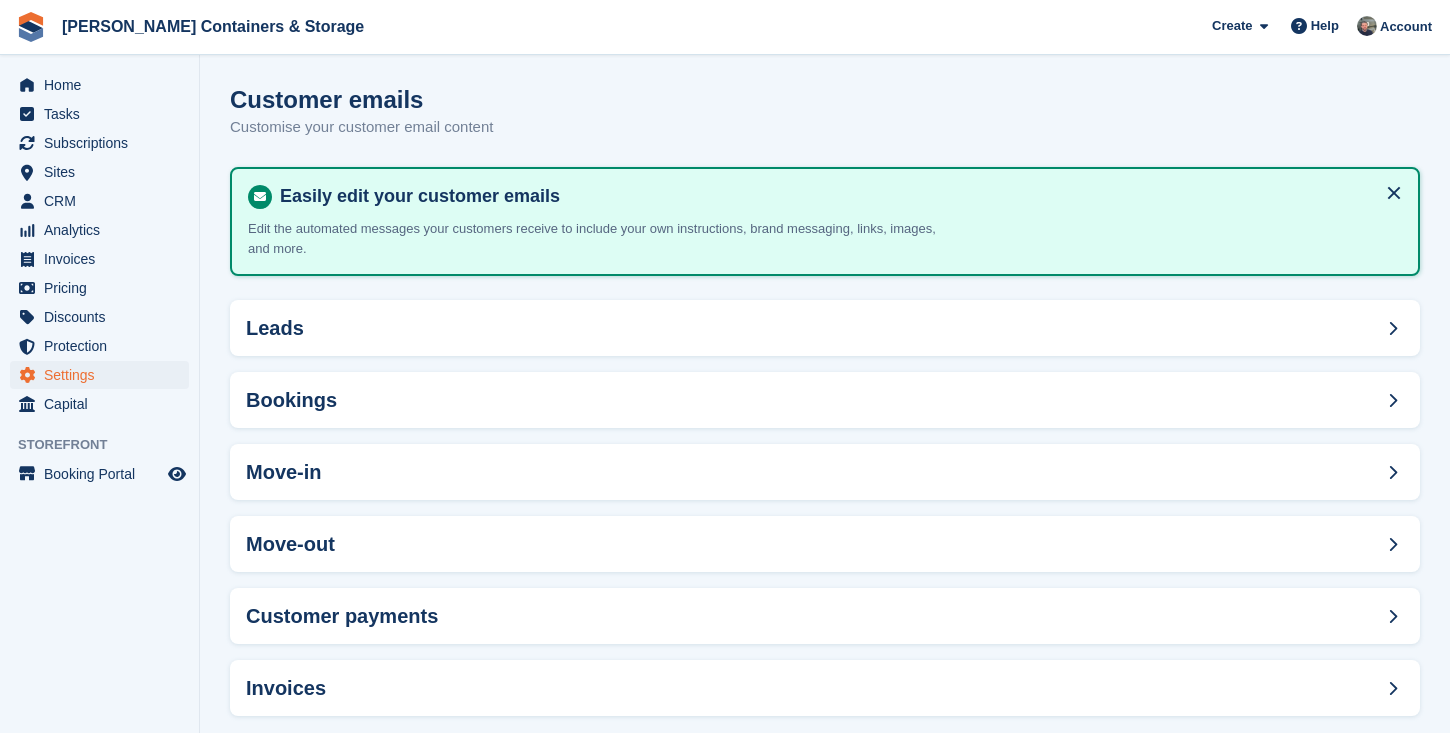 scroll, scrollTop: 0, scrollLeft: 0, axis: both 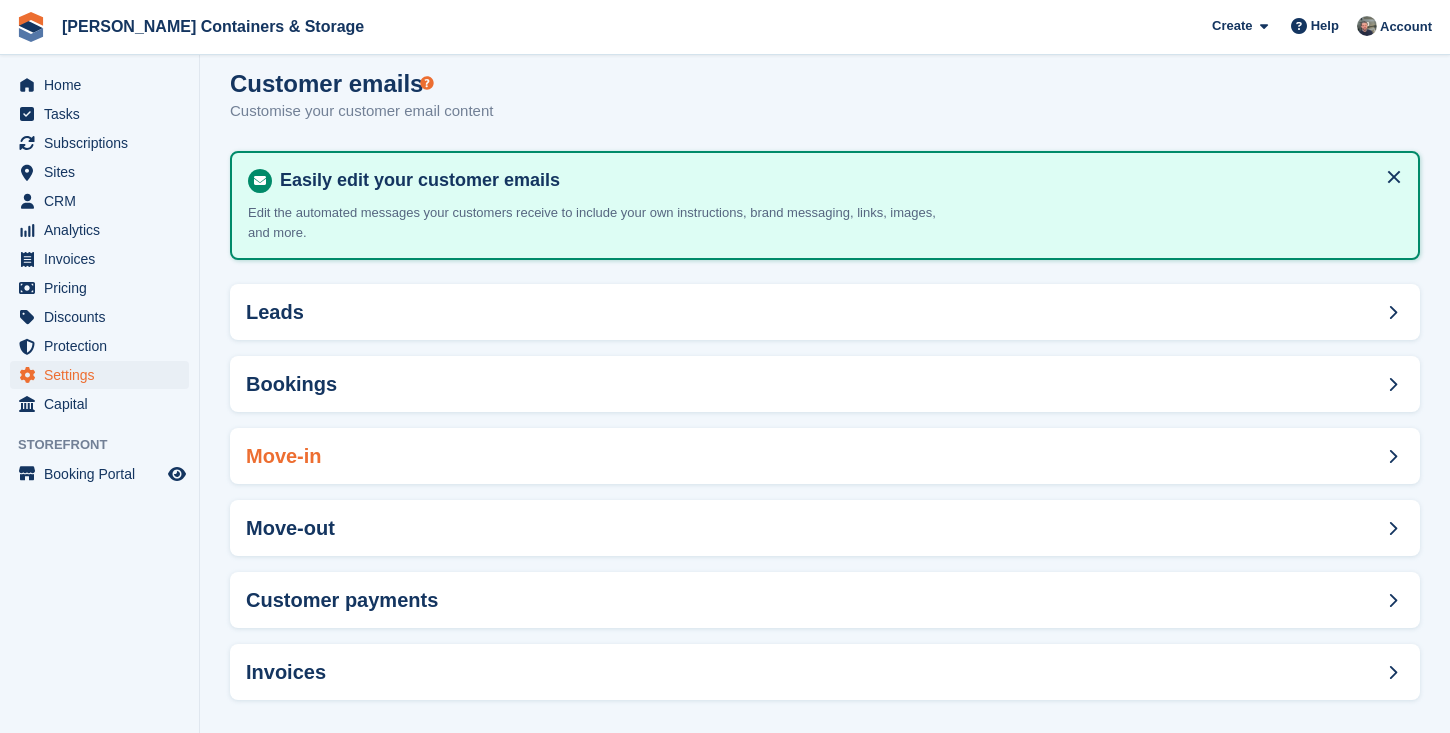 click on "Move-in" at bounding box center (825, 456) 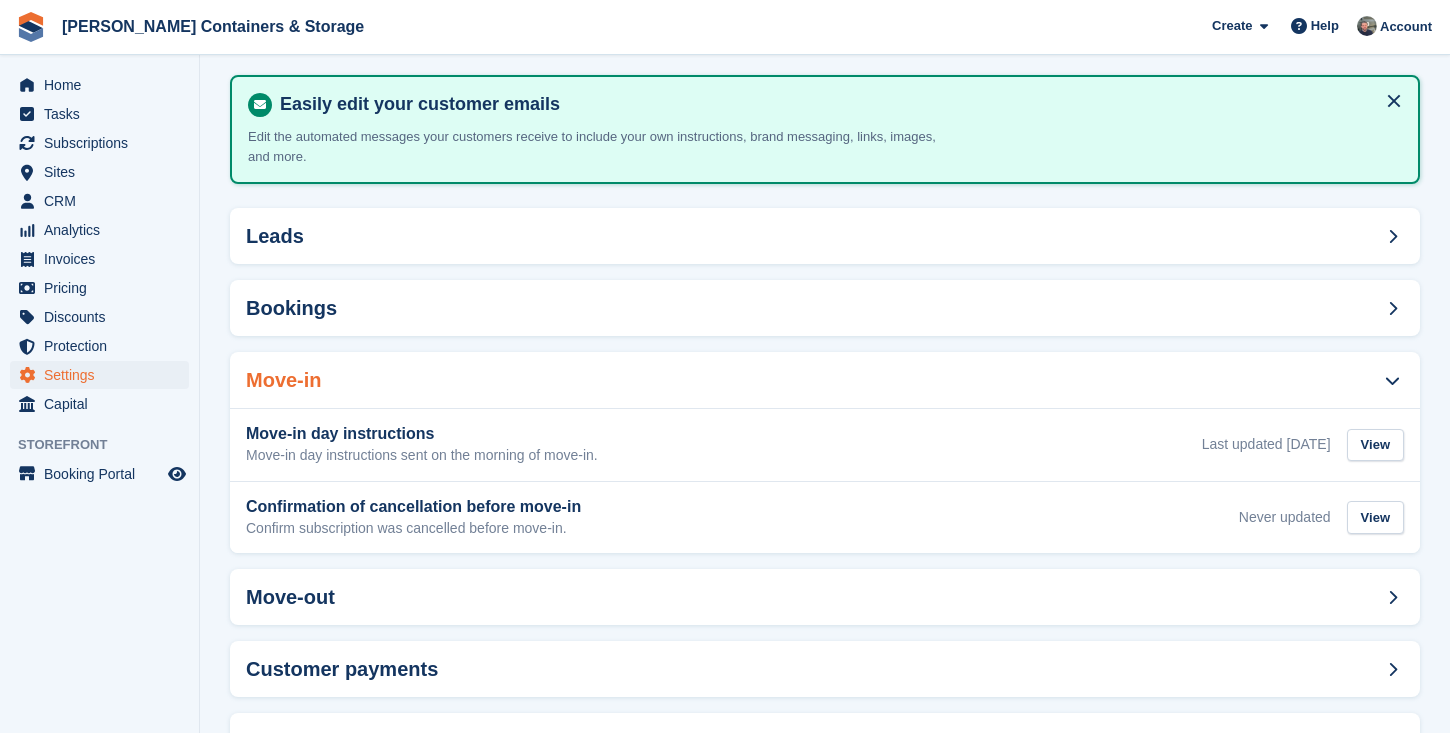 scroll, scrollTop: 150, scrollLeft: 0, axis: vertical 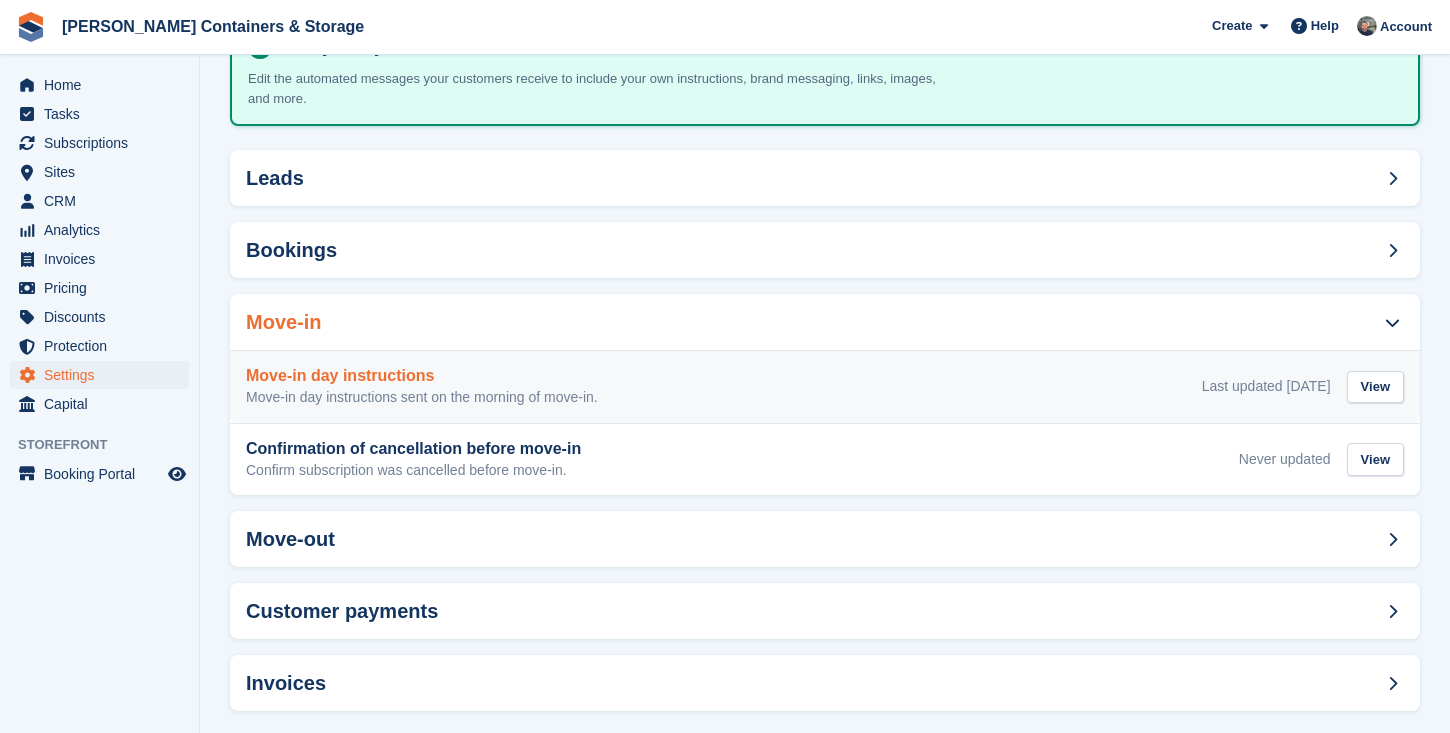 click on "Move-in day instructions sent on the morning of move-in." at bounding box center (422, 398) 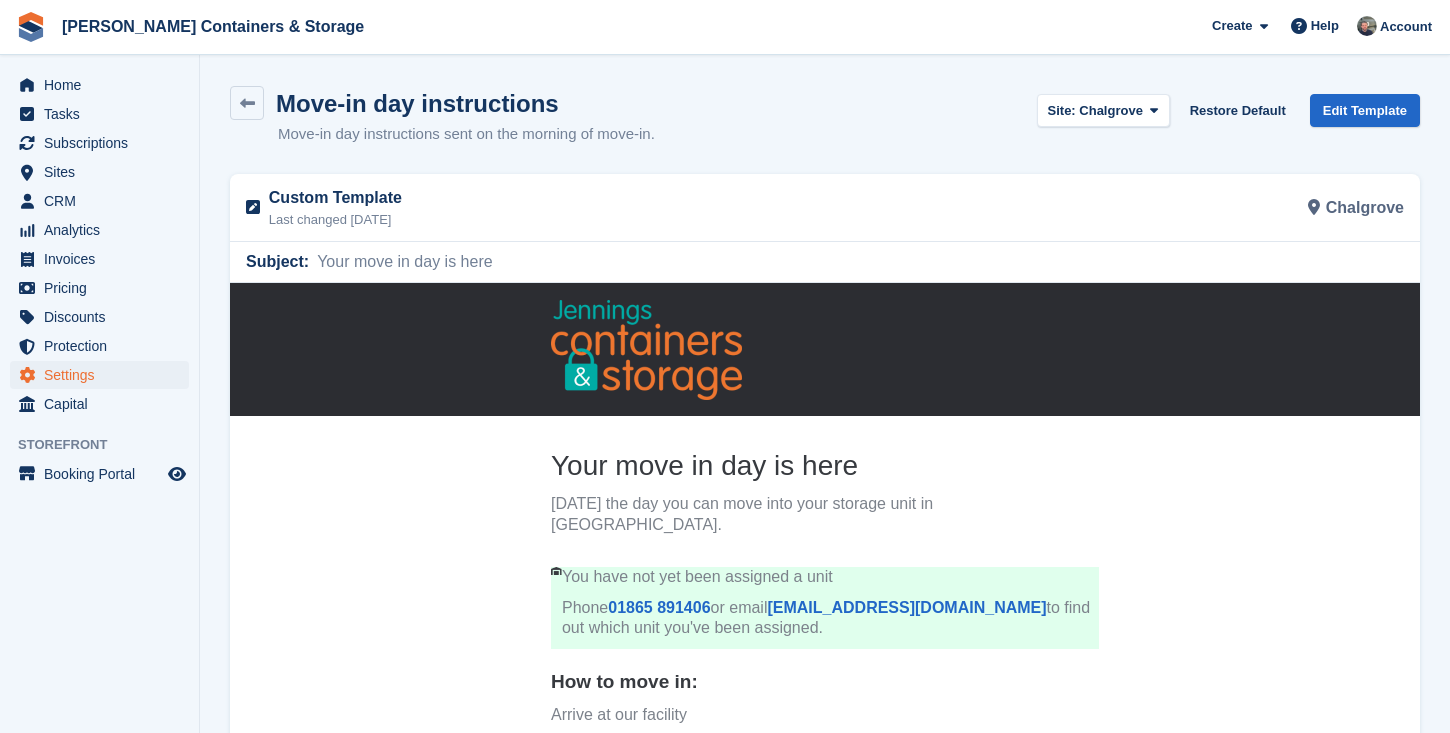 scroll, scrollTop: 0, scrollLeft: 0, axis: both 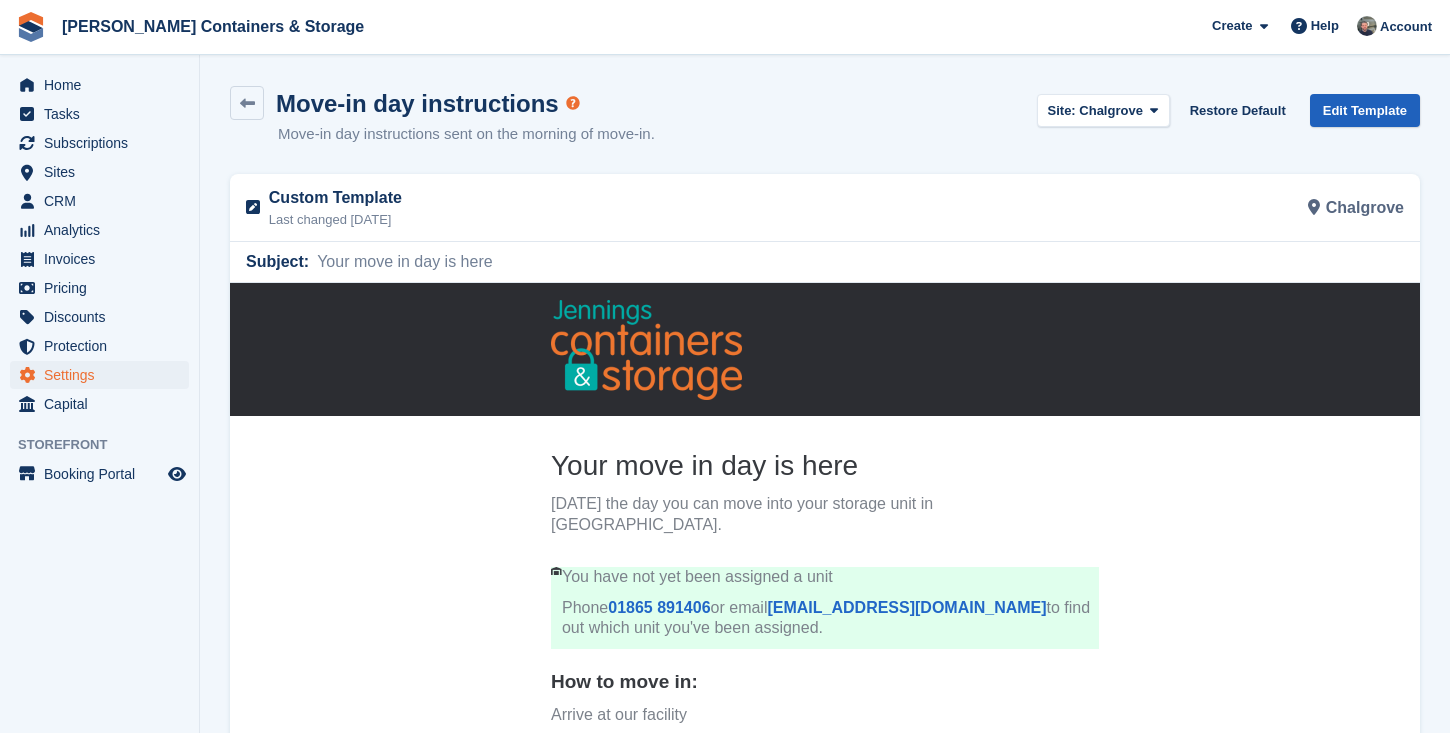 click on "Edit Template" at bounding box center [1365, 110] 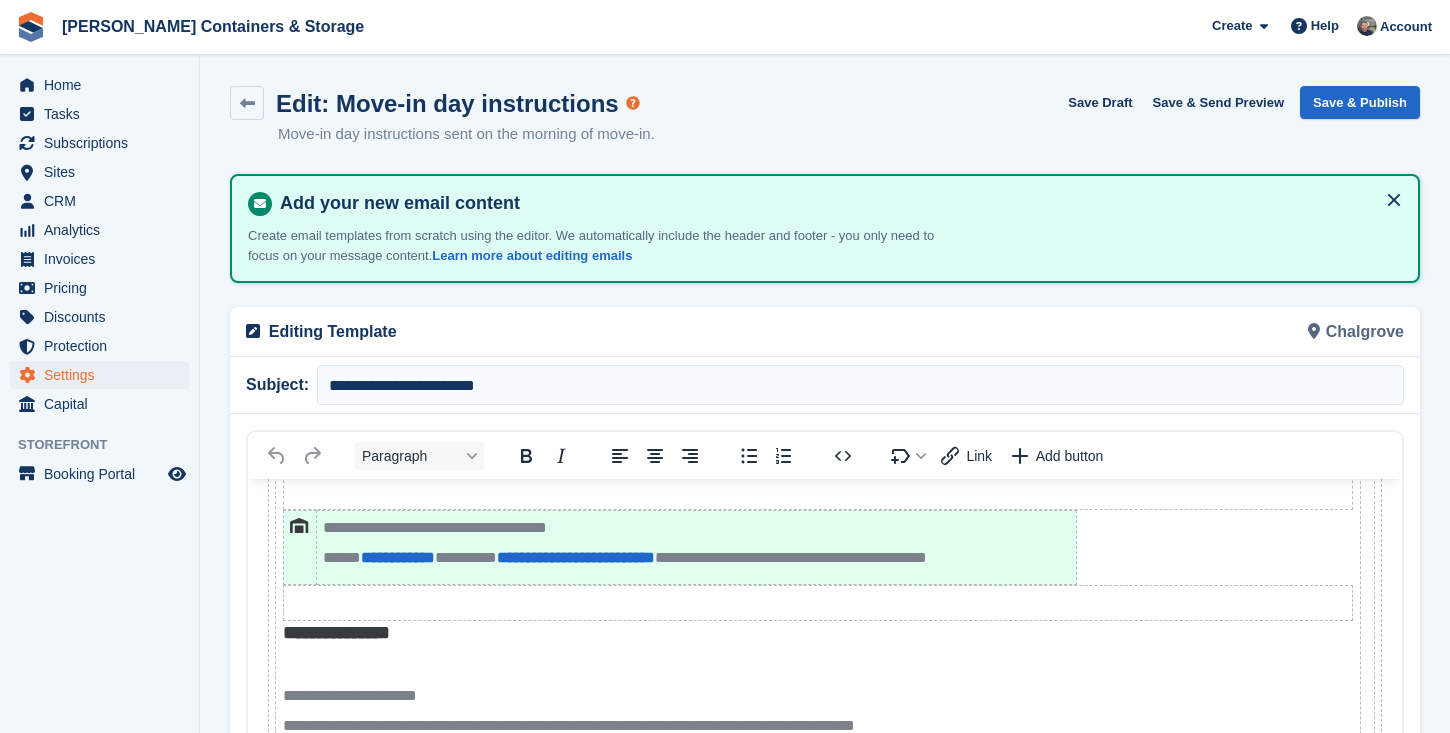 scroll, scrollTop: 78, scrollLeft: 0, axis: vertical 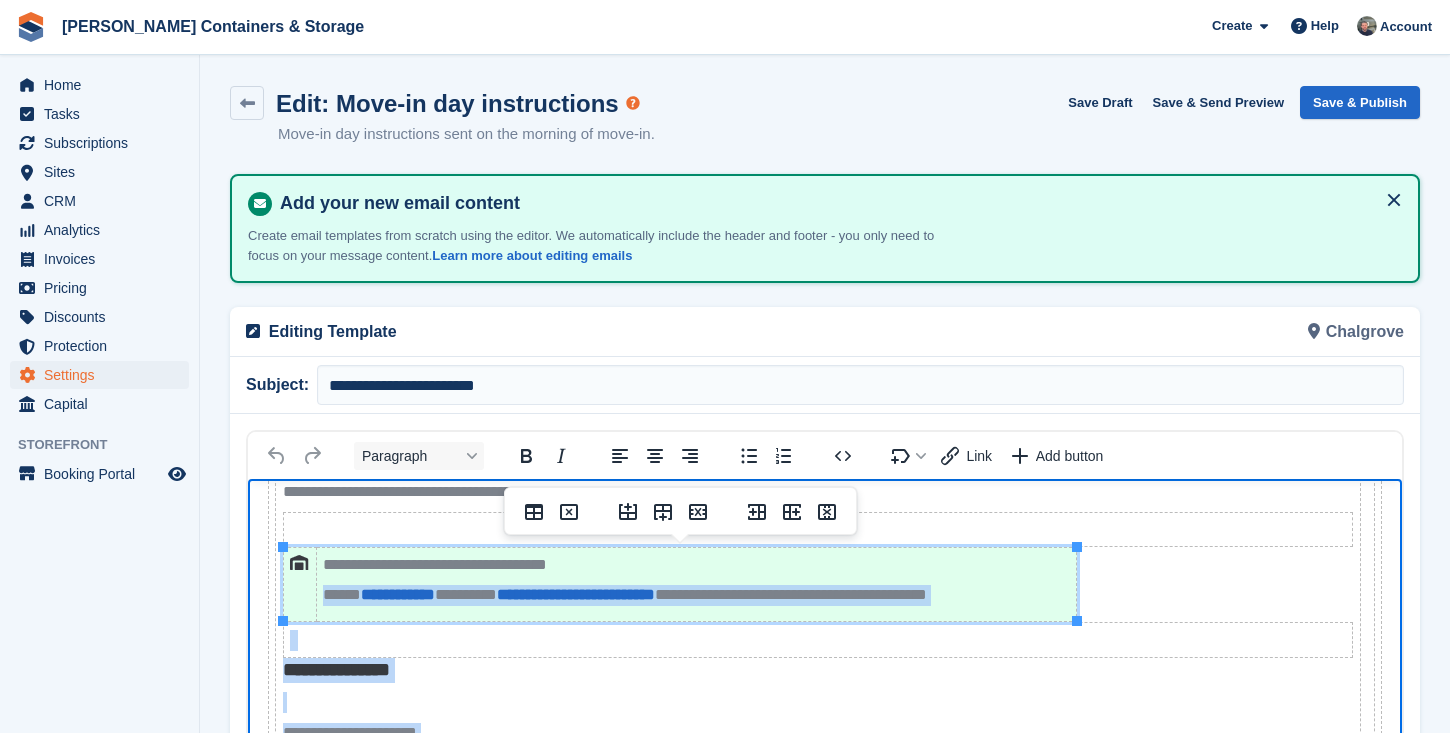 drag, startPoint x: 610, startPoint y: 570, endPoint x: 323, endPoint y: 567, distance: 287.0157 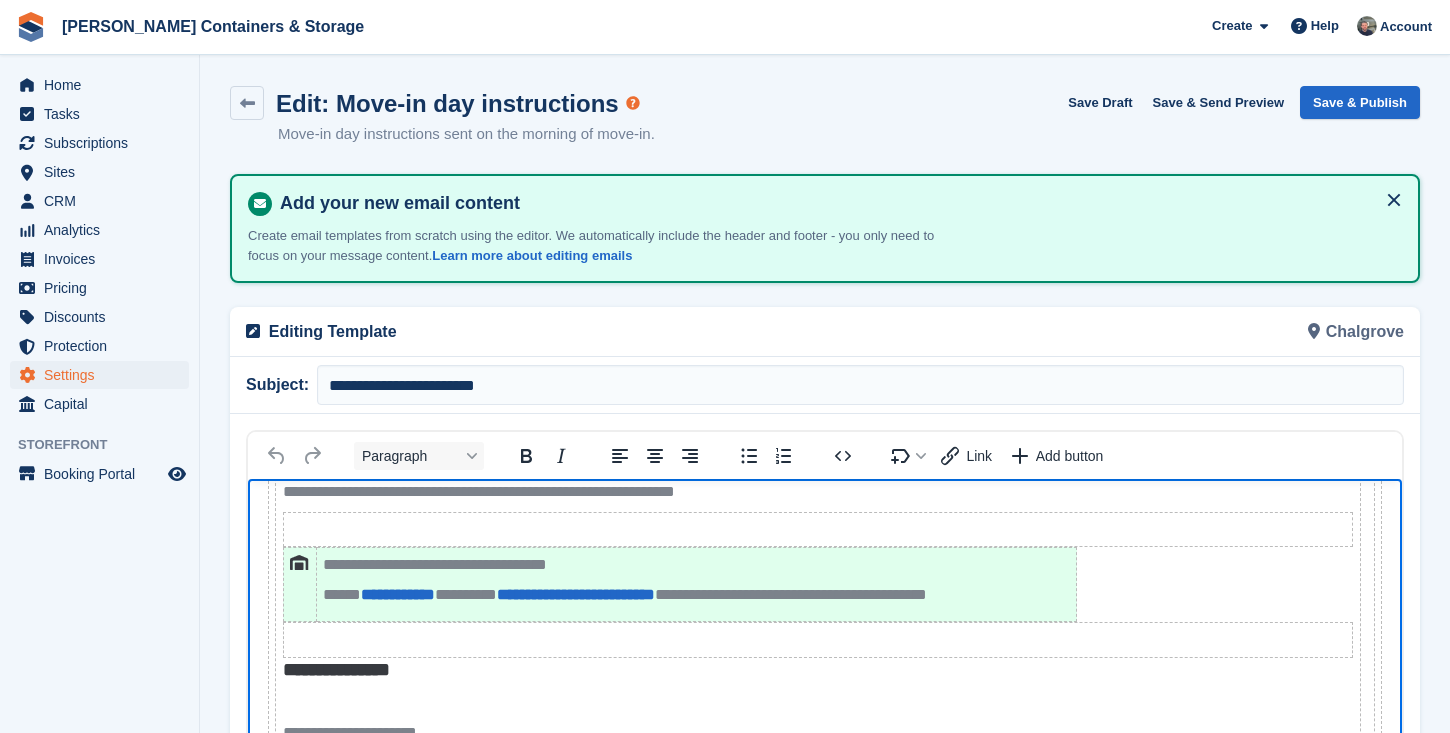 click on "**********" at bounding box center [696, 585] 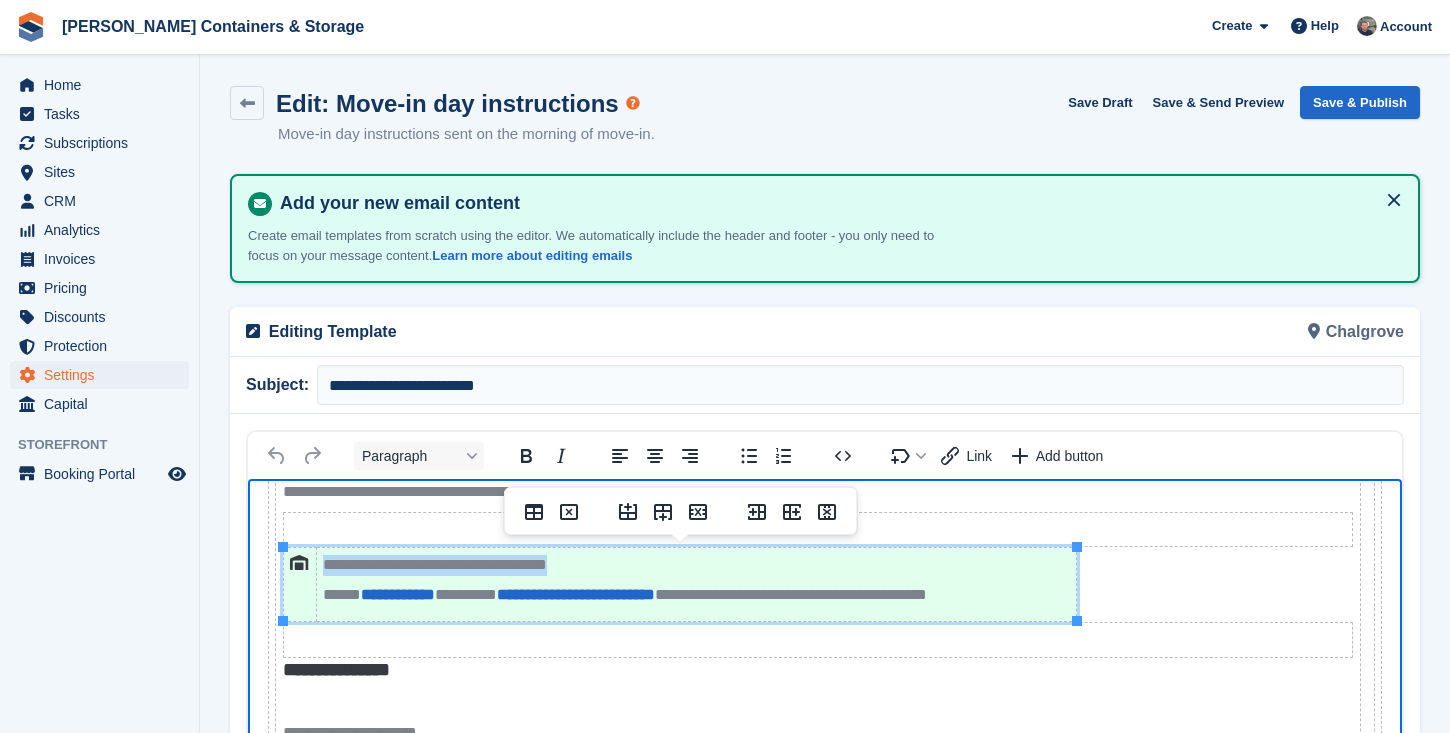 drag, startPoint x: 635, startPoint y: 562, endPoint x: 326, endPoint y: 568, distance: 309.05826 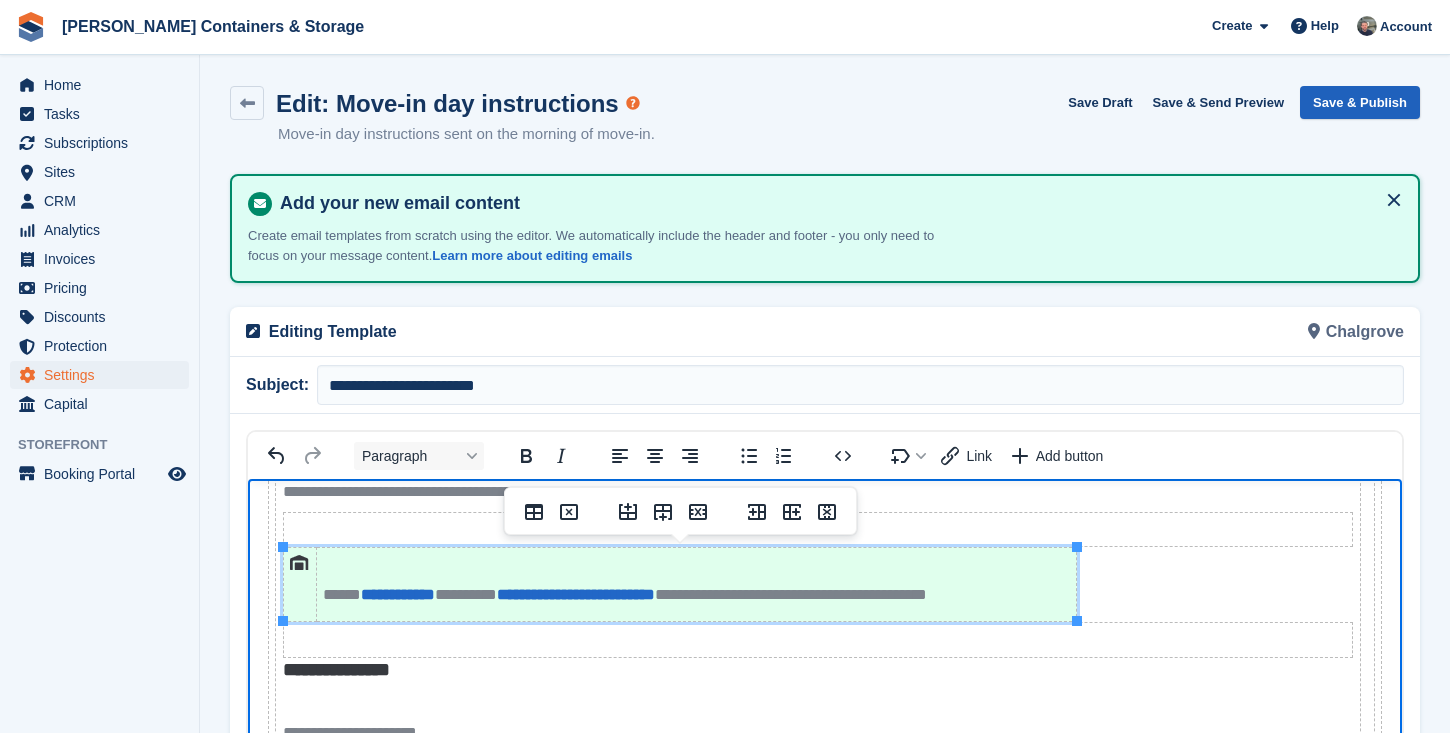 click on "Save & Publish" at bounding box center (1360, 102) 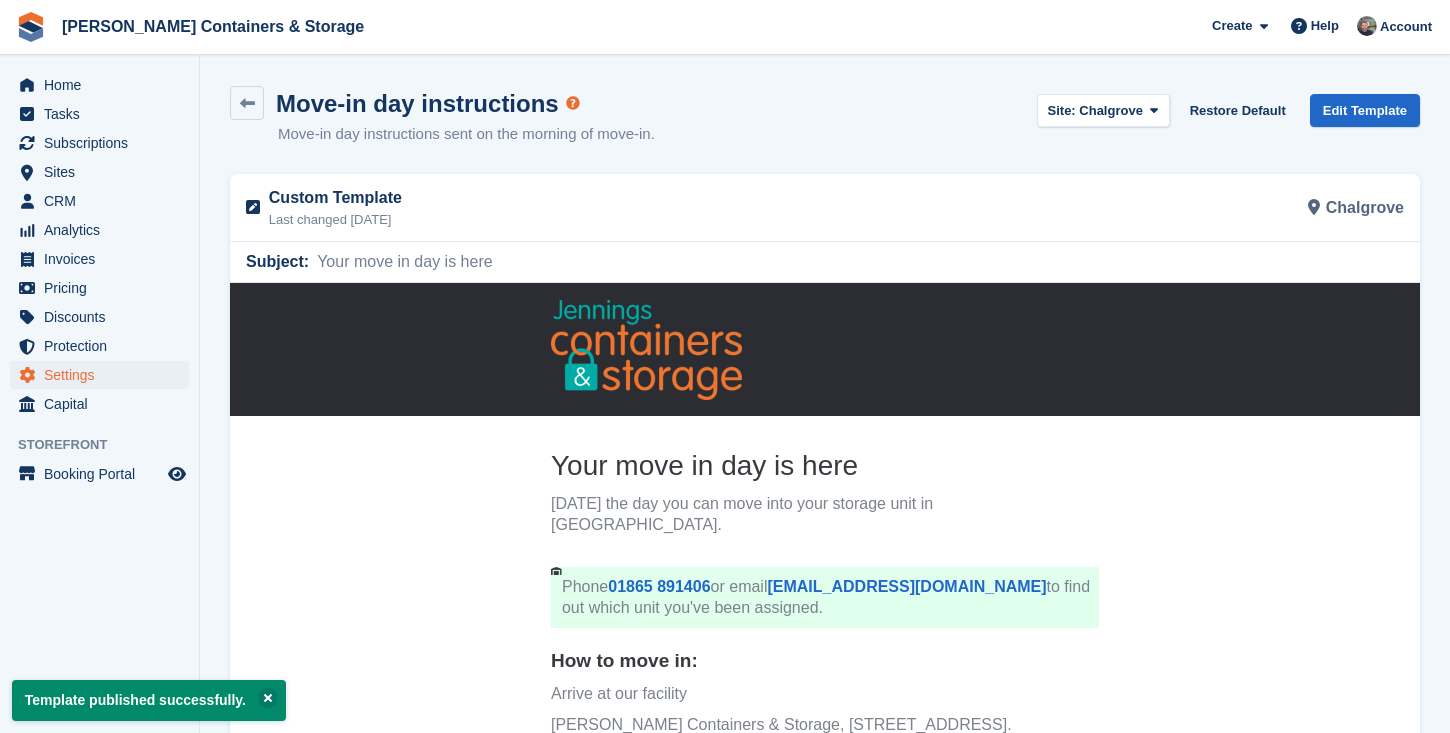 scroll, scrollTop: 45, scrollLeft: 0, axis: vertical 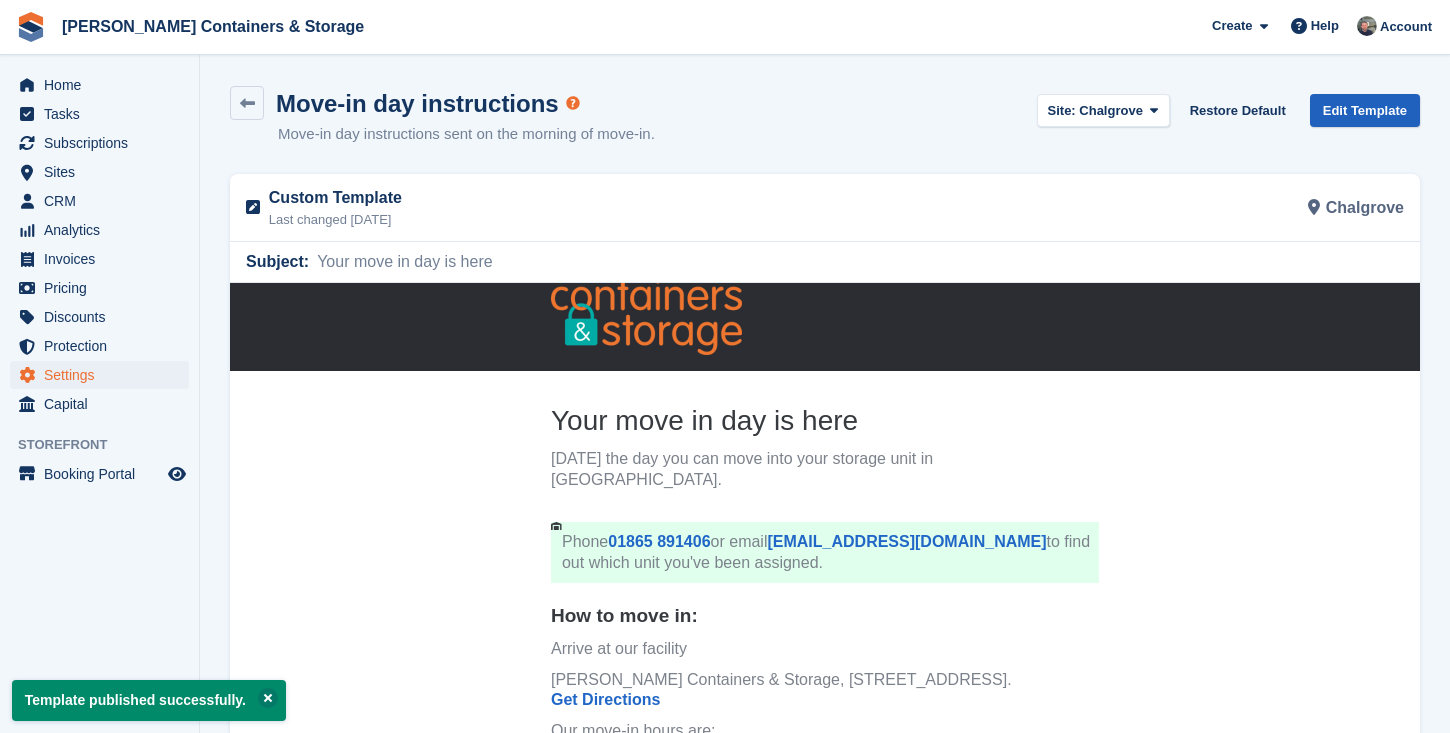 click on "Edit Template" at bounding box center (1365, 110) 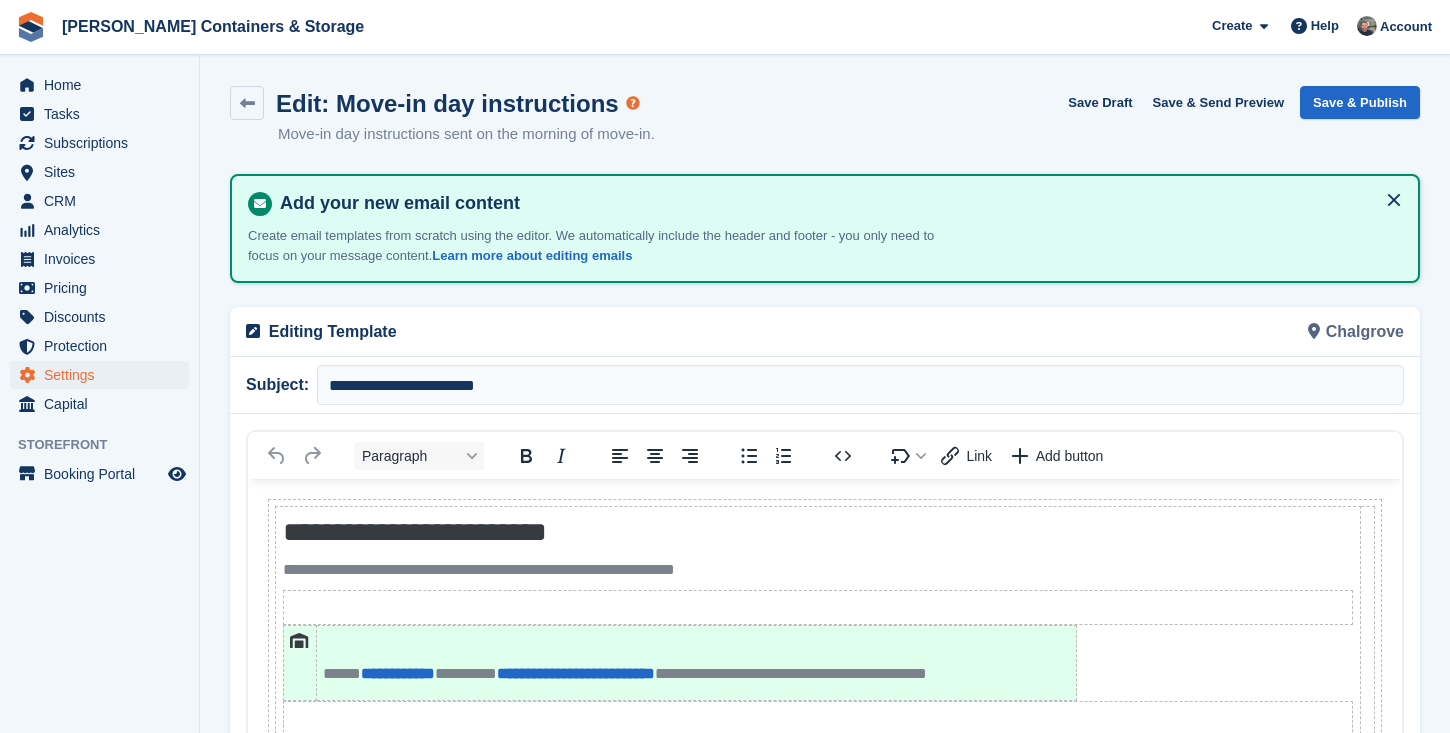 scroll, scrollTop: 81, scrollLeft: 0, axis: vertical 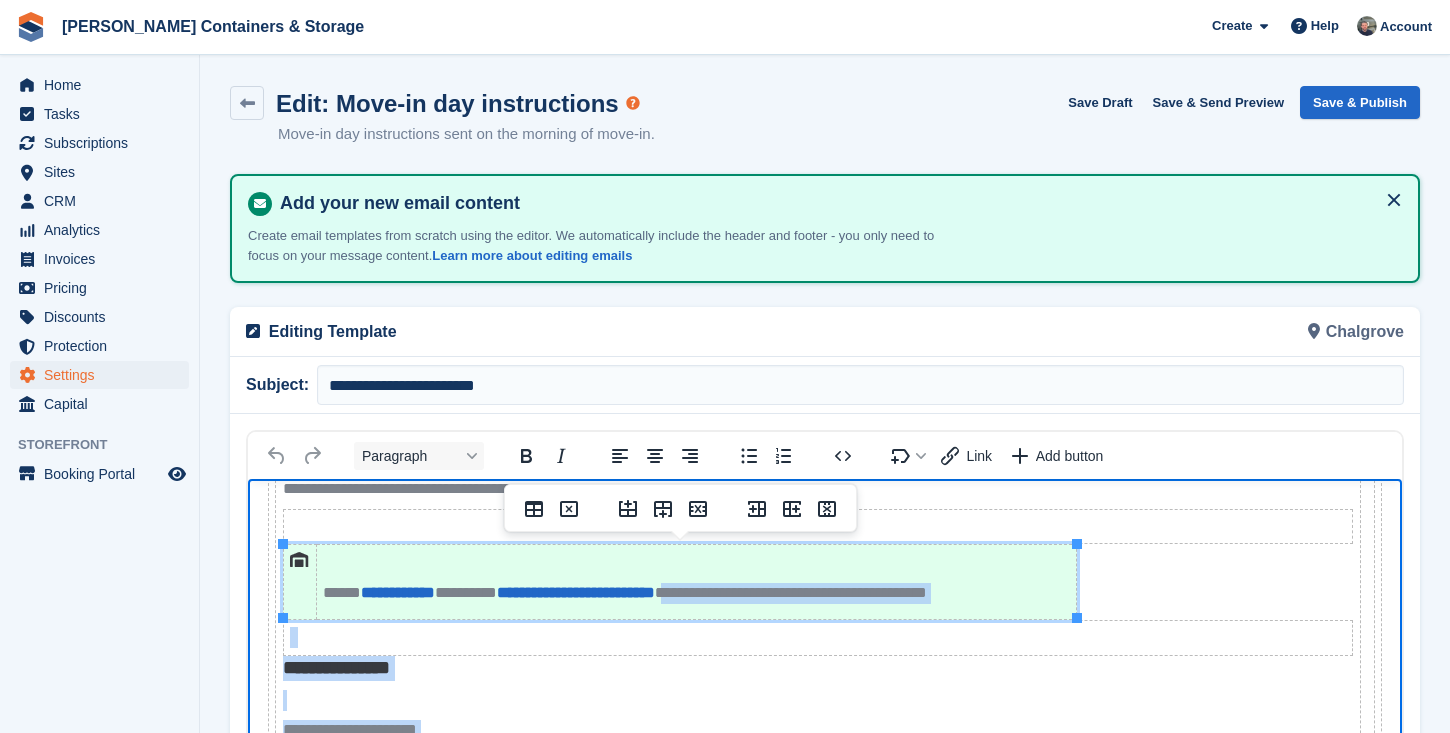 drag, startPoint x: 762, startPoint y: 591, endPoint x: 1077, endPoint y: 585, distance: 315.05713 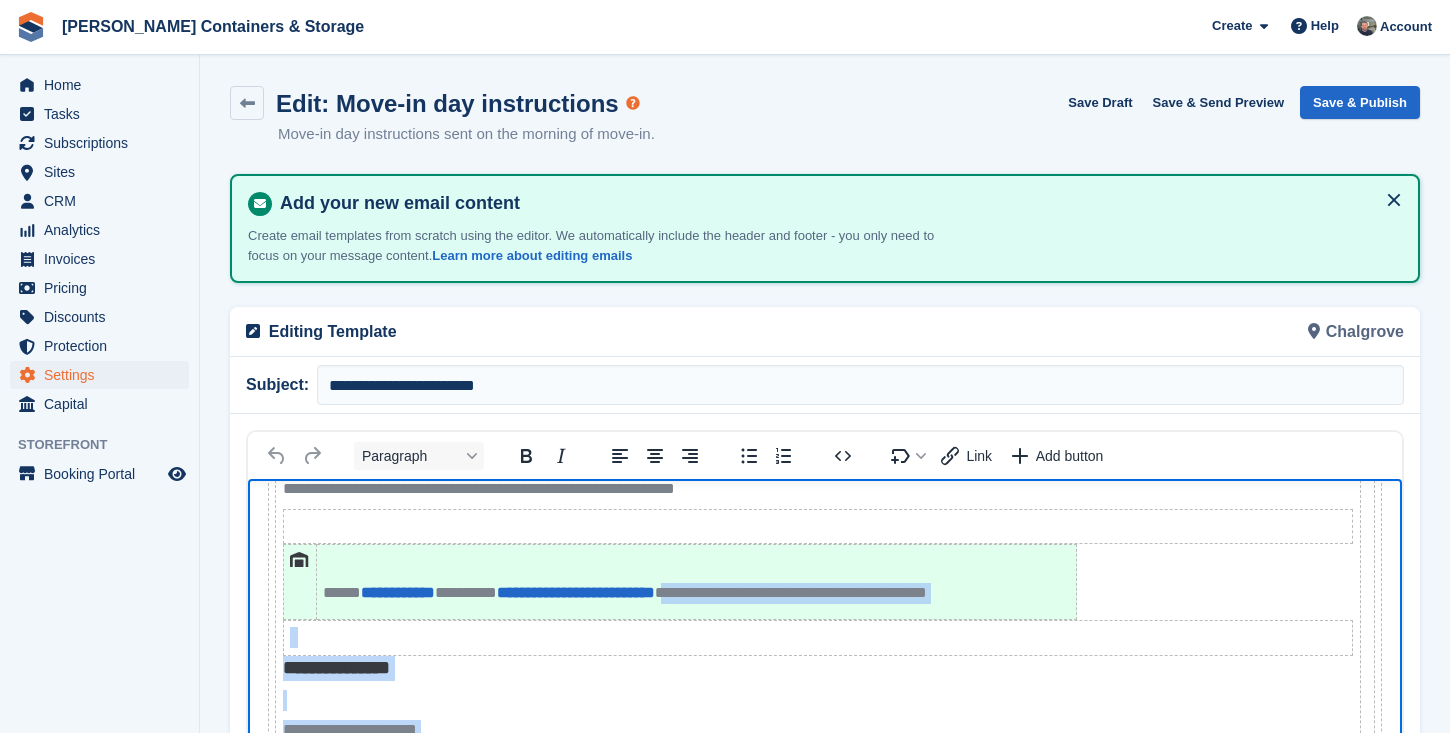 click on "**********" at bounding box center (696, 593) 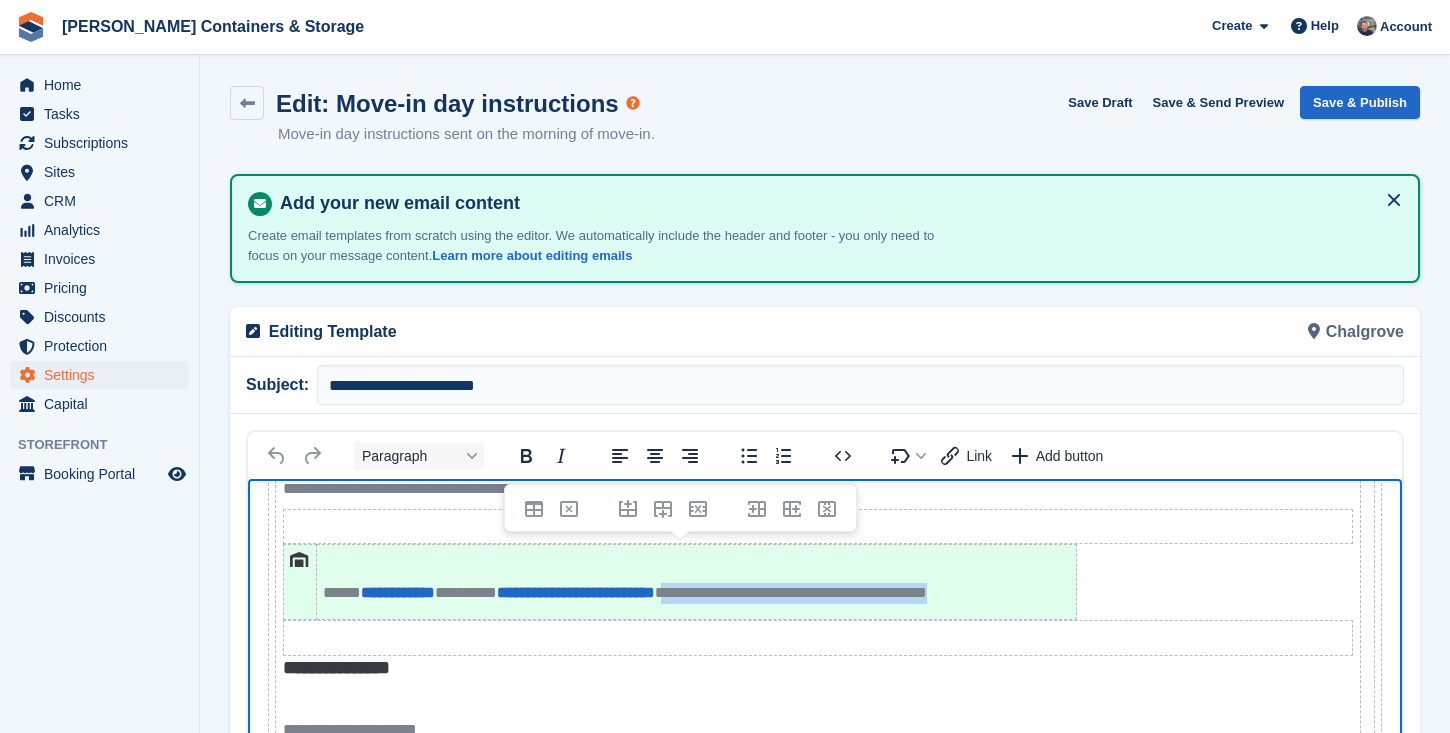 drag, startPoint x: 1069, startPoint y: 590, endPoint x: 762, endPoint y: 594, distance: 307.02606 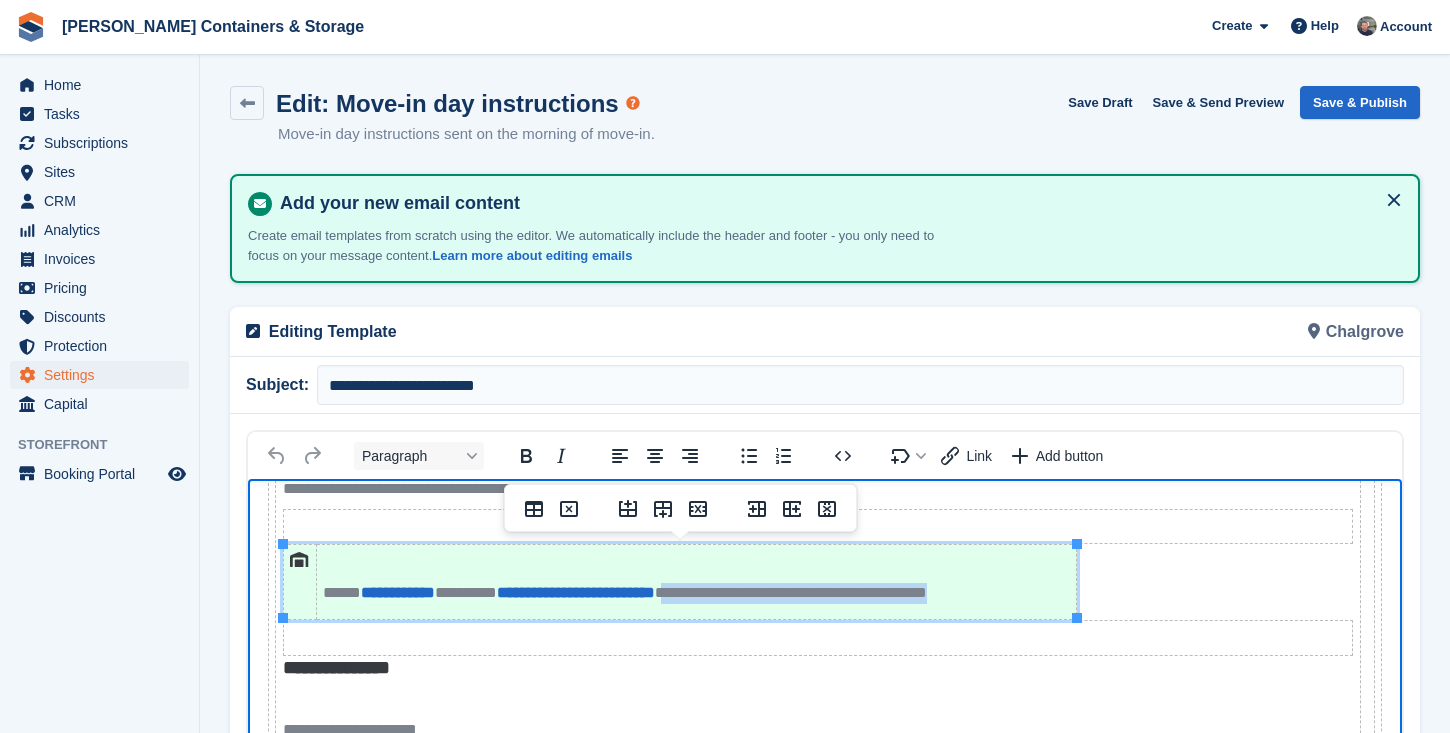 type 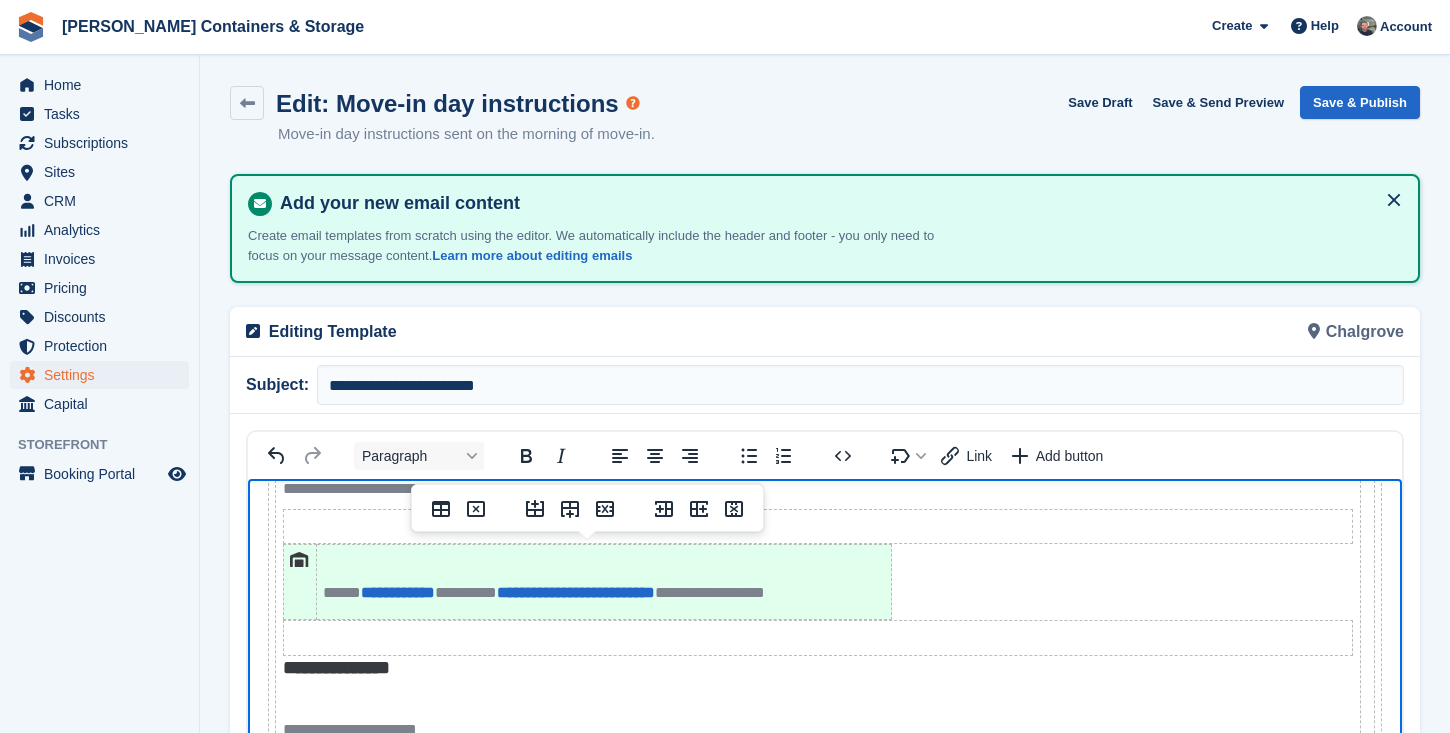 click on "**********" at bounding box center (825, 644) 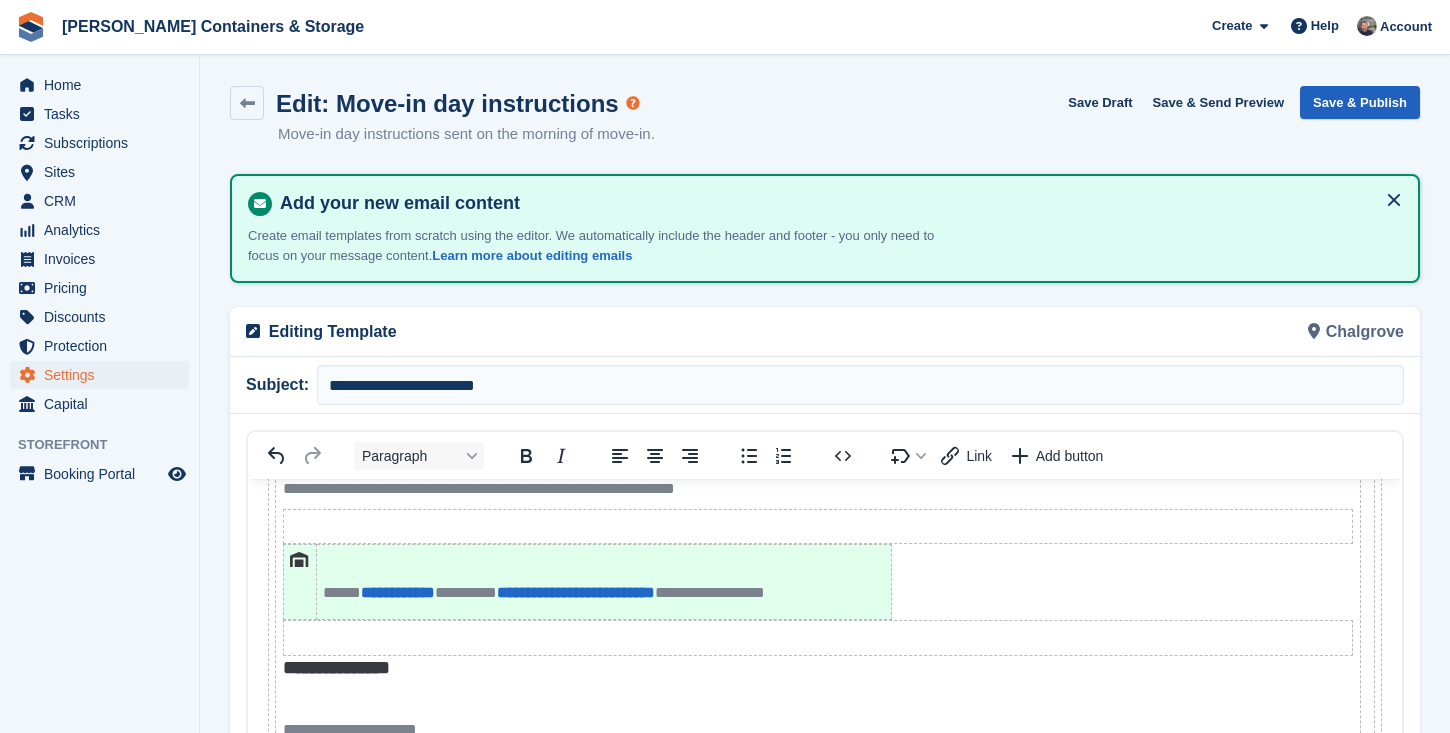 click on "Save & Publish" at bounding box center [1360, 102] 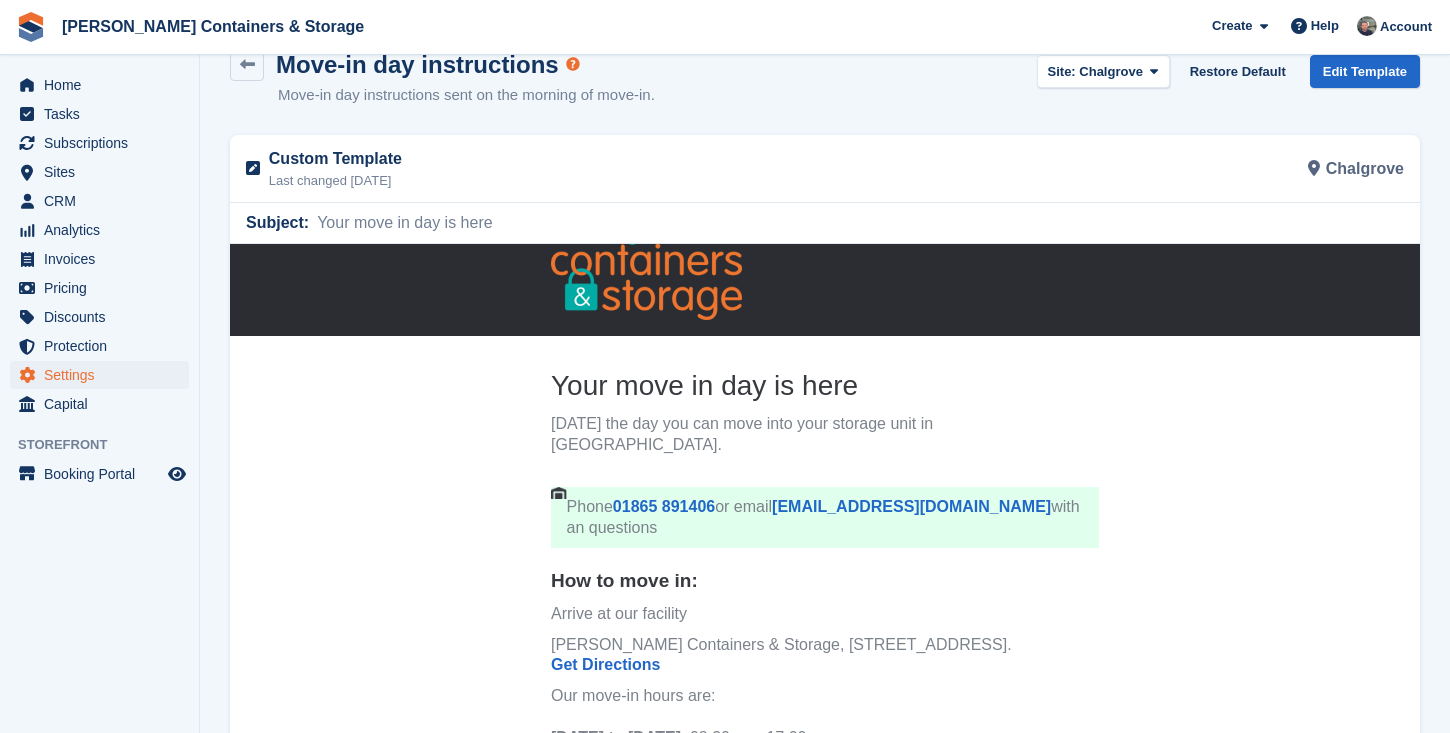 scroll, scrollTop: 0, scrollLeft: 0, axis: both 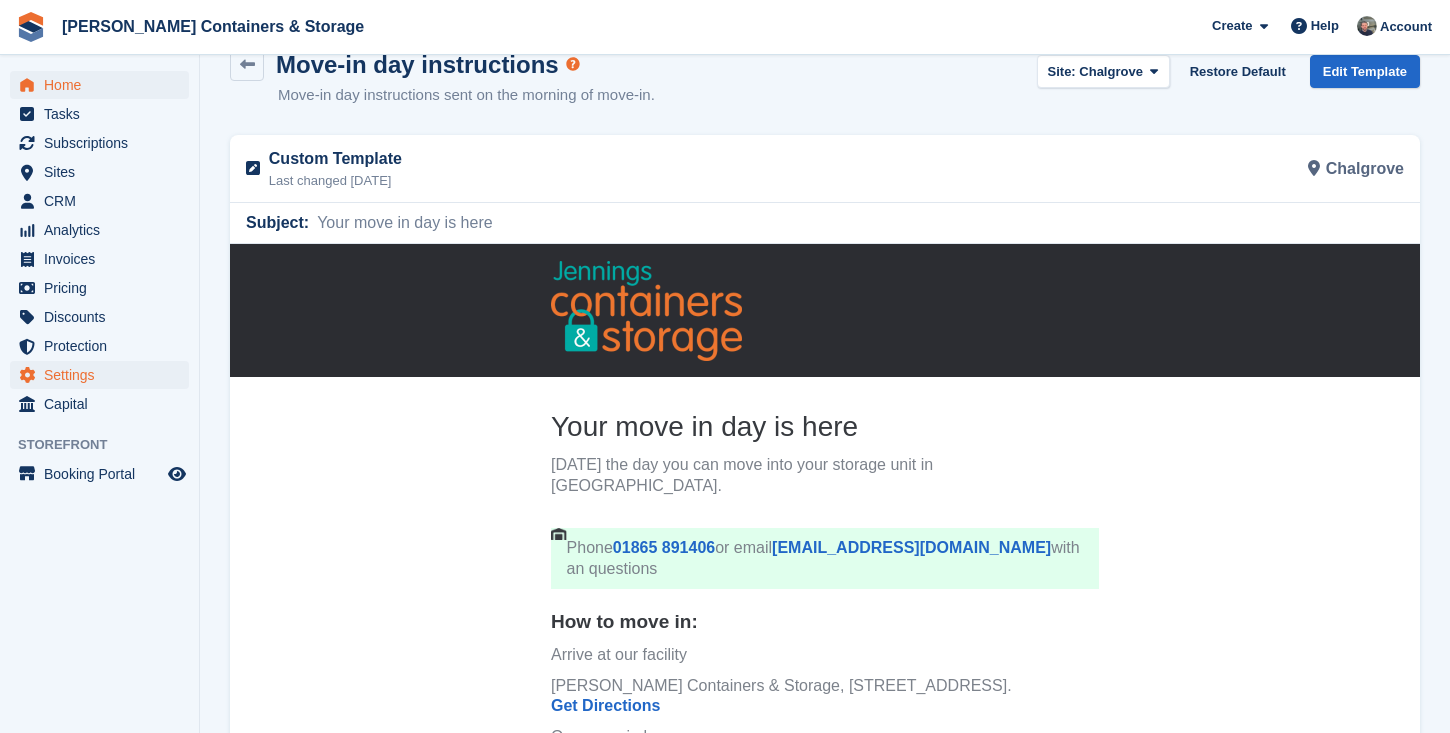 click on "Home" at bounding box center (104, 85) 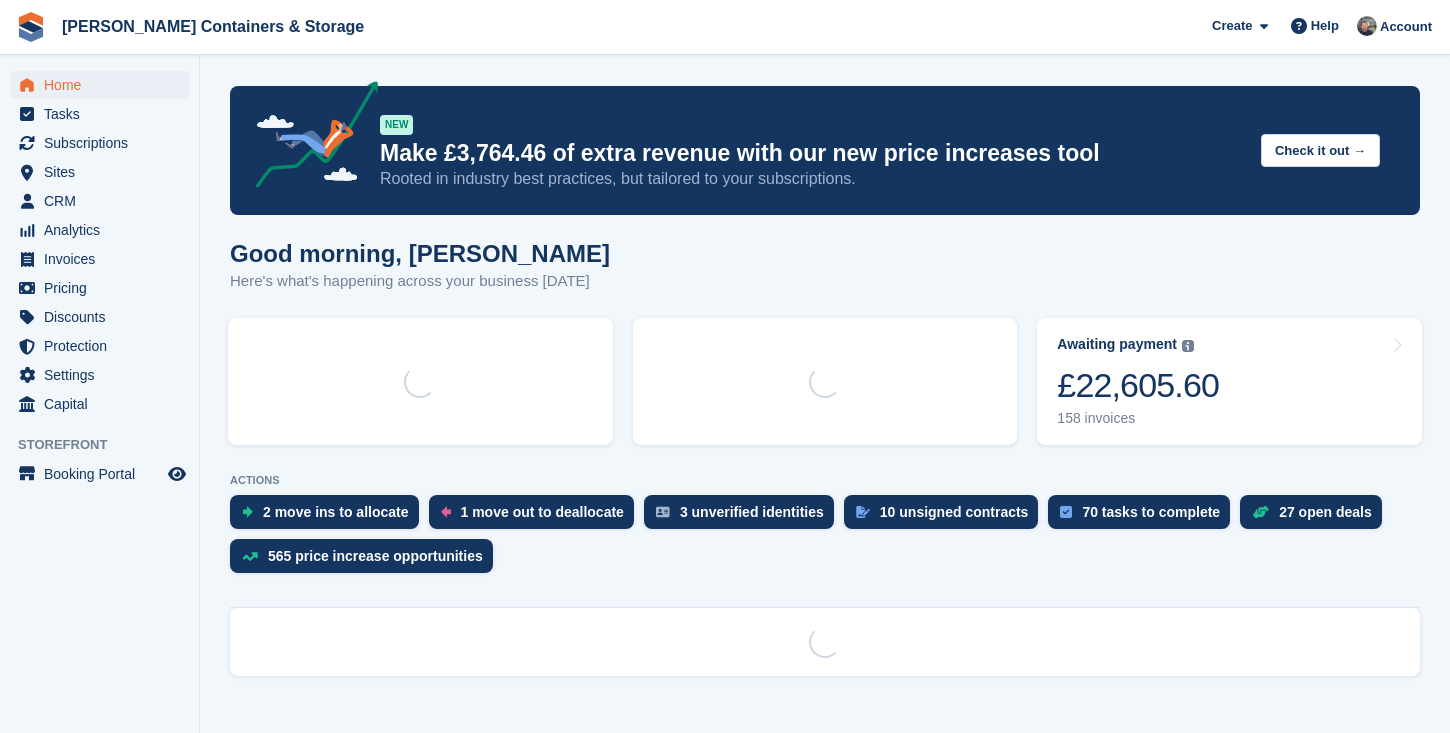 scroll, scrollTop: 0, scrollLeft: 0, axis: both 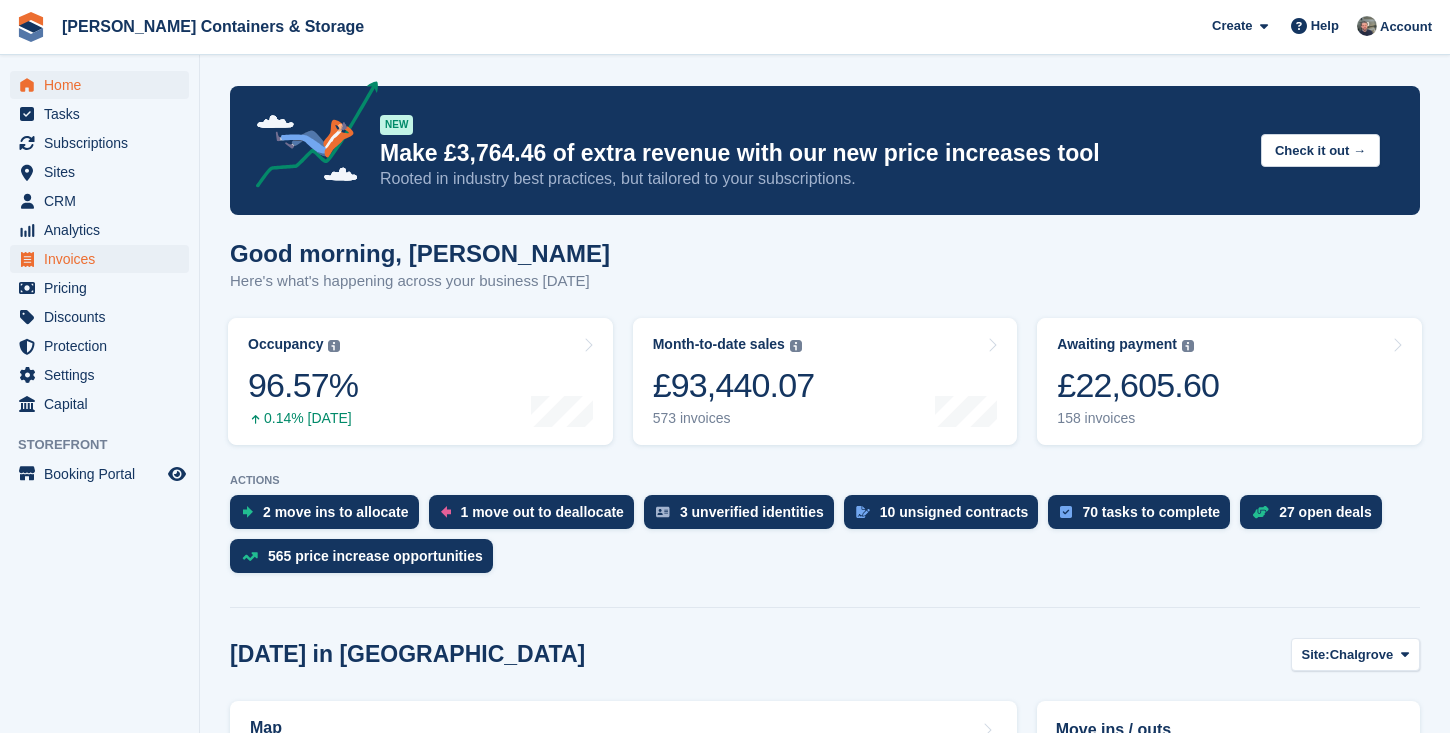 click on "Invoices" at bounding box center (104, 259) 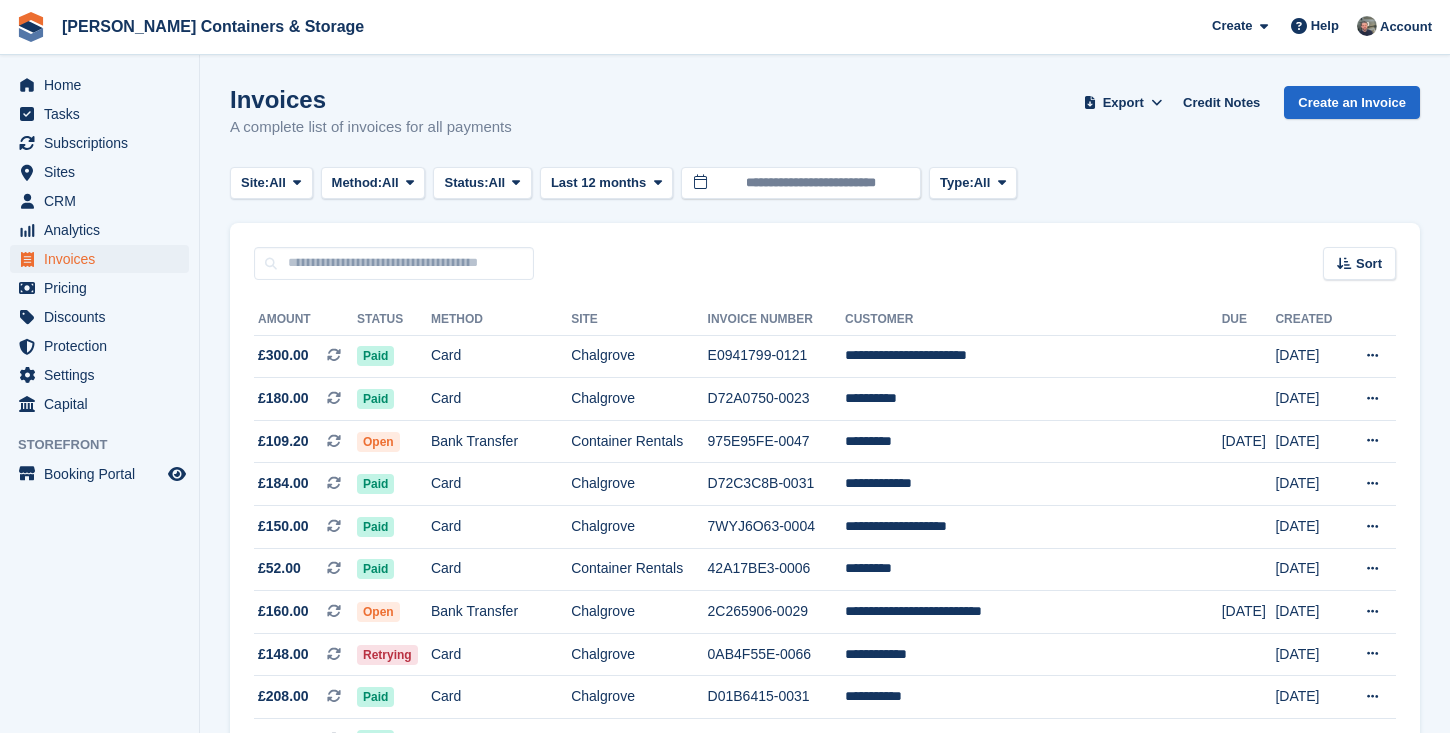 scroll, scrollTop: 0, scrollLeft: 0, axis: both 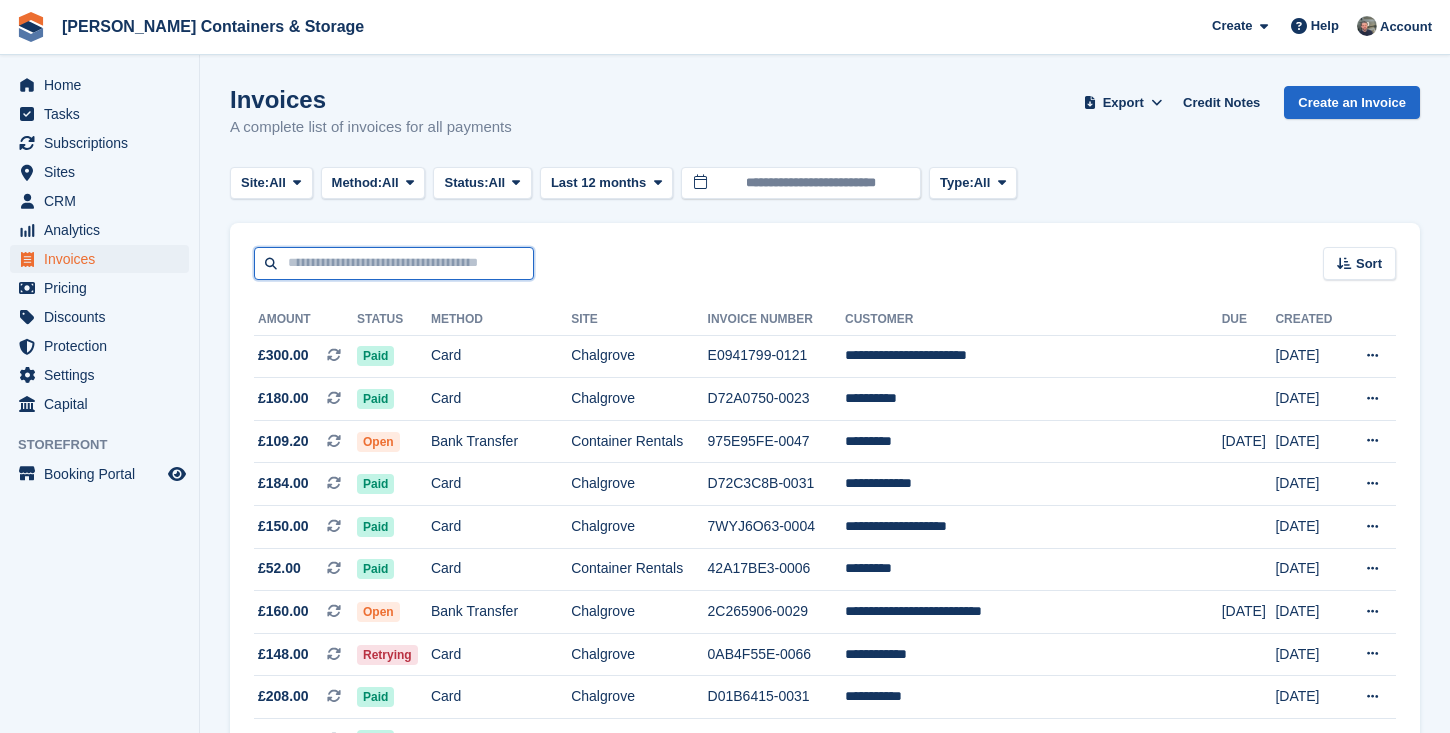 click at bounding box center (394, 263) 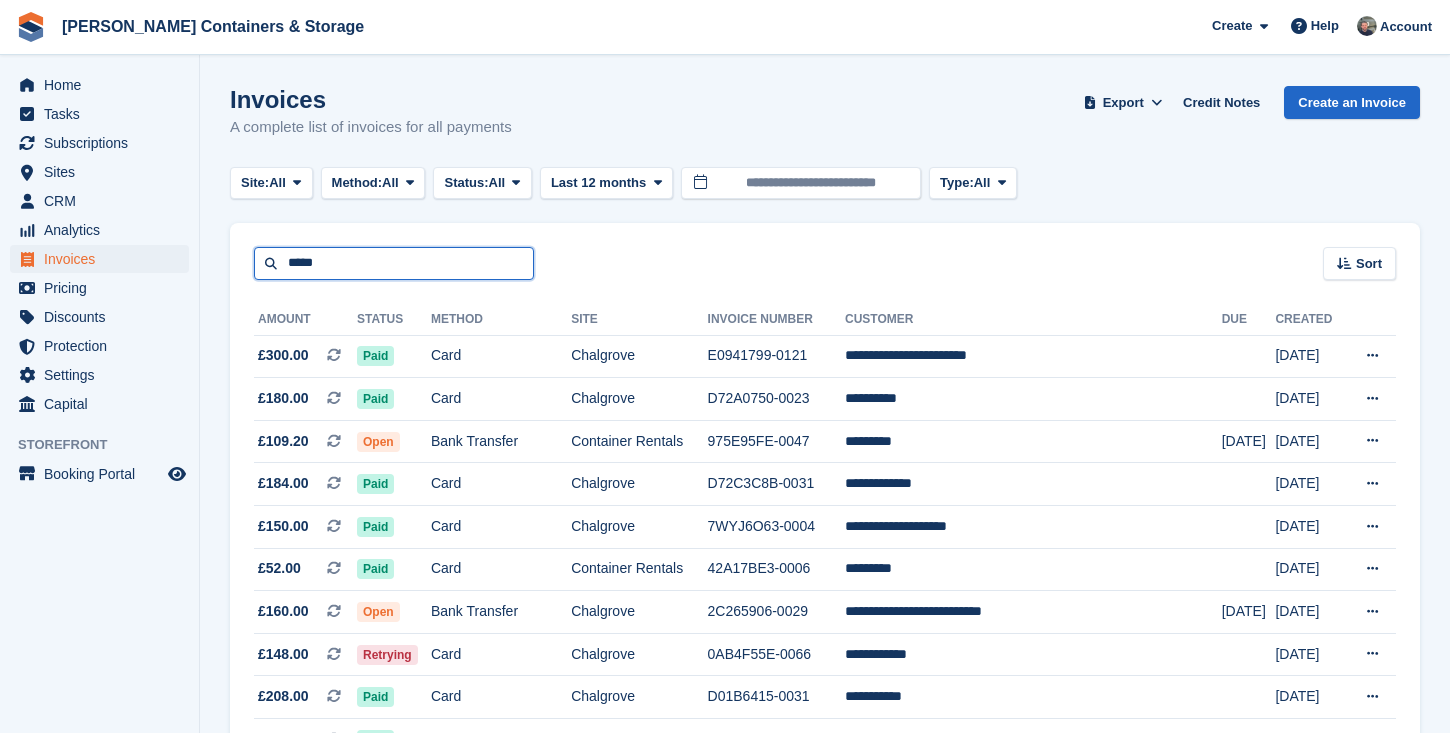 type on "*****" 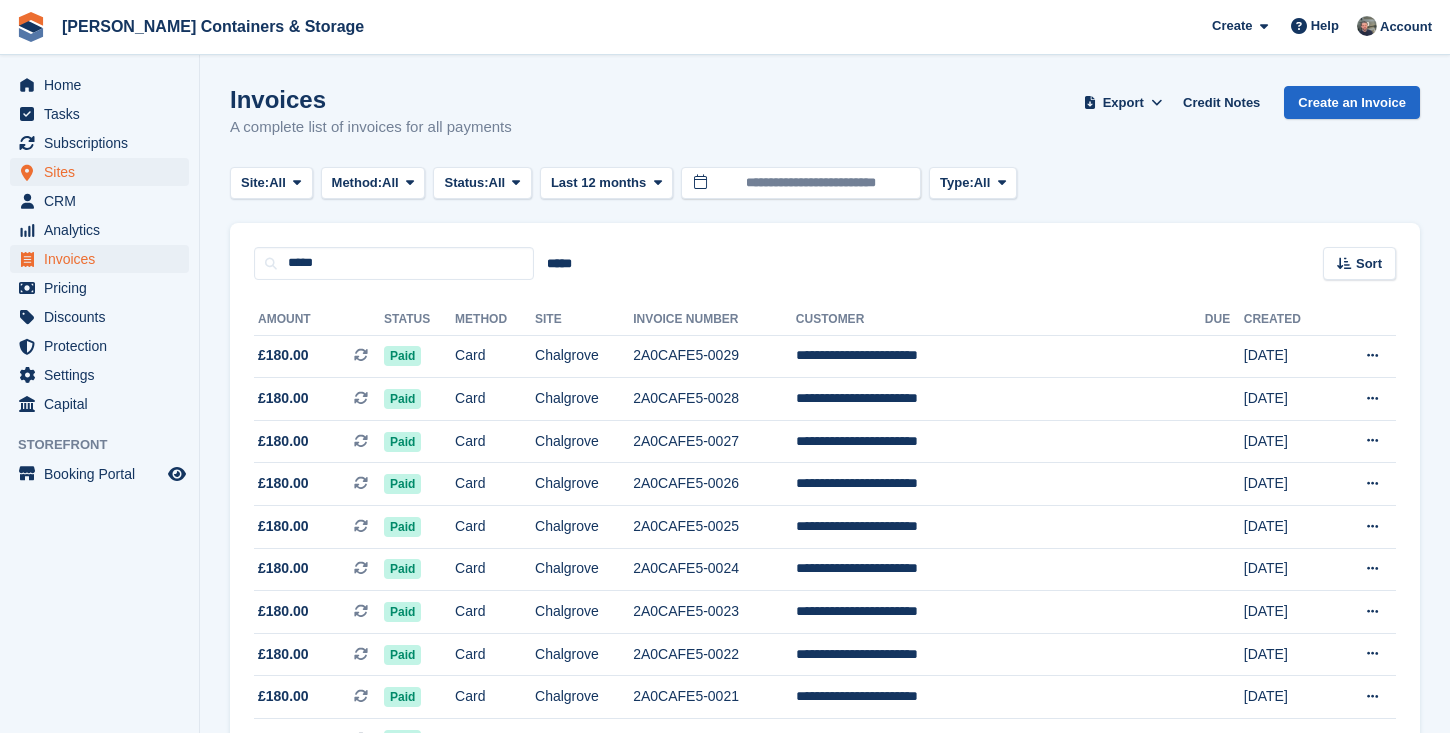 click on "Sites" at bounding box center [104, 172] 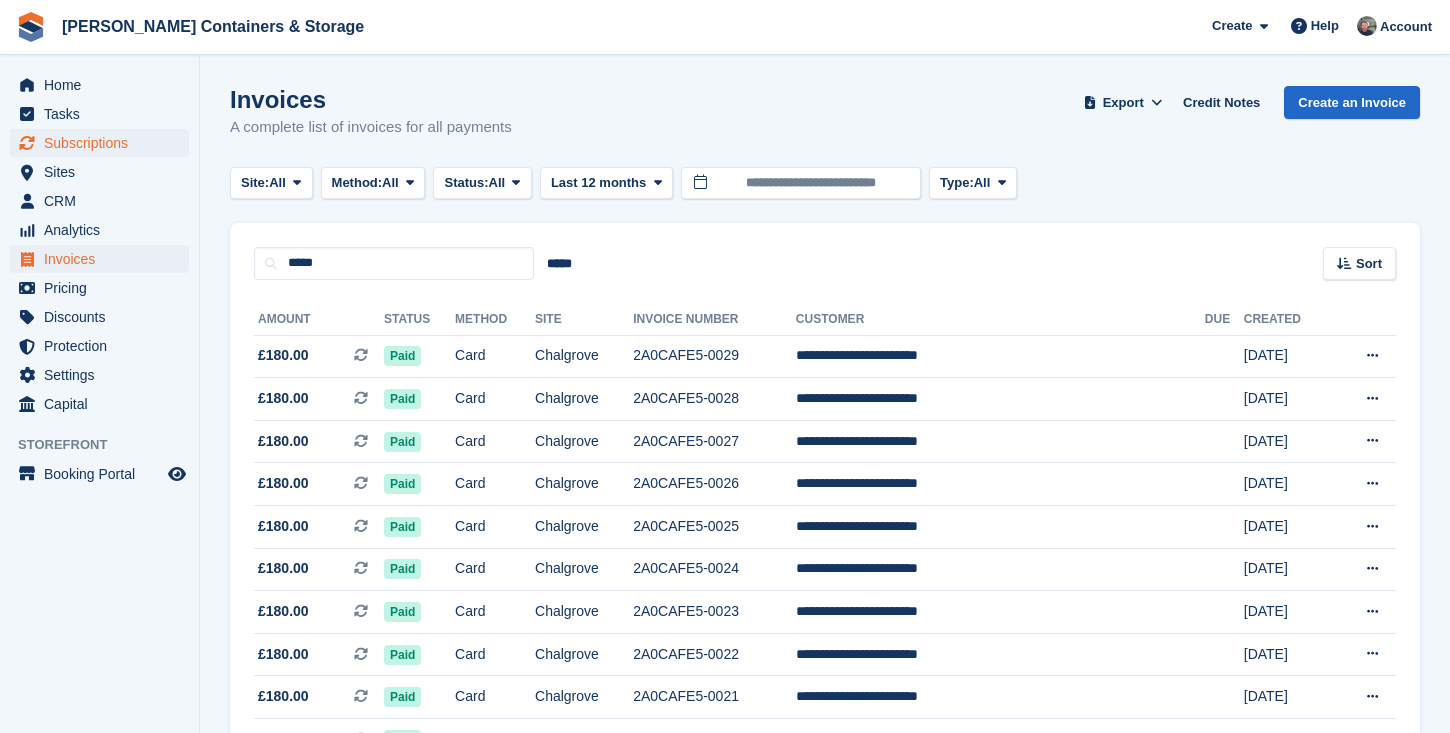click on "Subscriptions" at bounding box center [104, 143] 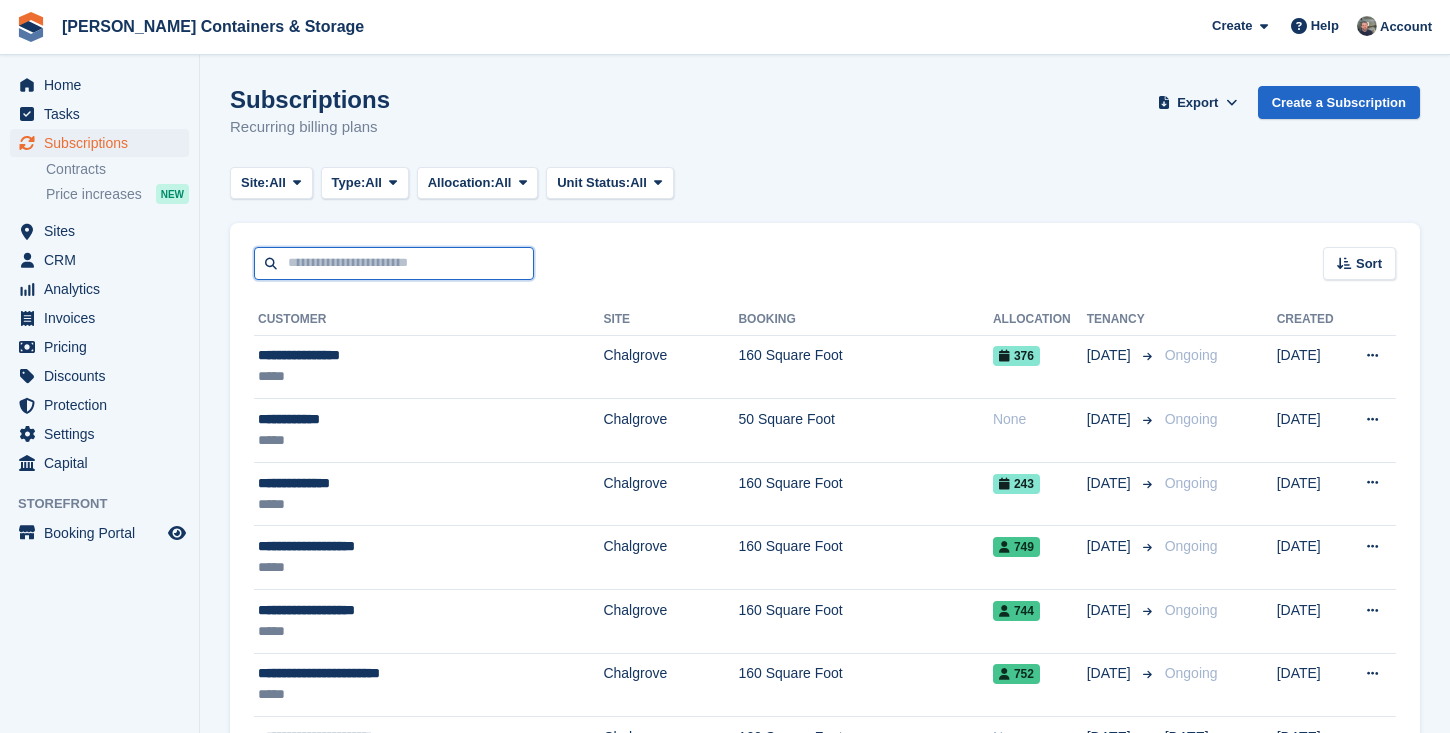 click at bounding box center (394, 263) 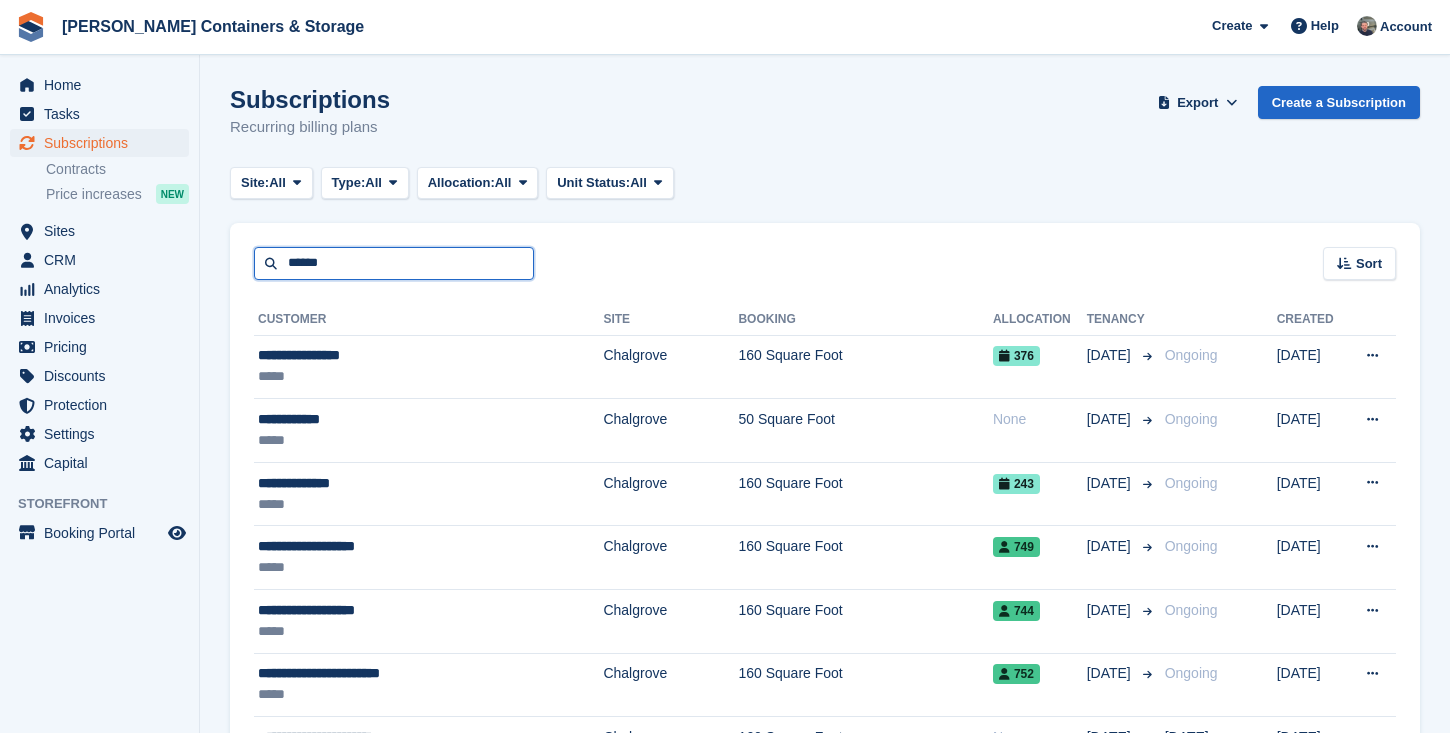 type on "******" 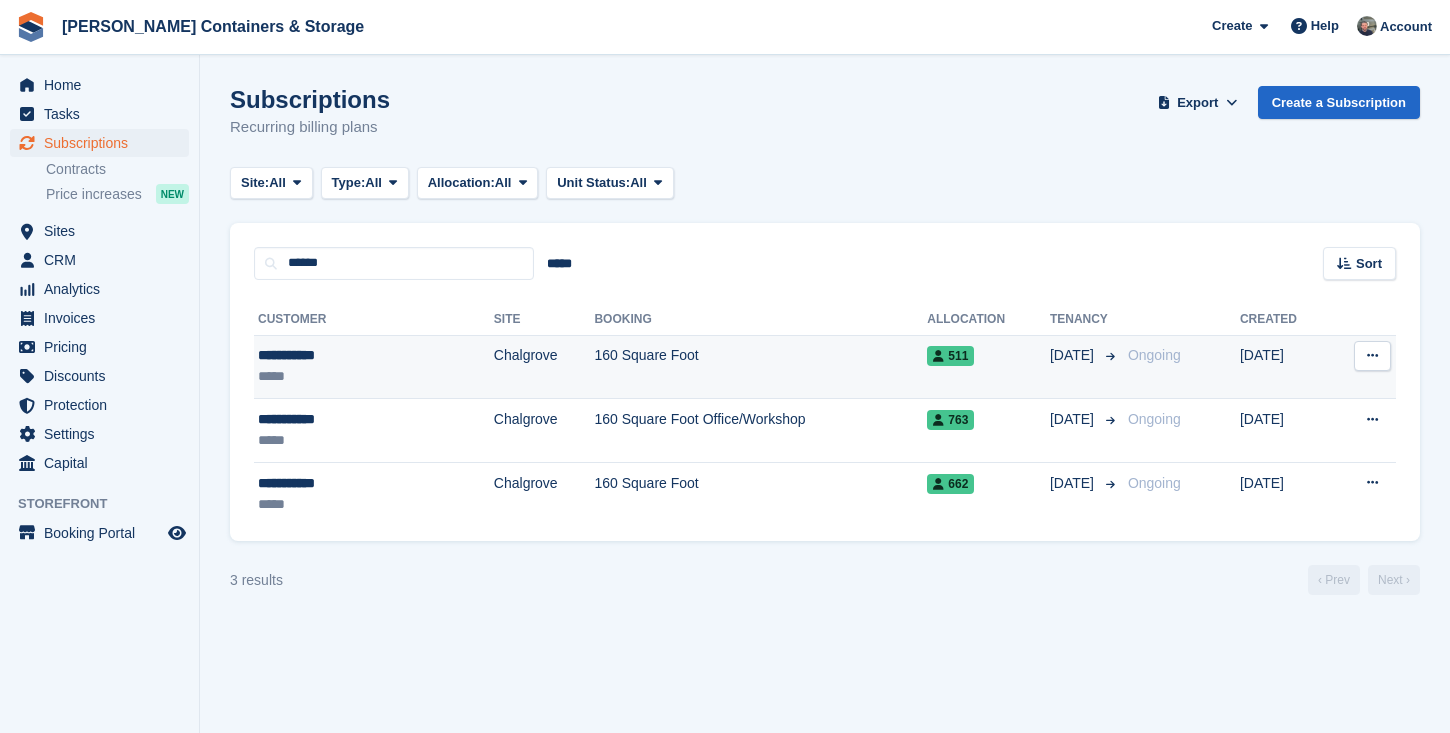 click on "Chalgrove" at bounding box center [544, 367] 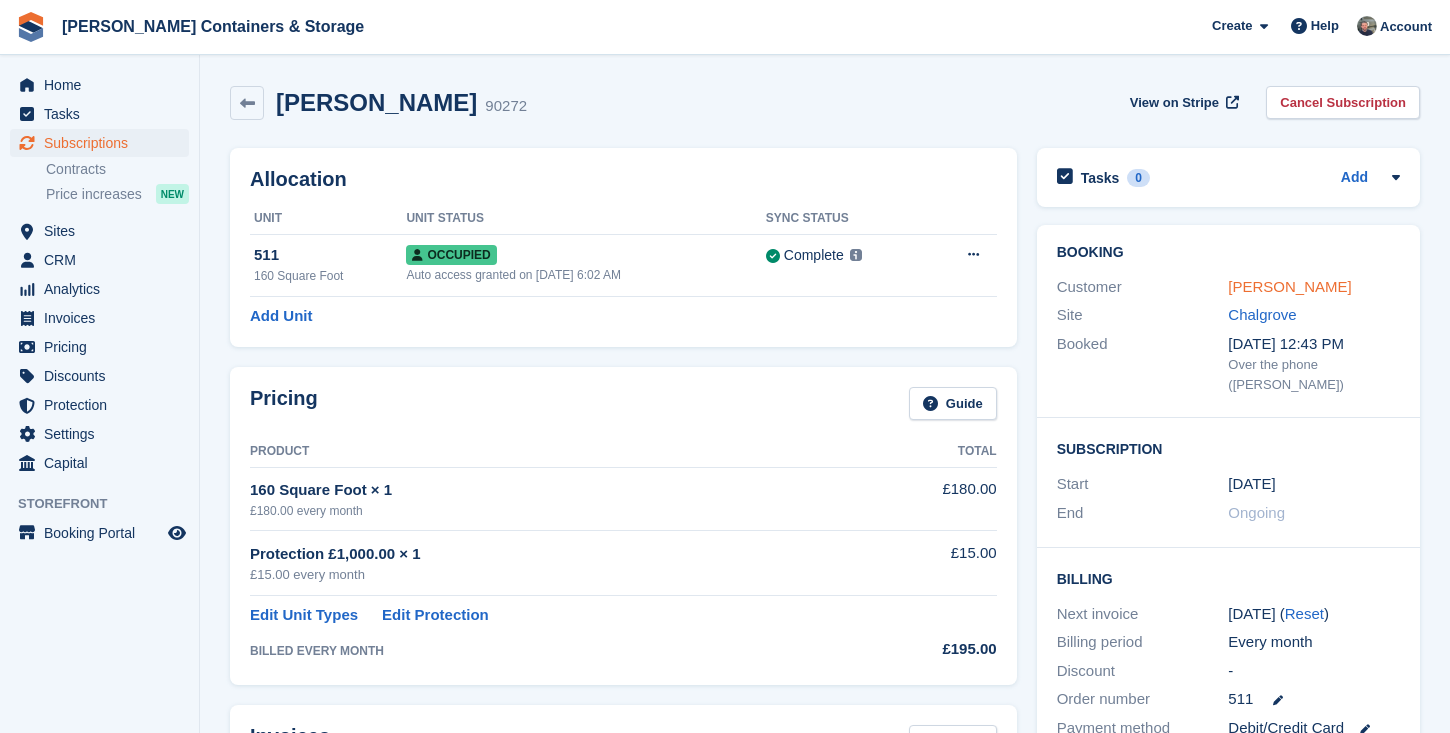 scroll, scrollTop: 0, scrollLeft: 0, axis: both 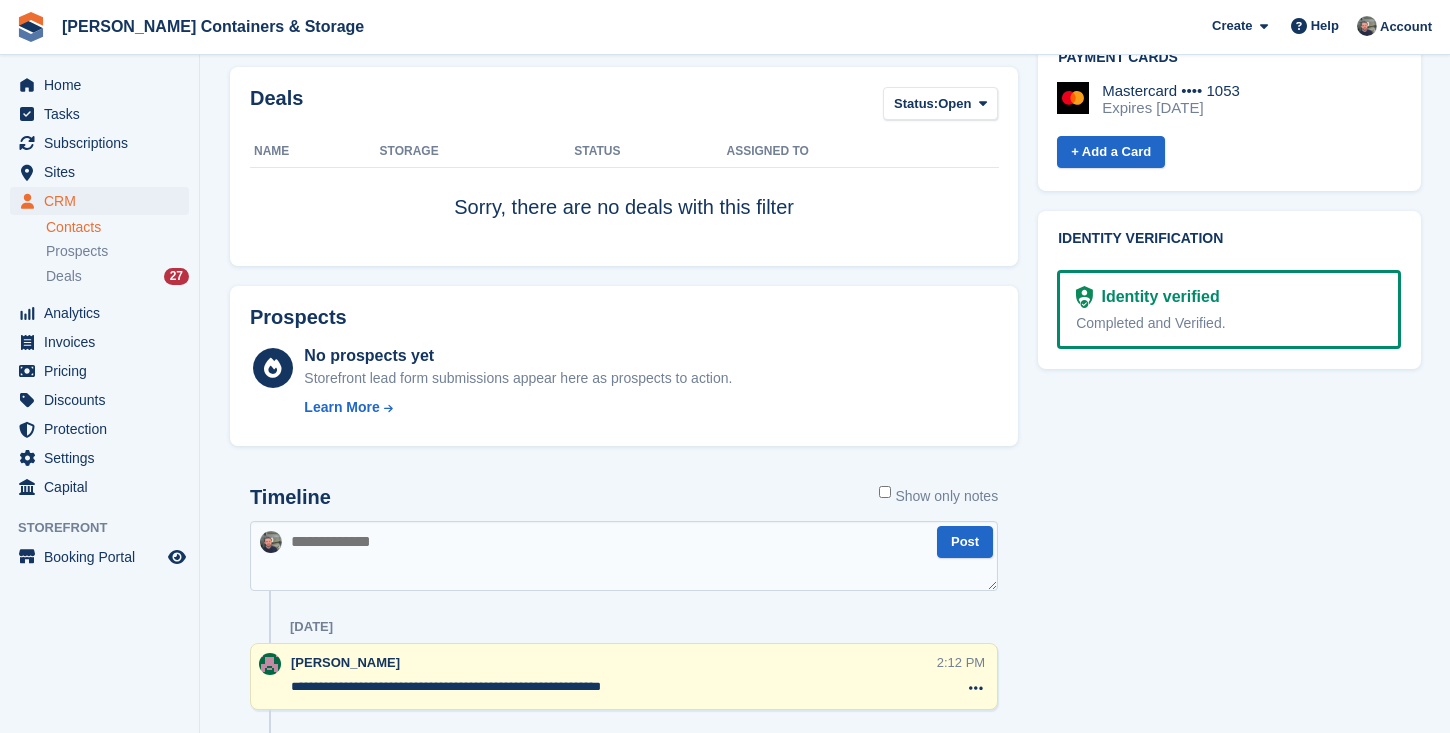 click at bounding box center (624, 556) 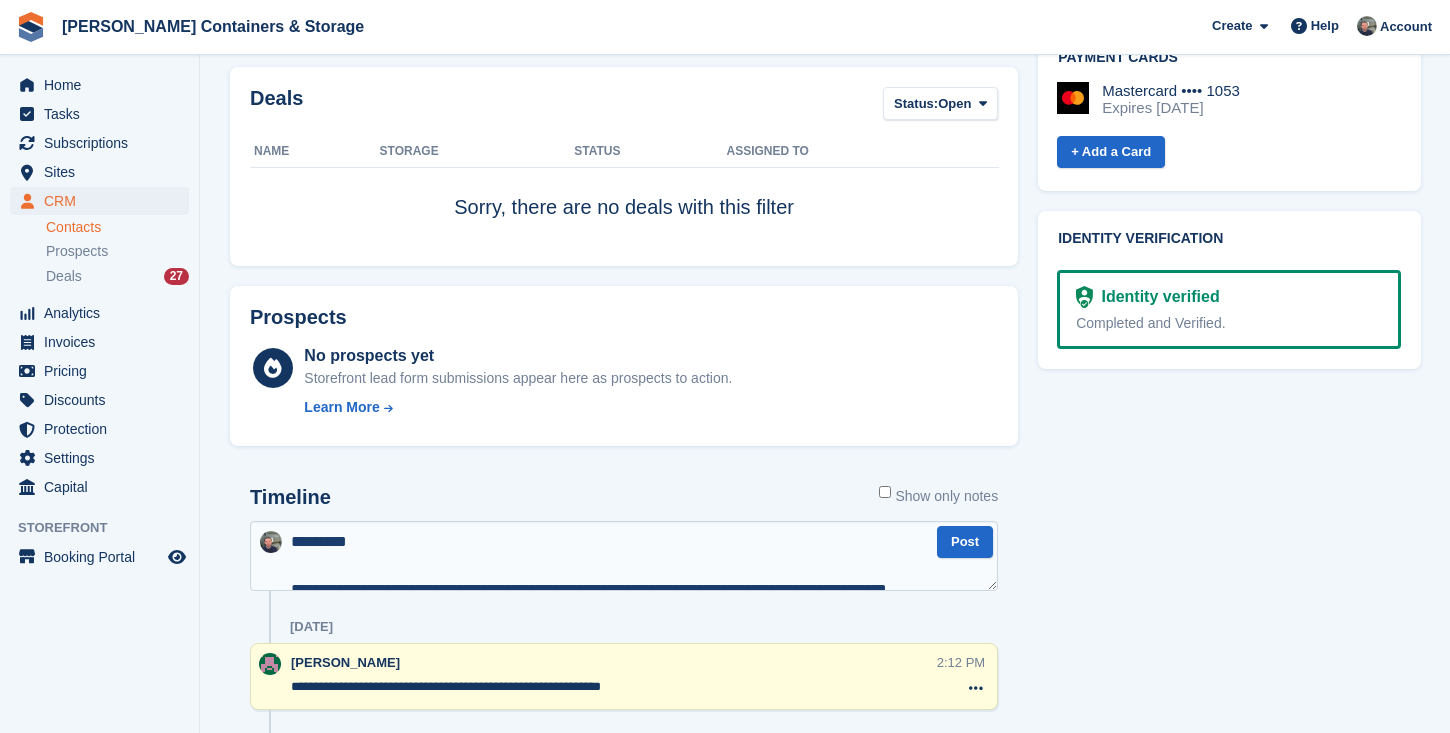 scroll, scrollTop: 312, scrollLeft: 0, axis: vertical 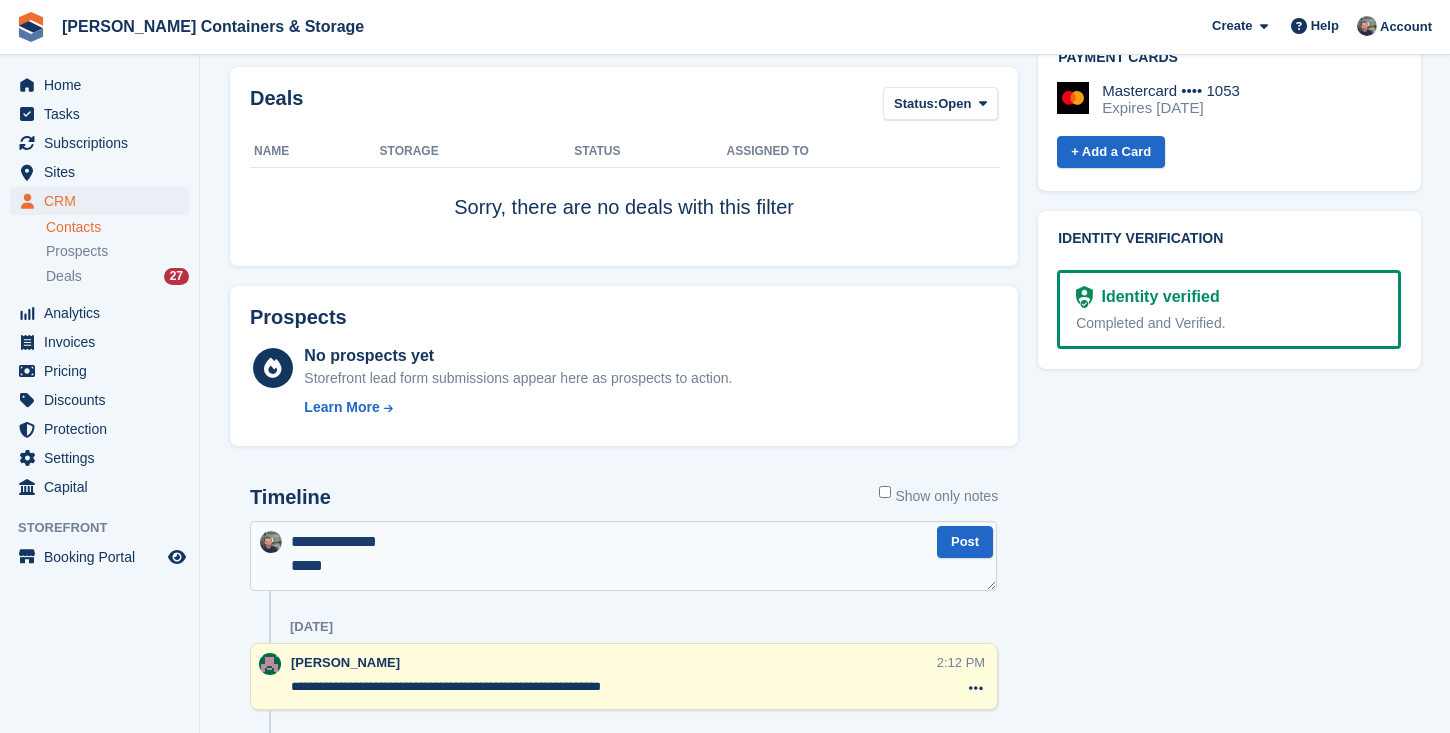 type 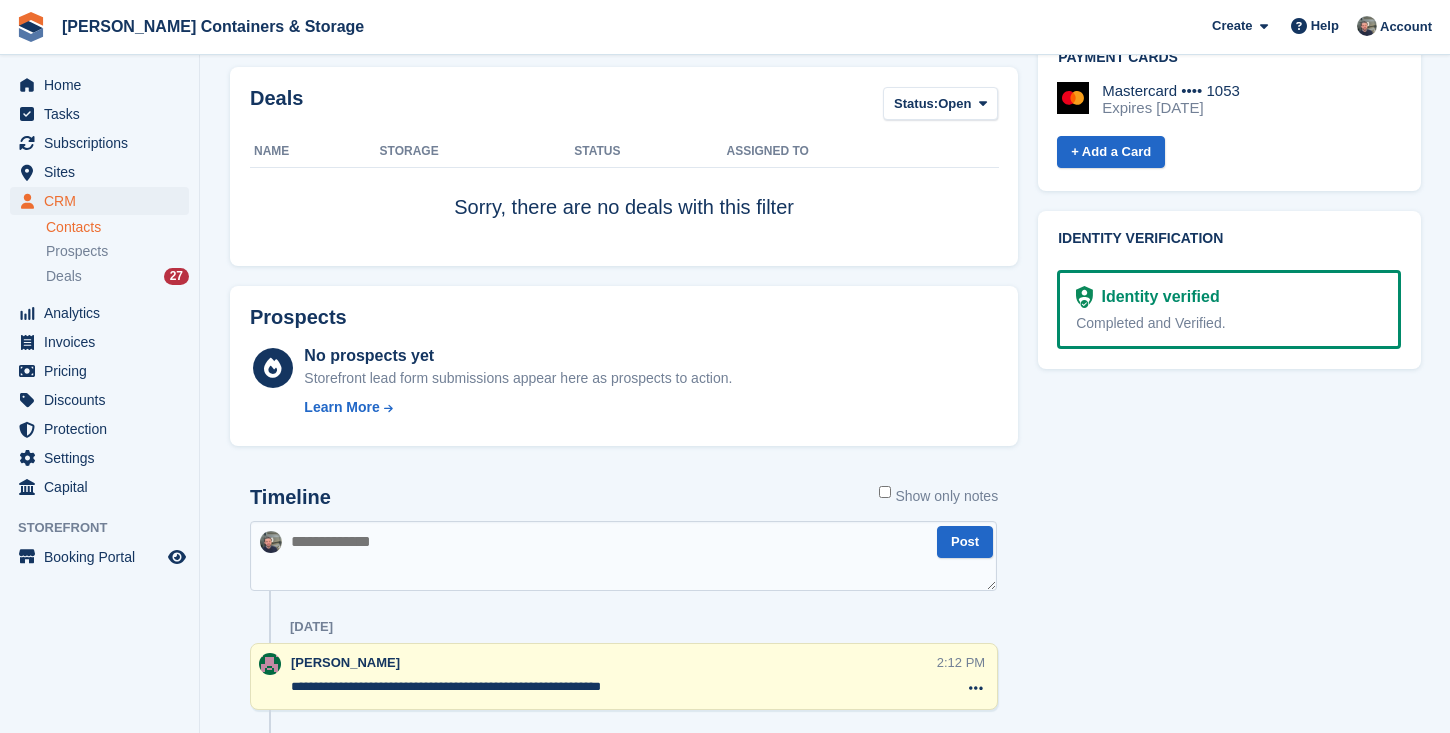 scroll, scrollTop: 0, scrollLeft: 0, axis: both 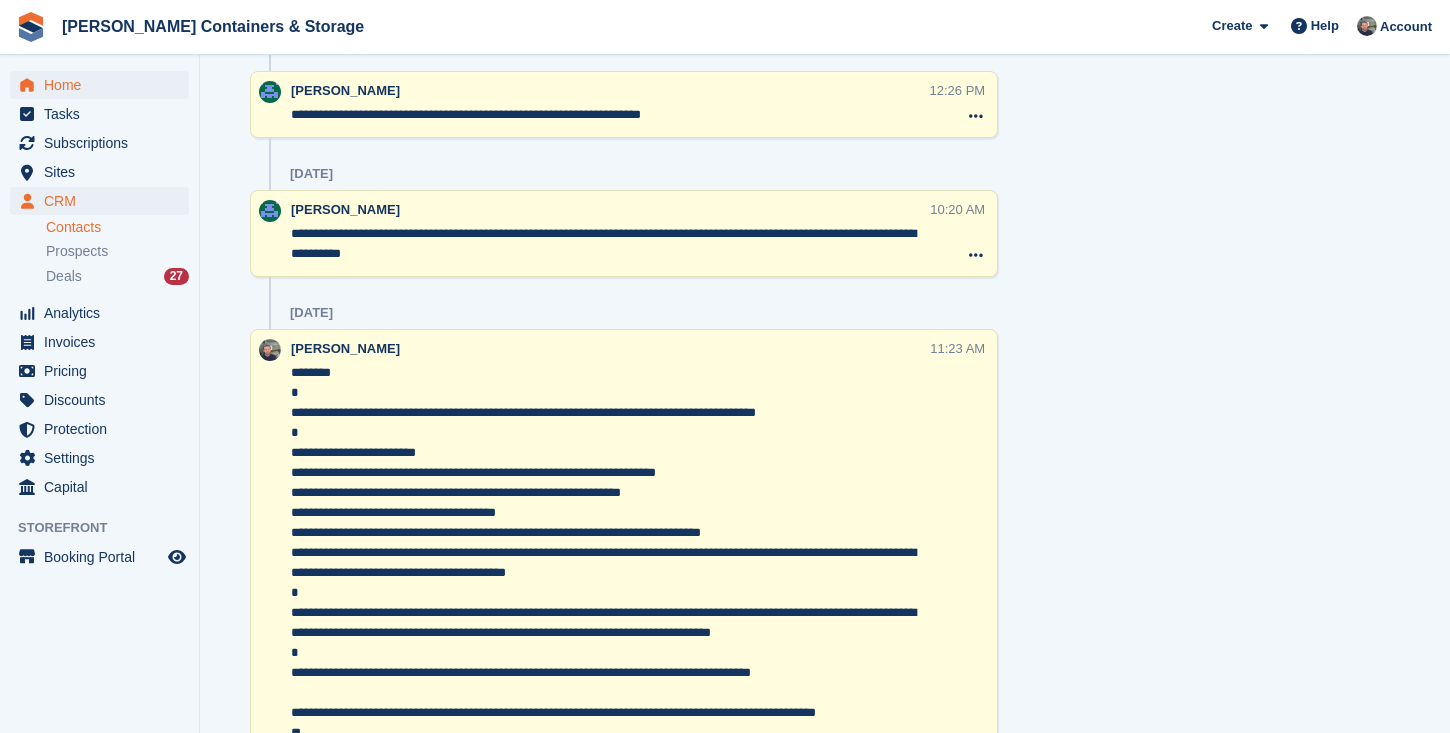 click on "Home" at bounding box center (104, 85) 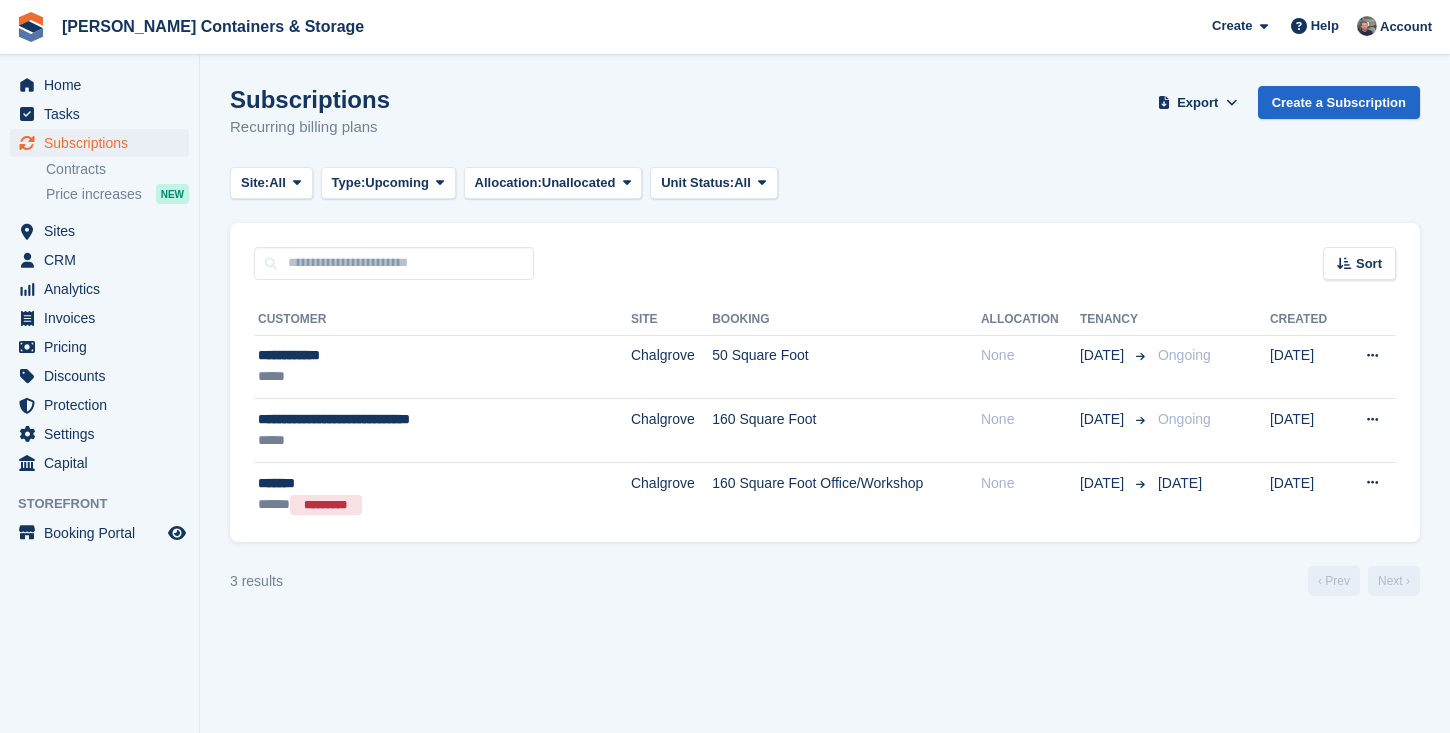 scroll, scrollTop: 0, scrollLeft: 0, axis: both 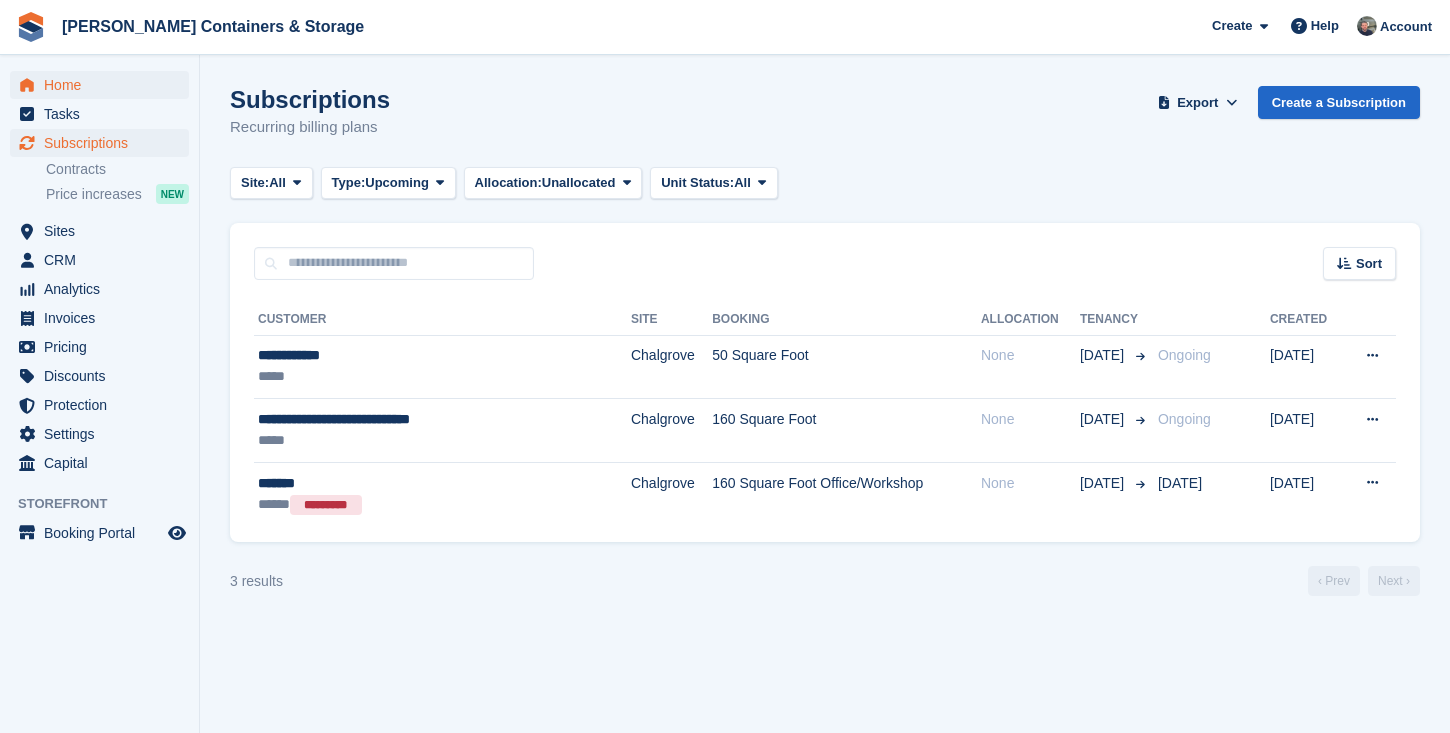 click on "Home" at bounding box center (104, 85) 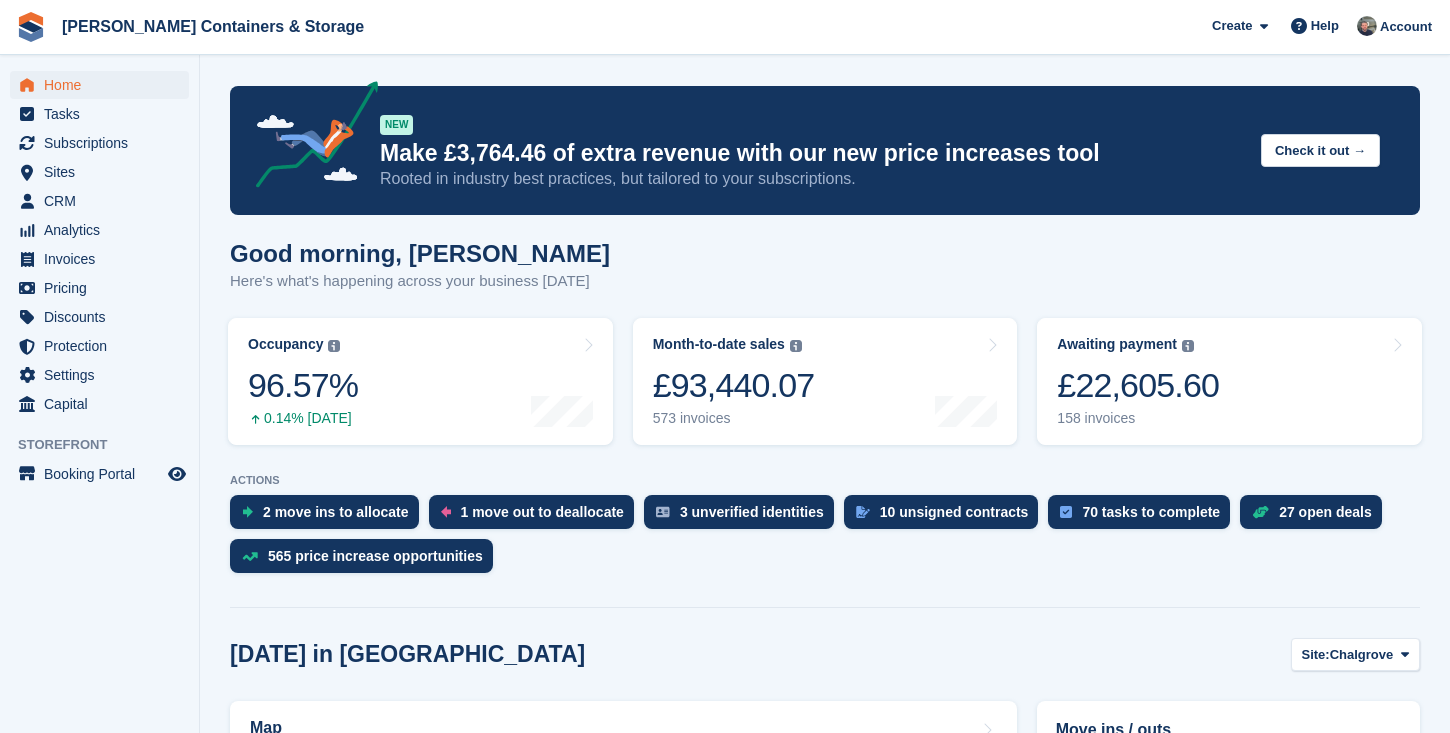 scroll, scrollTop: 412, scrollLeft: 0, axis: vertical 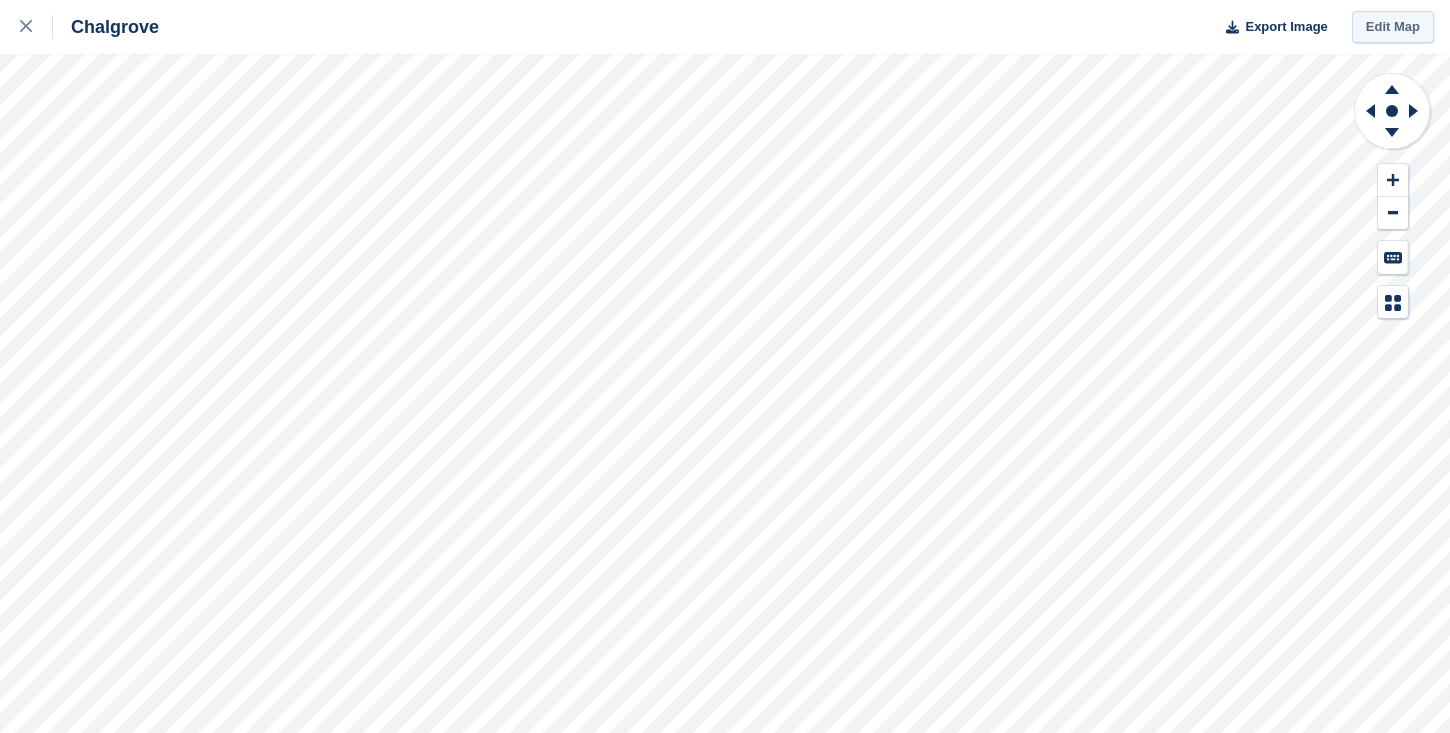 click on "Edit Map" at bounding box center [1393, 27] 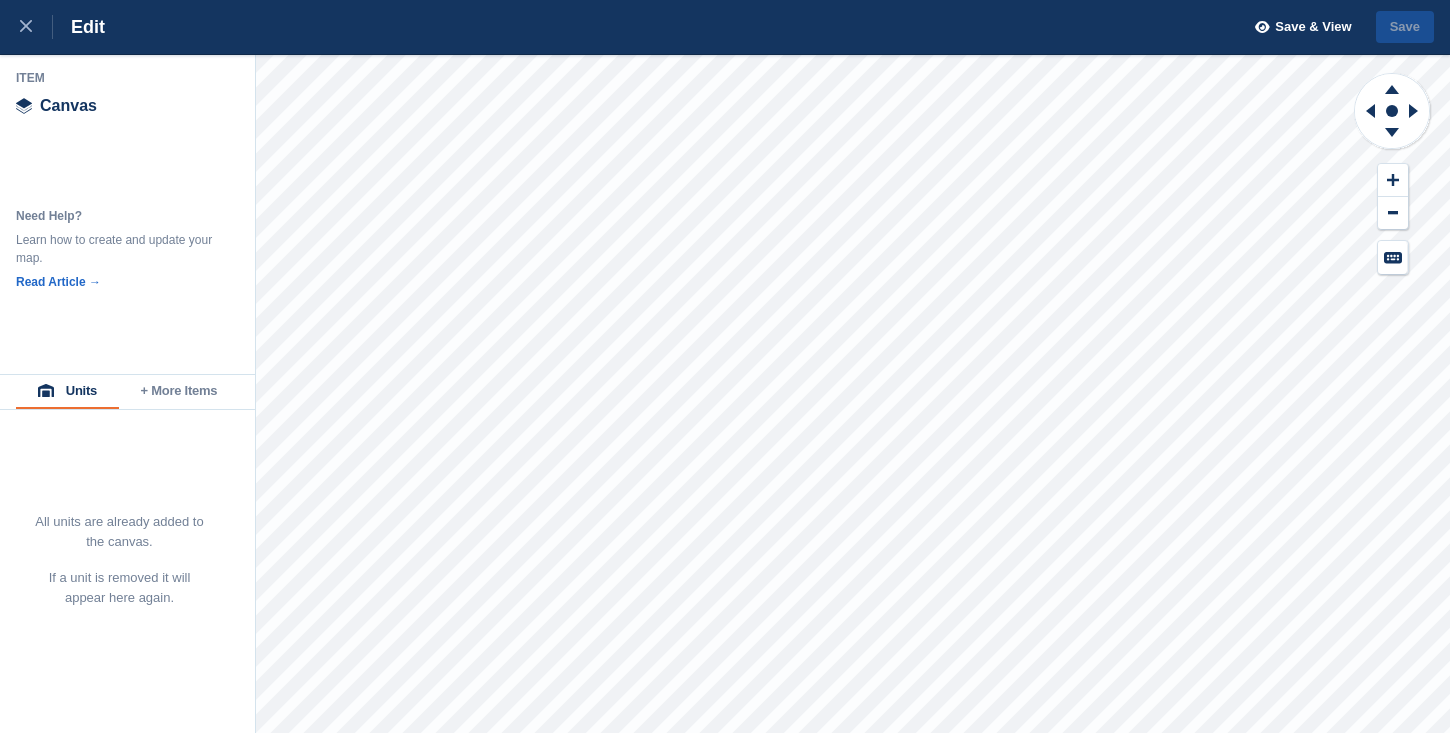 scroll, scrollTop: 0, scrollLeft: 0, axis: both 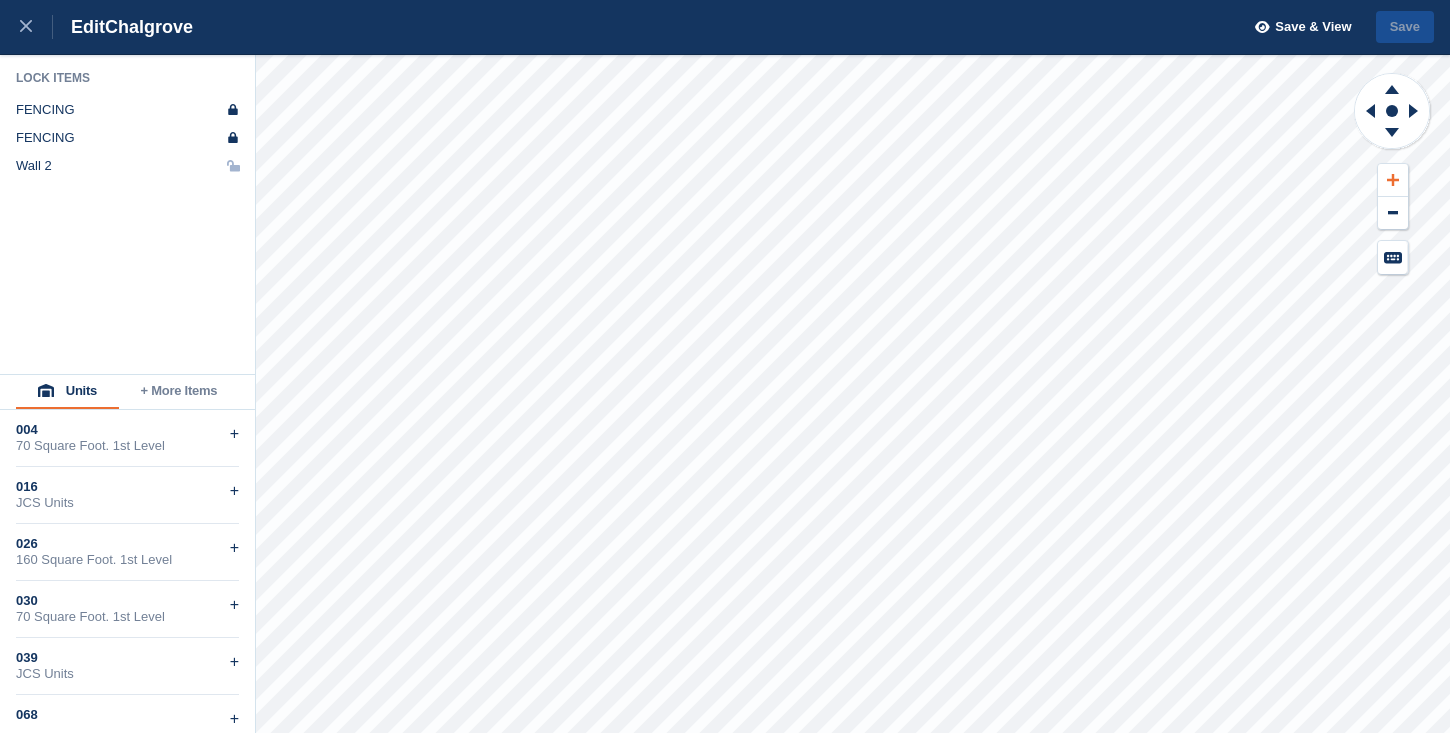 click 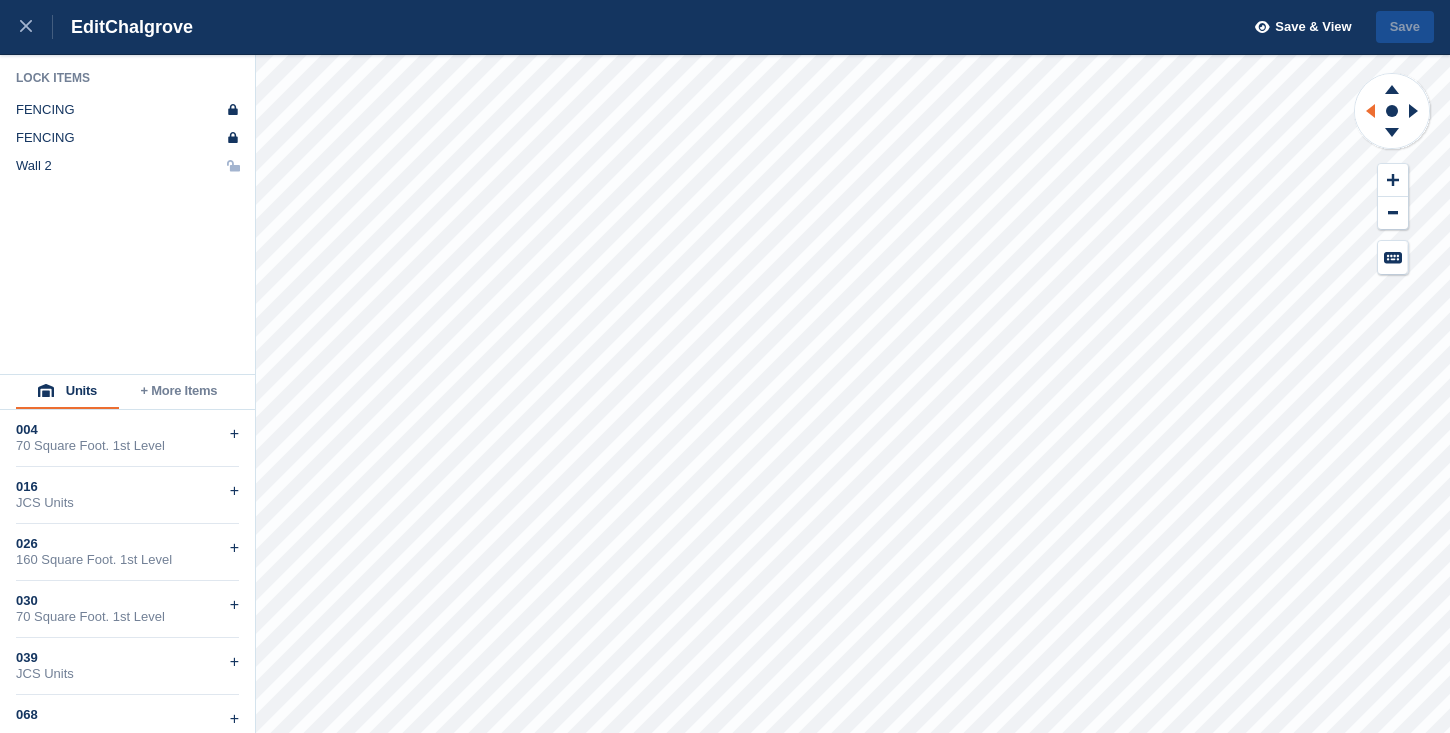 click 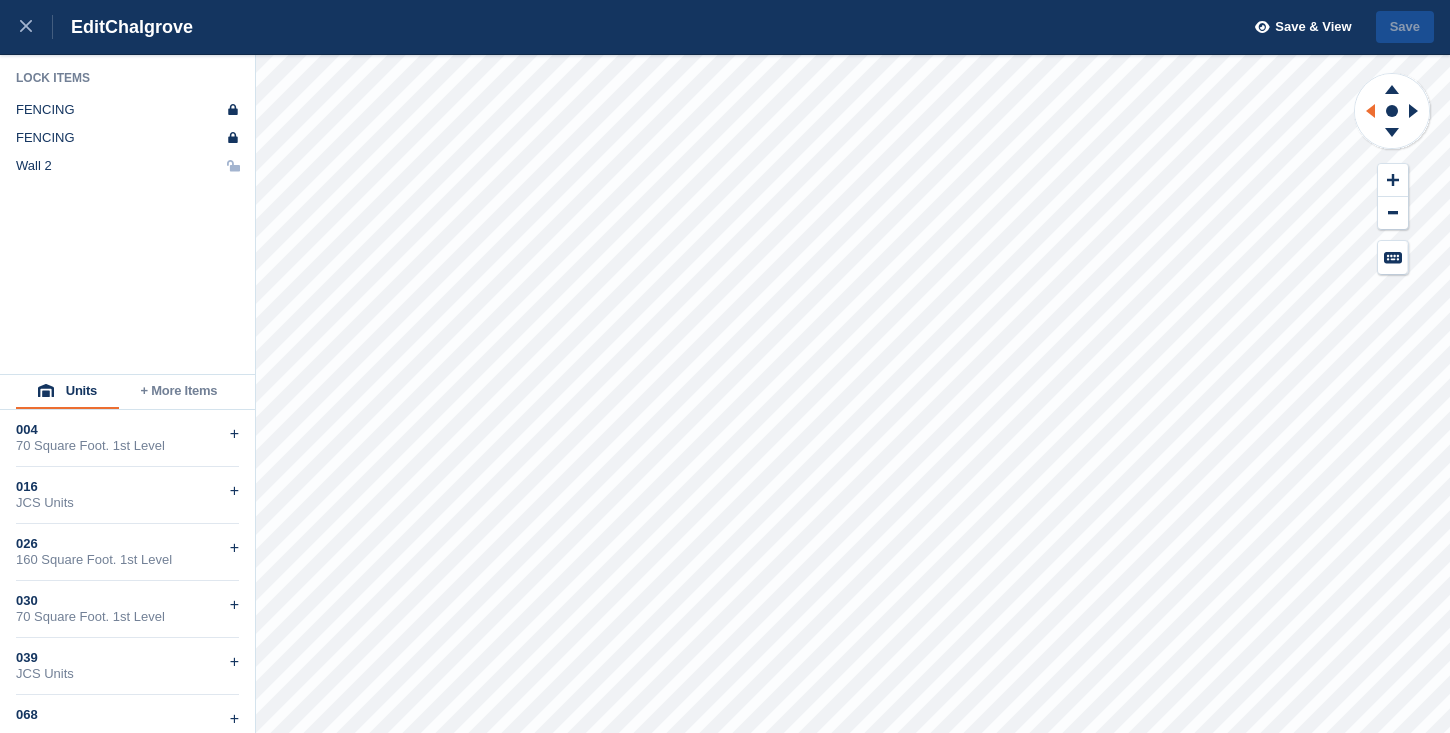 click 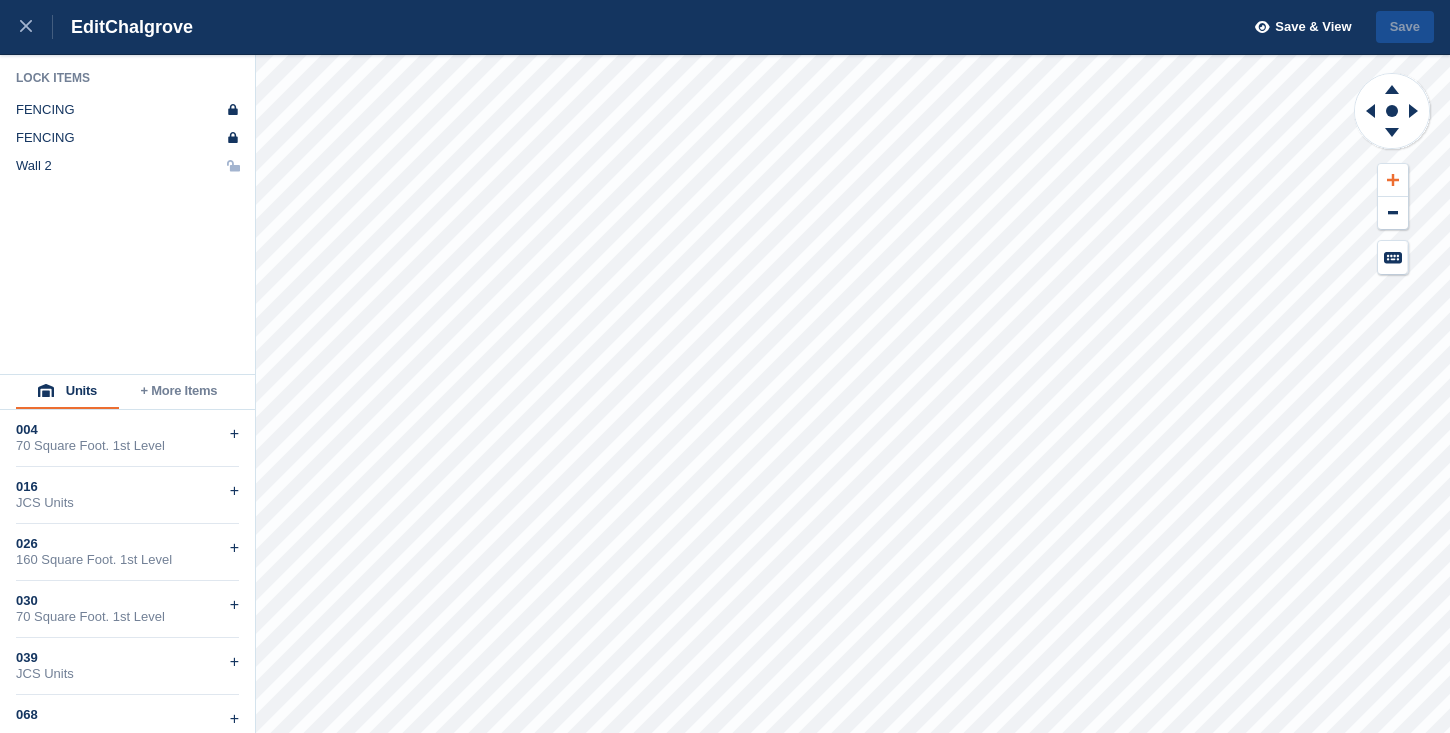 click 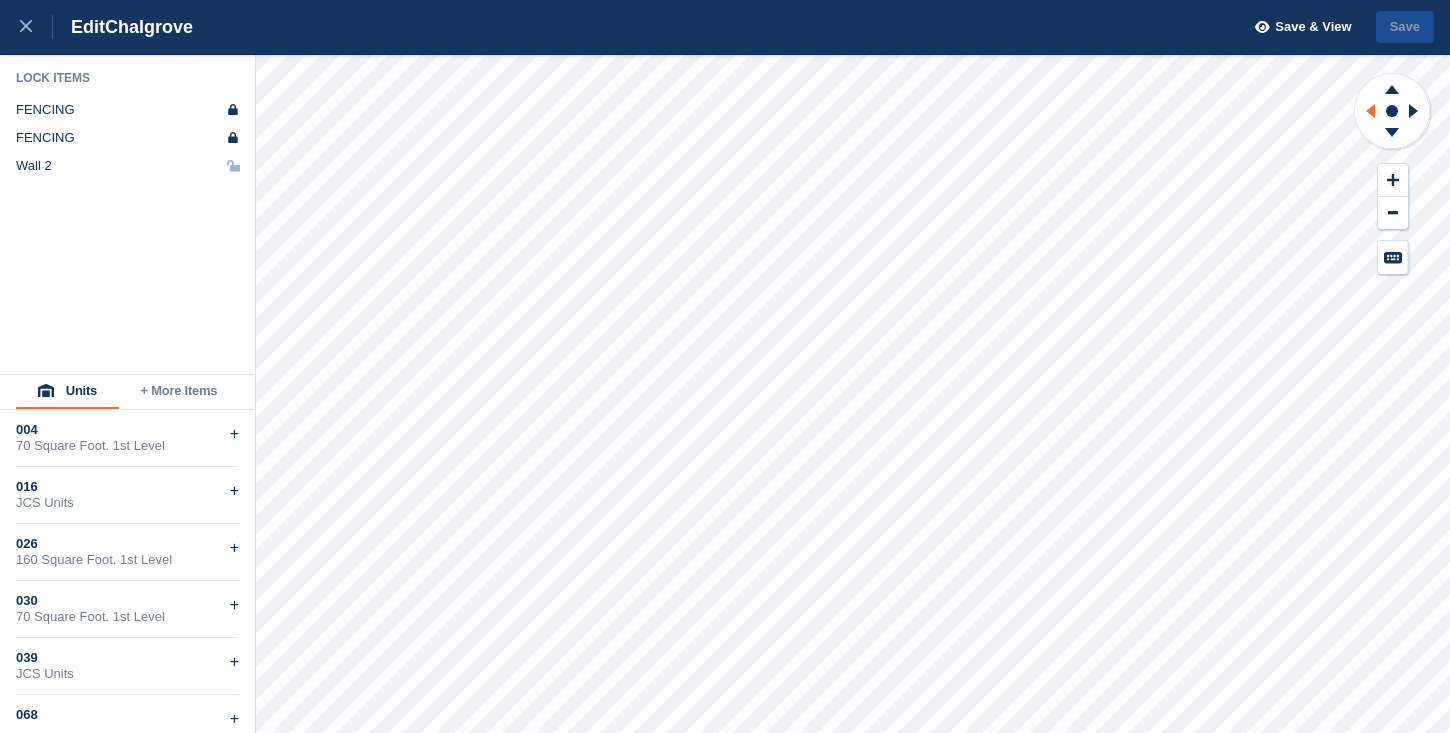click 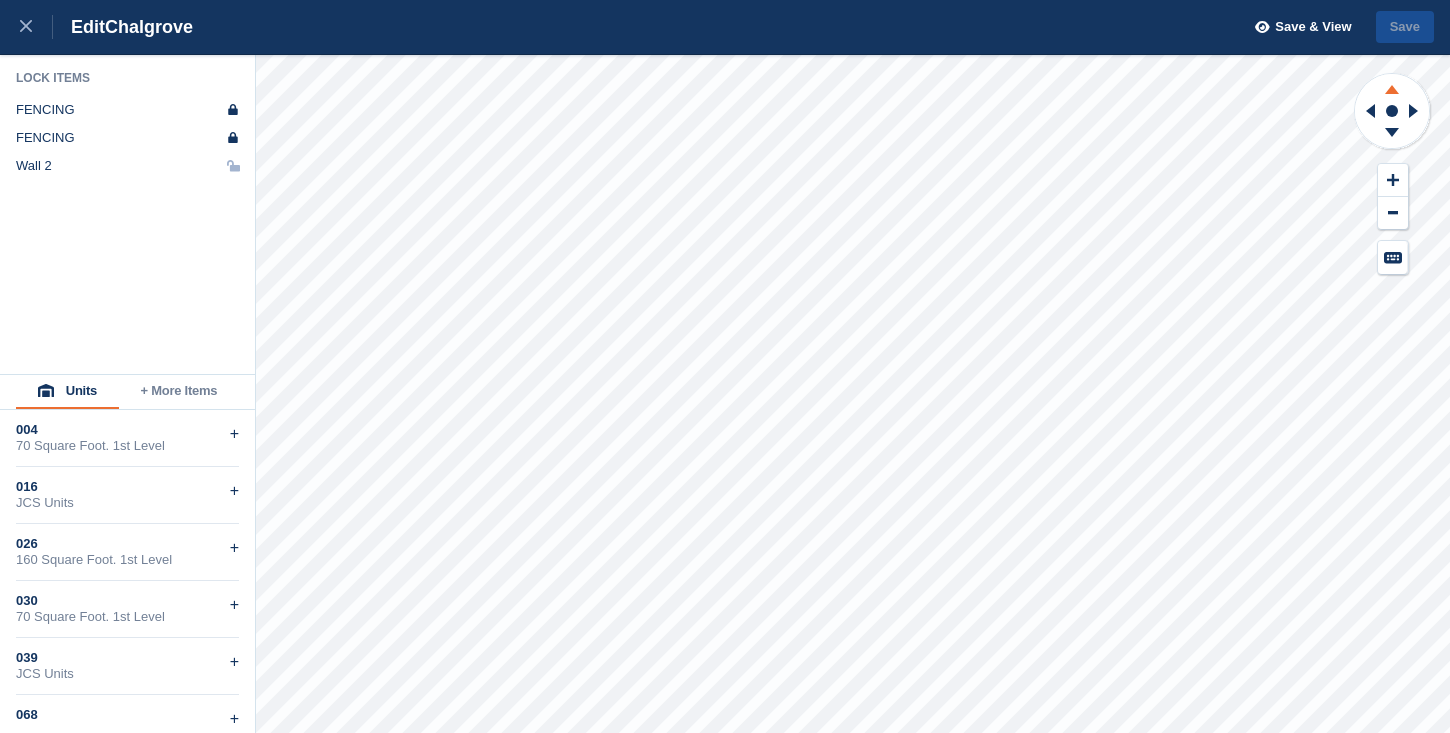 click 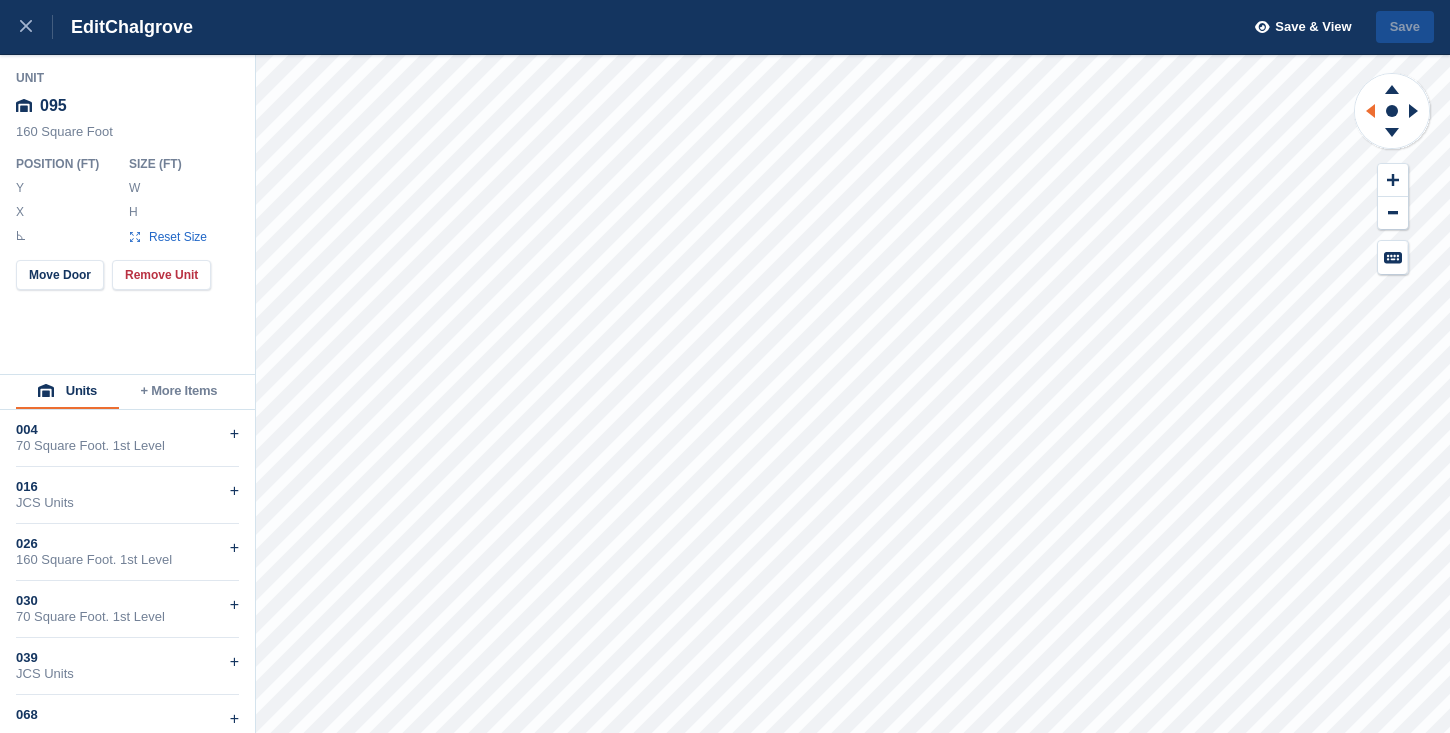 click 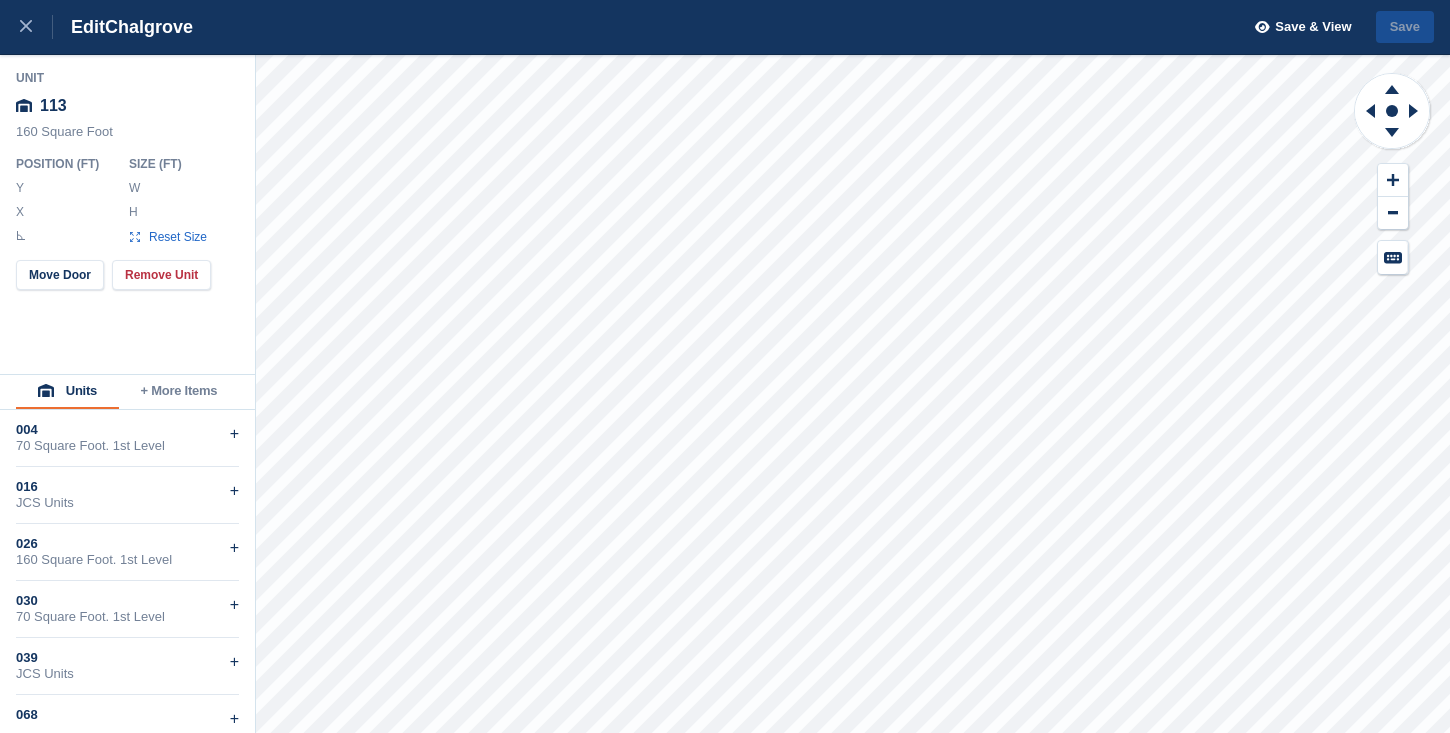 type on "*******" 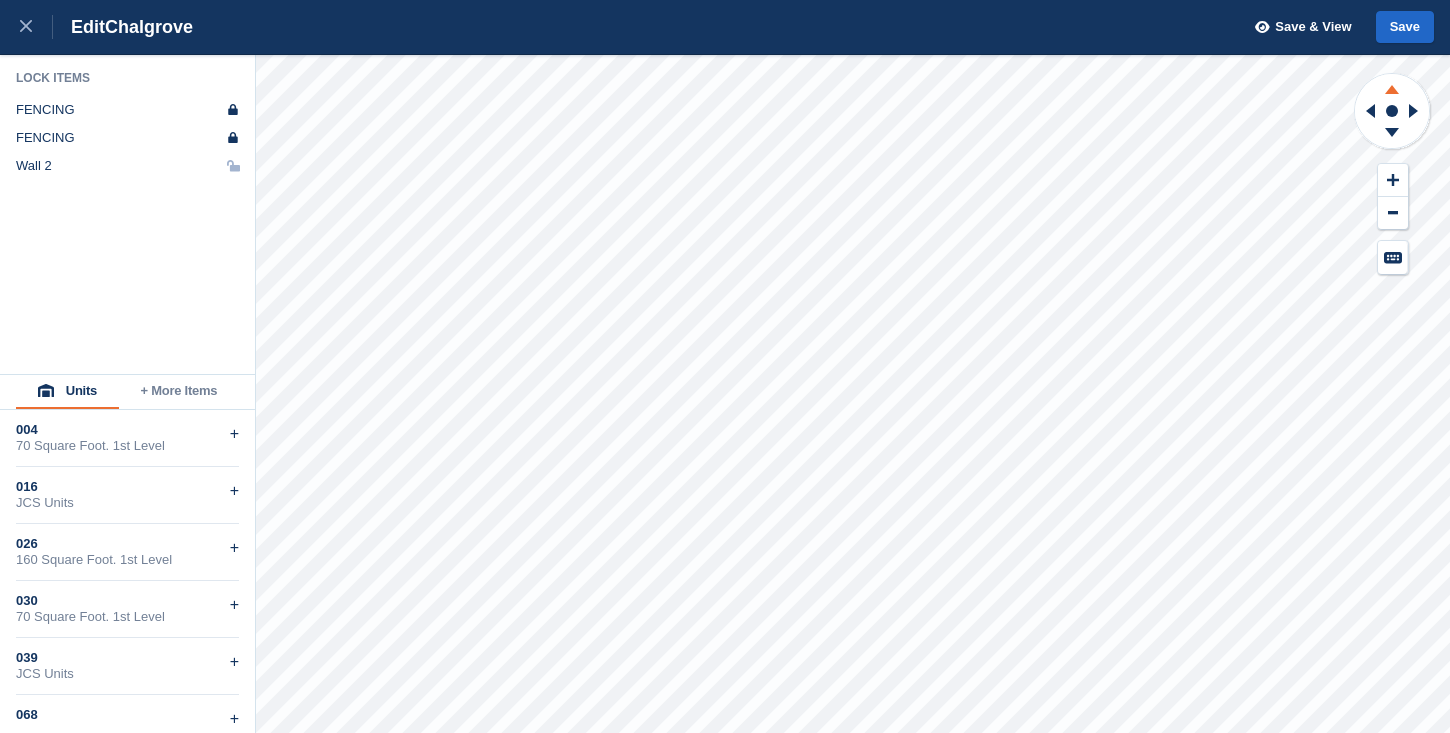click 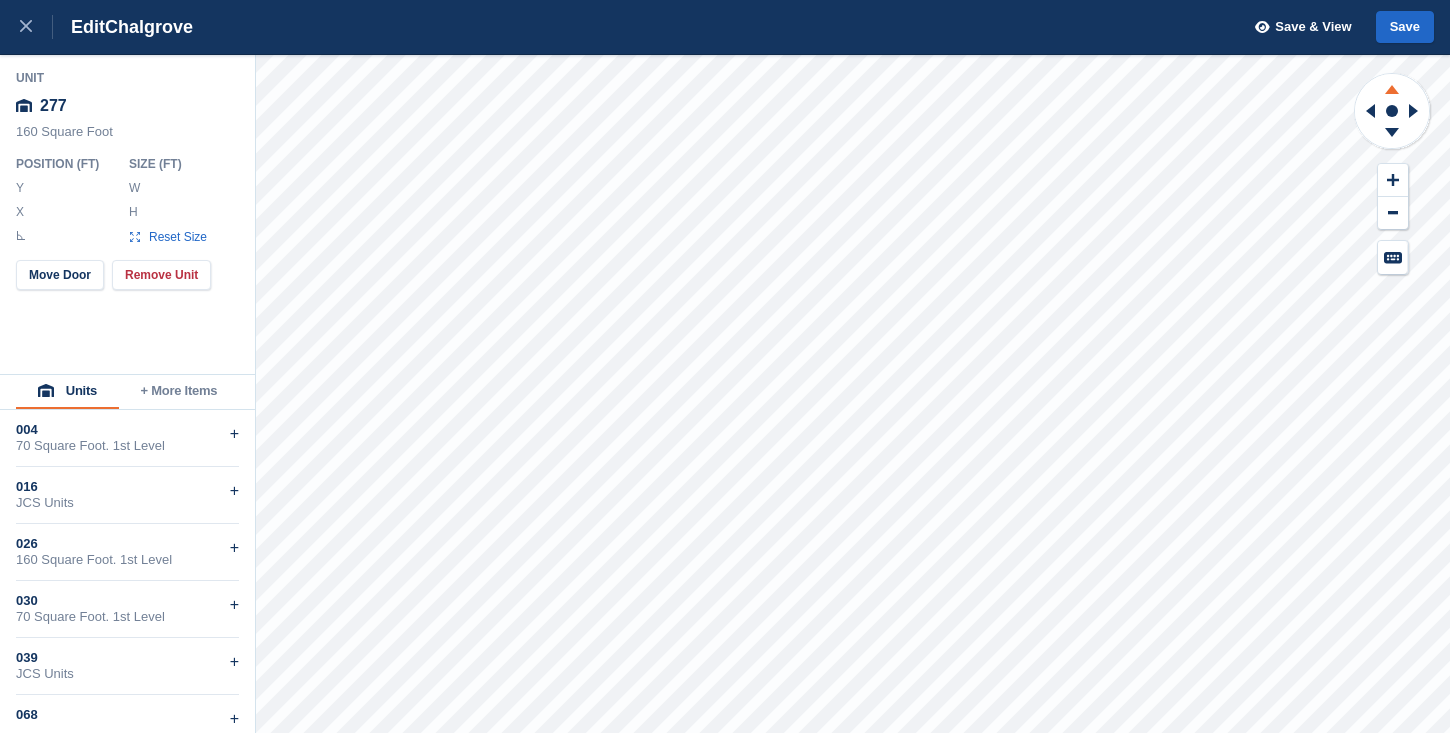 type on "*******" 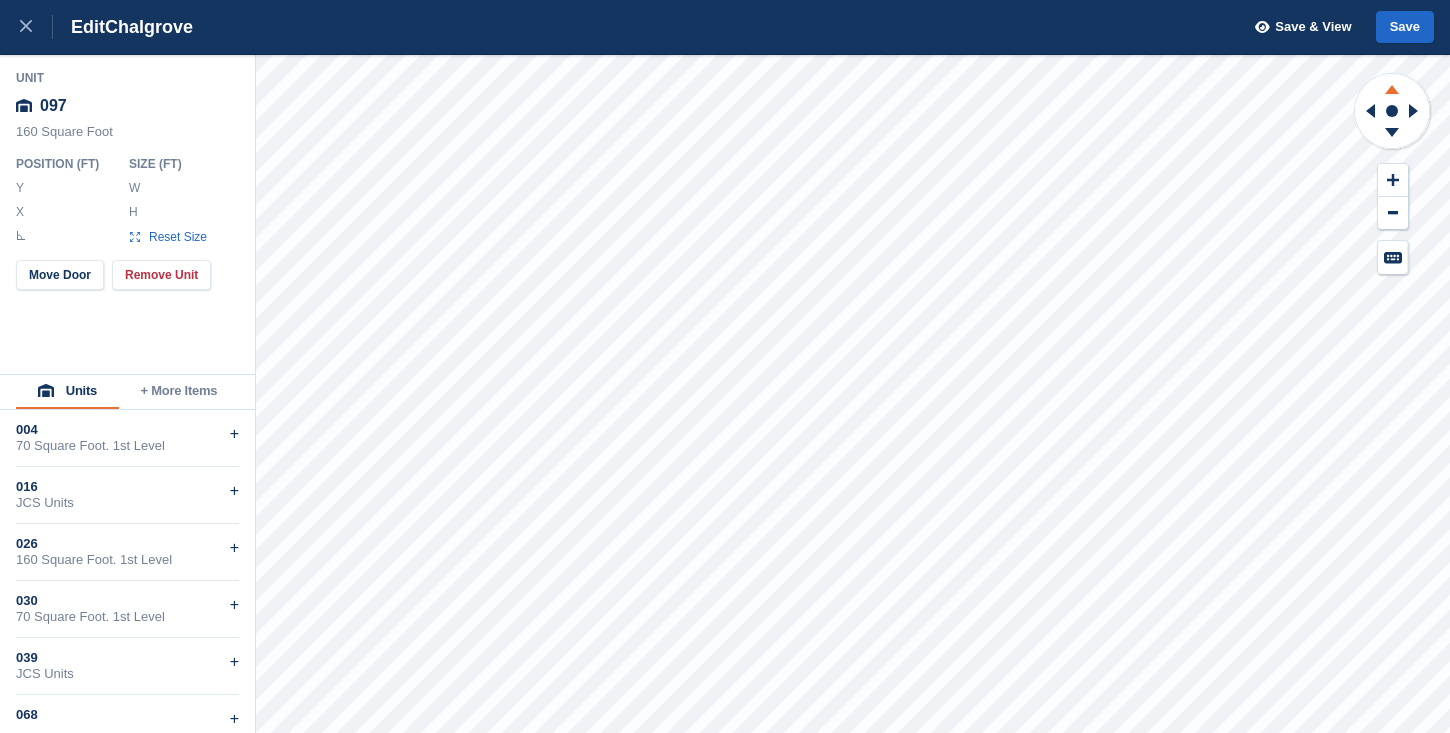 type on "******" 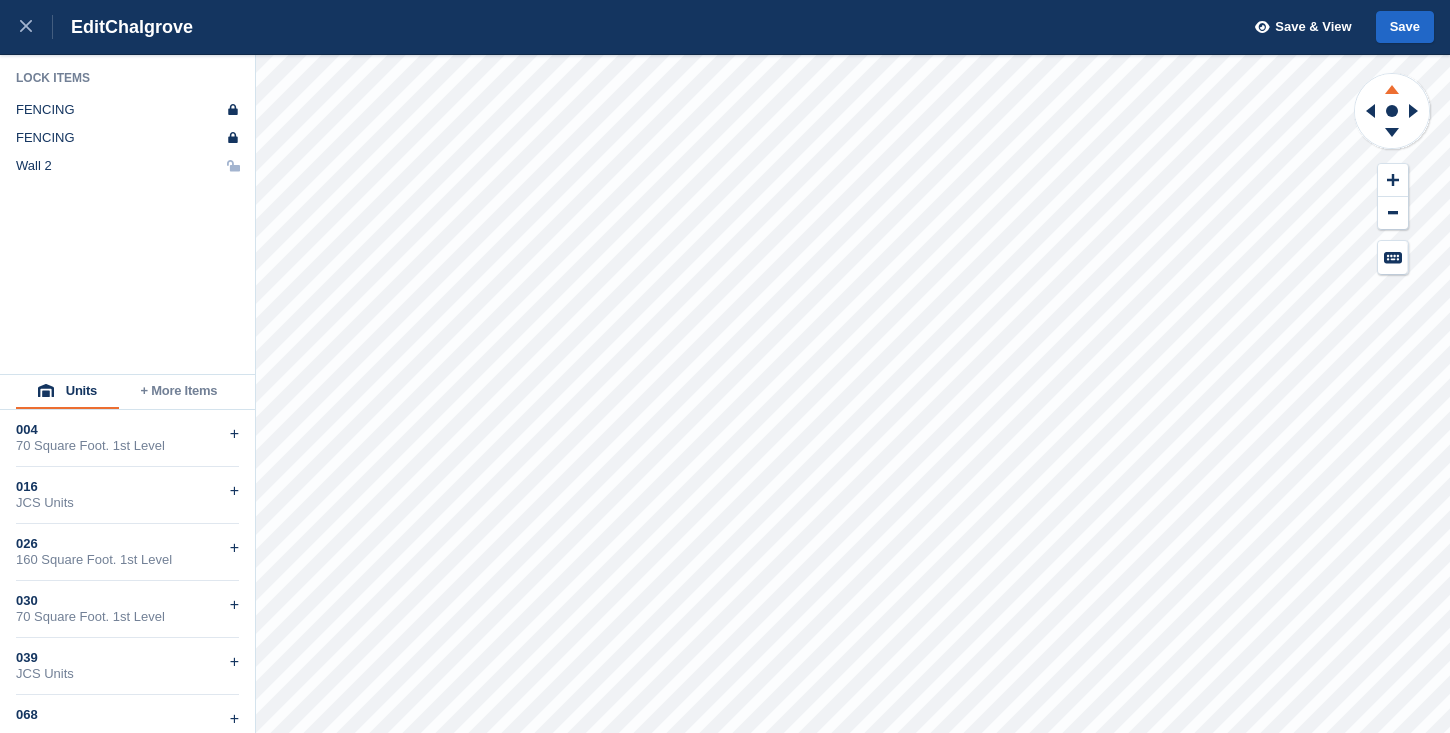 click 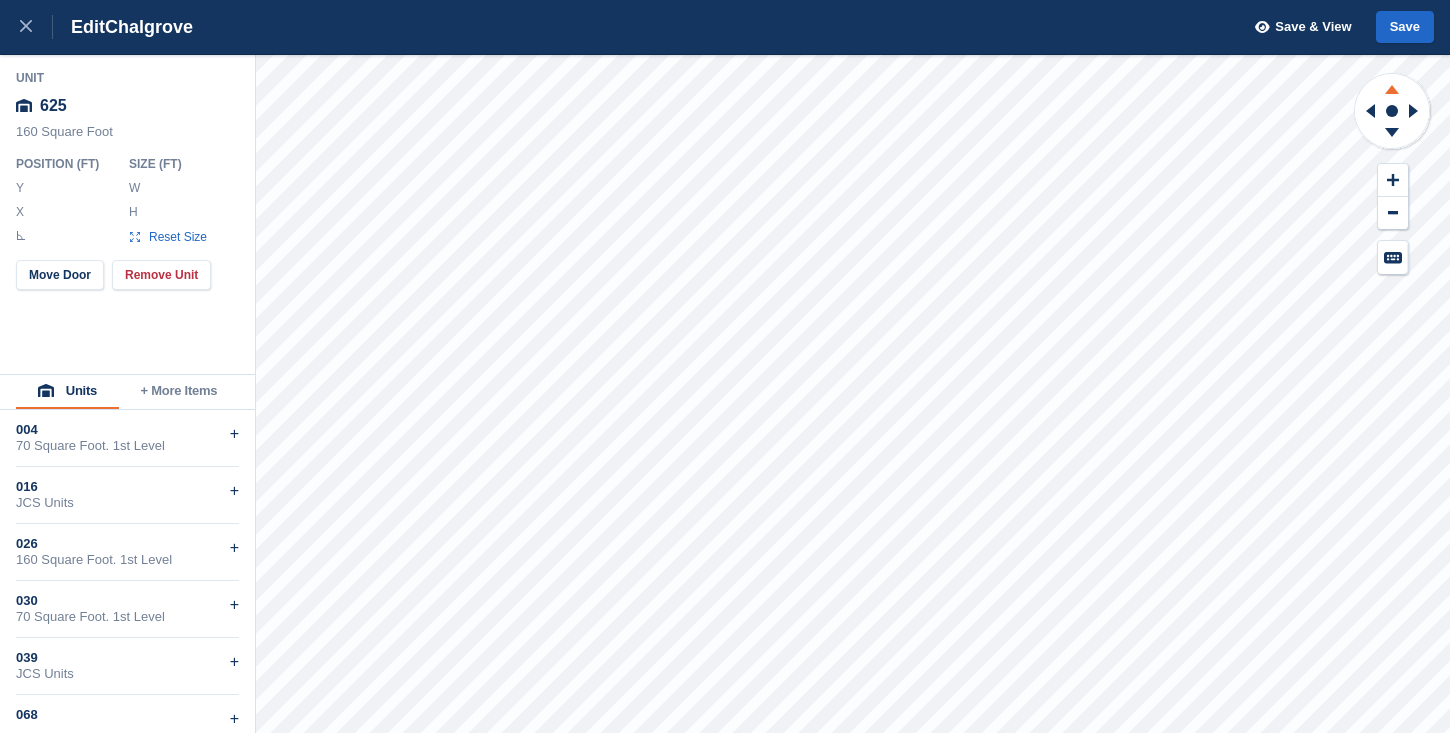 type on "*******" 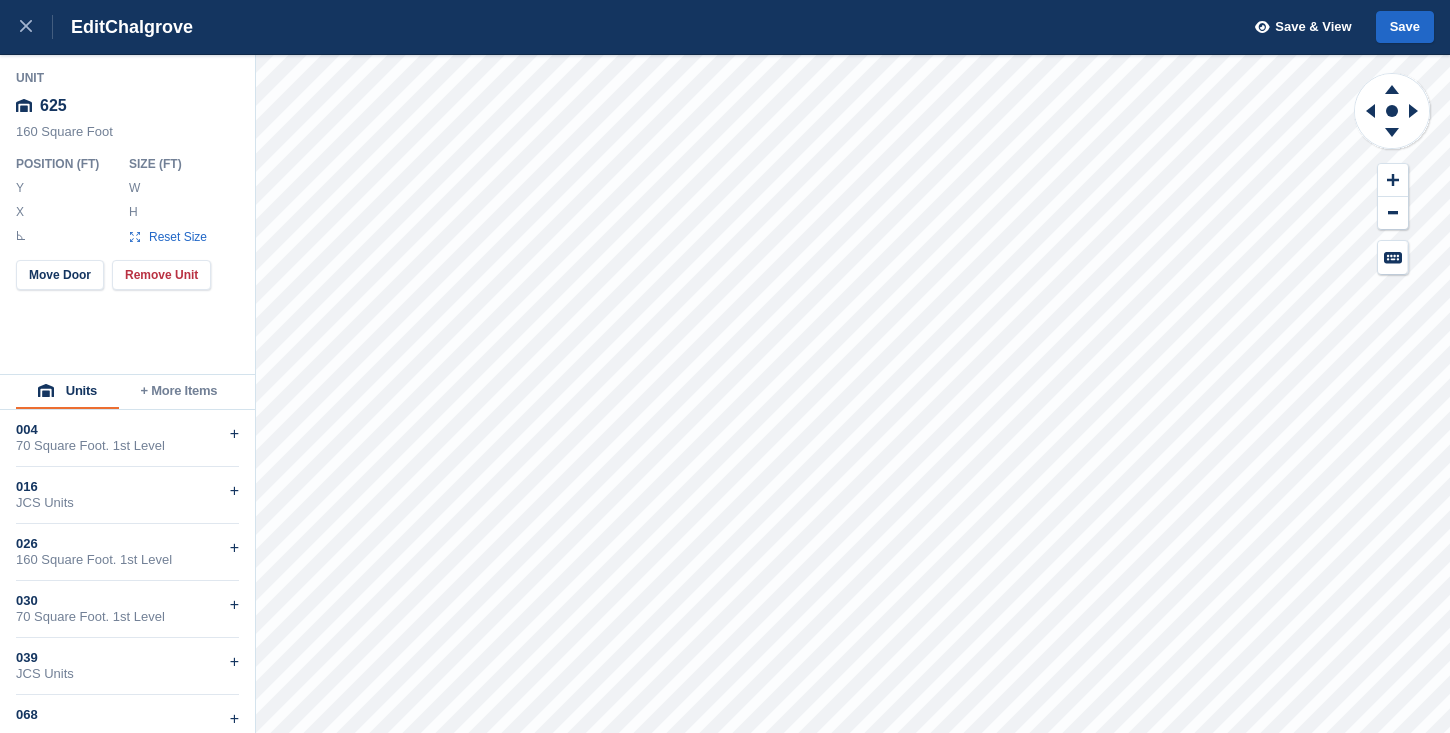 type on "*******" 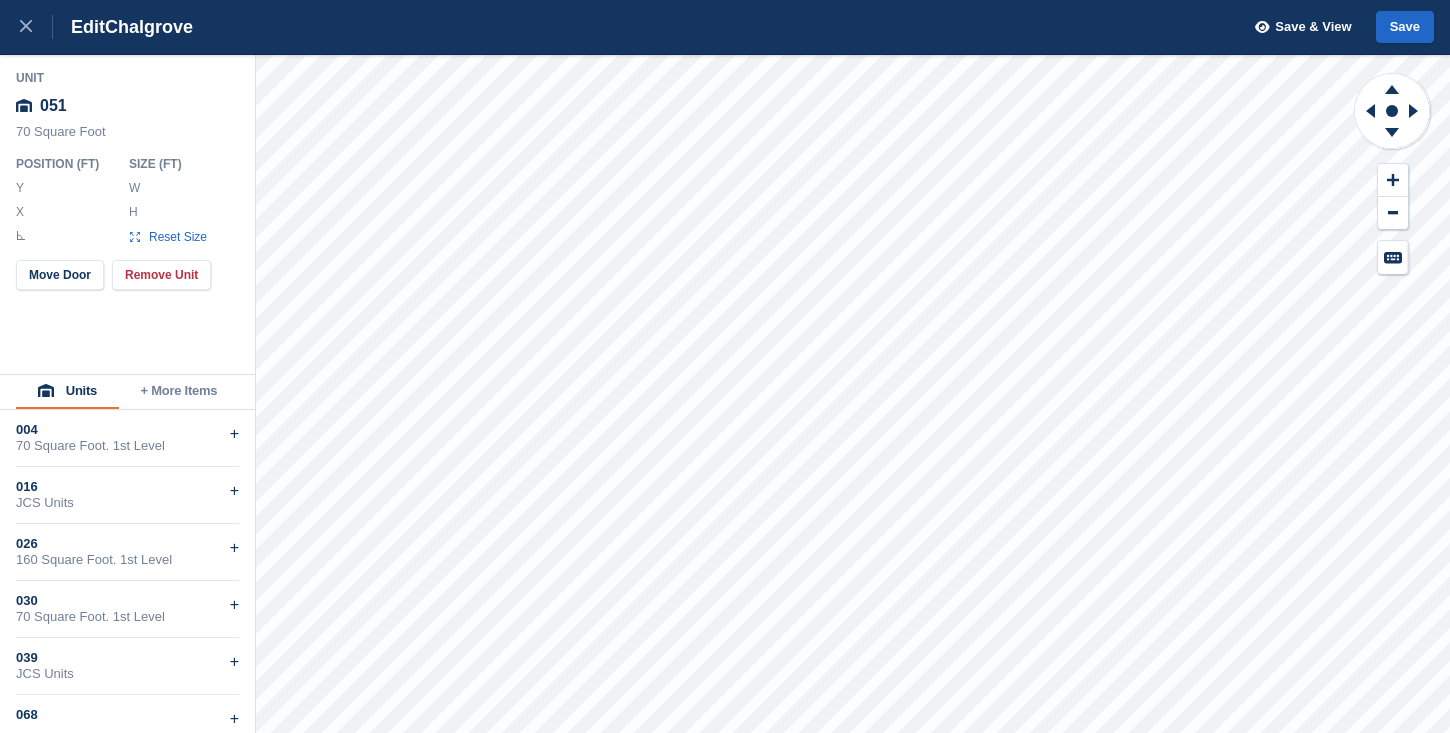 type on "*******" 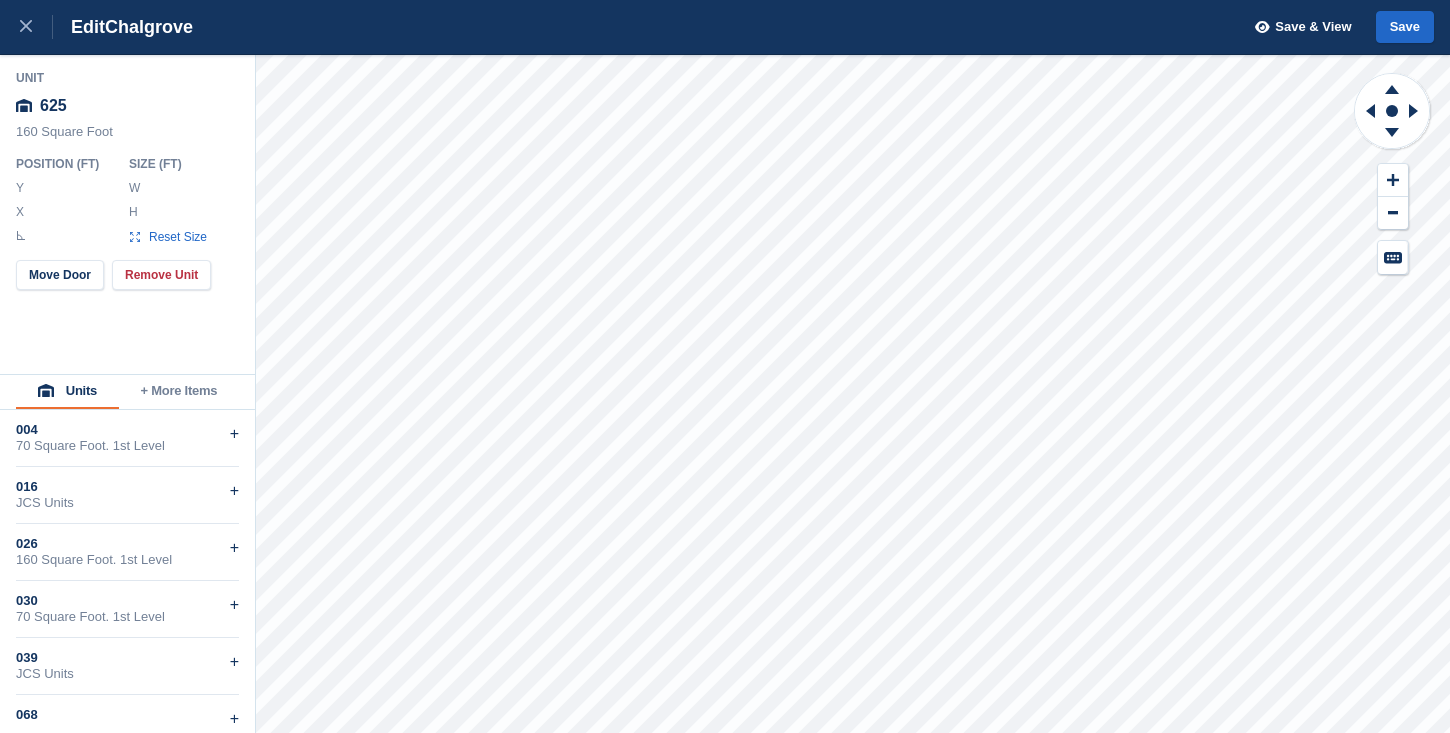 type on "*******" 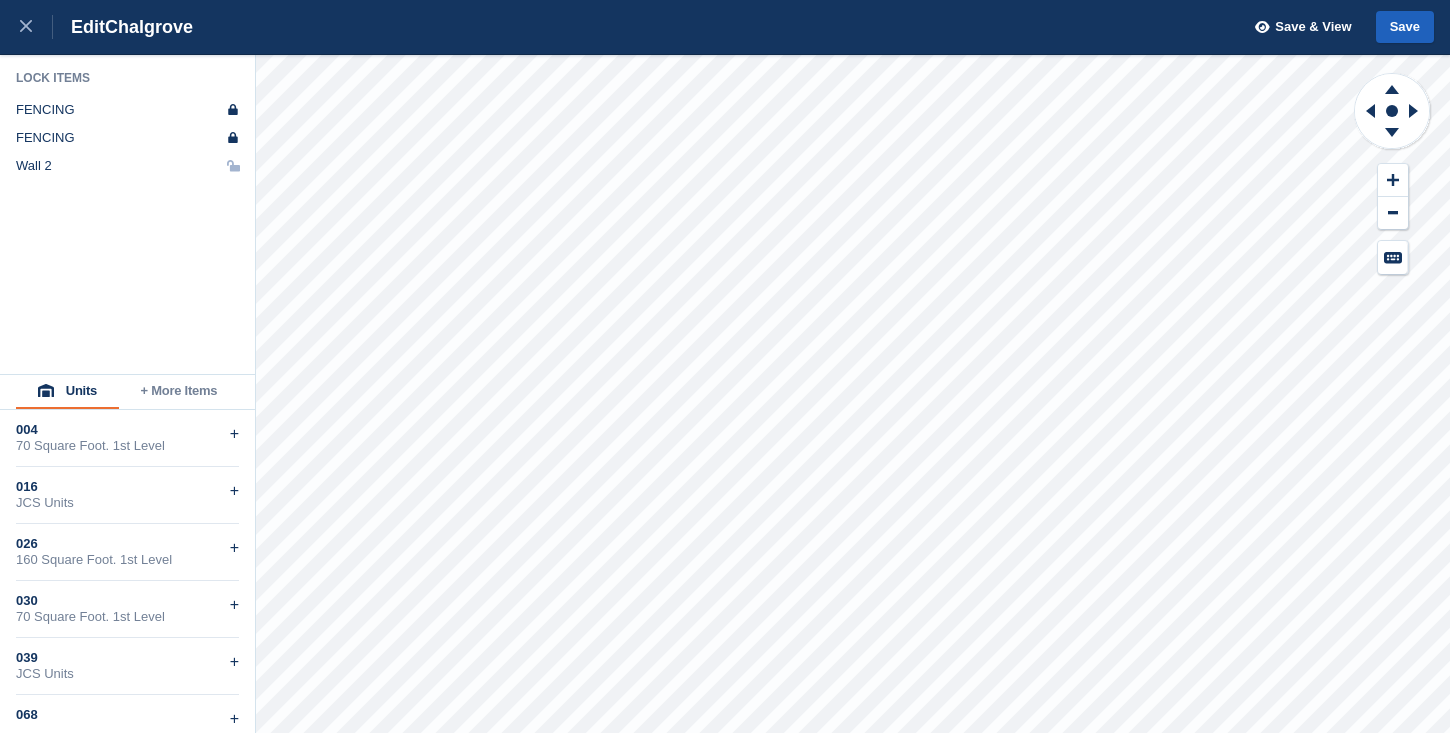 click on "Save" at bounding box center (1405, 27) 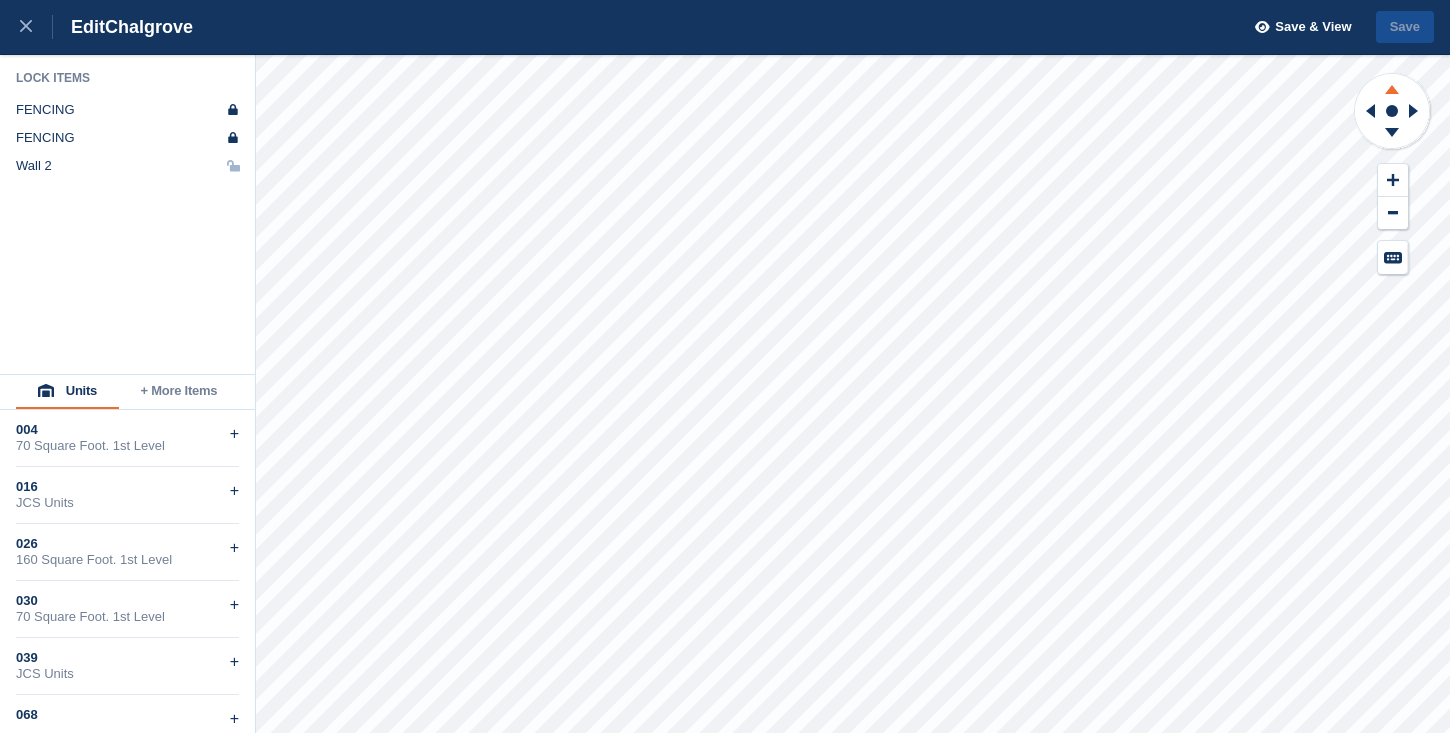 click 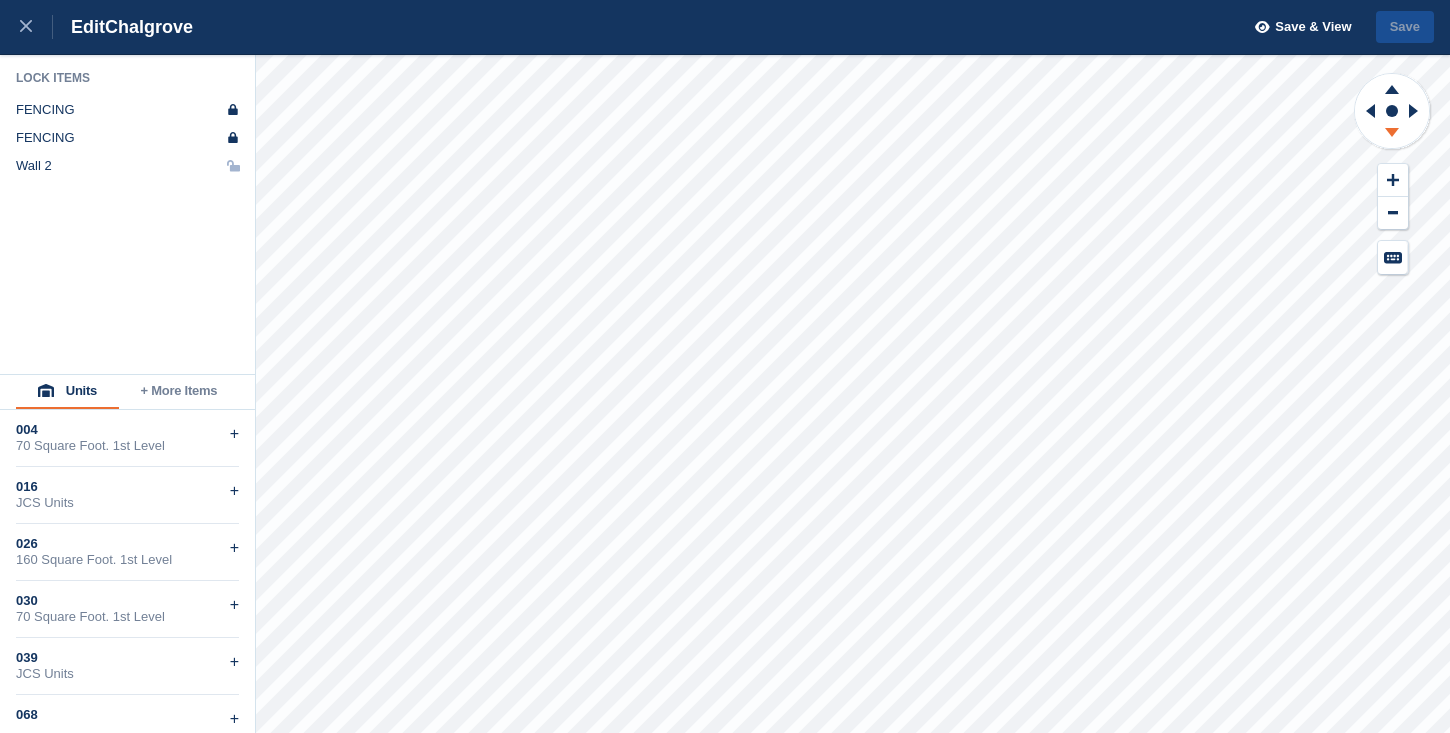 click 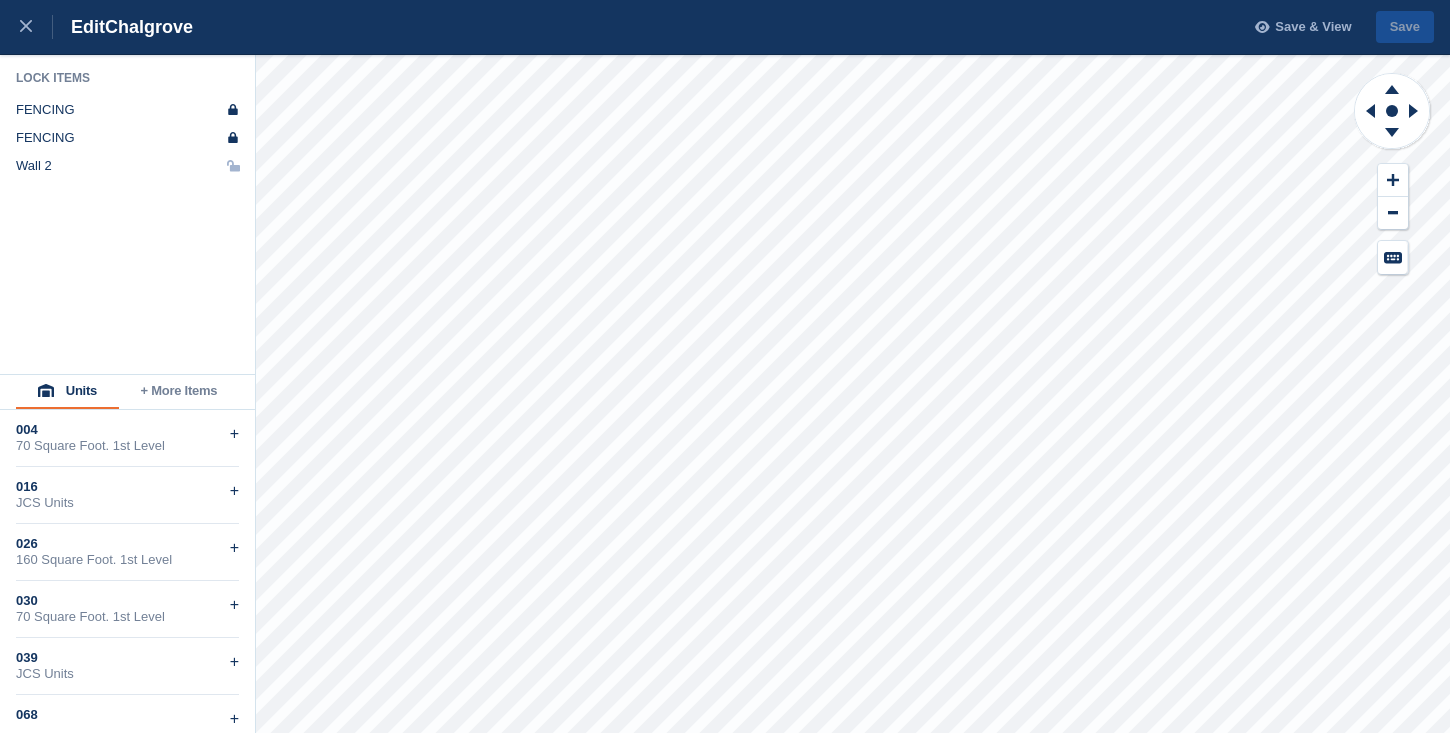click on "Save & View" at bounding box center [1313, 27] 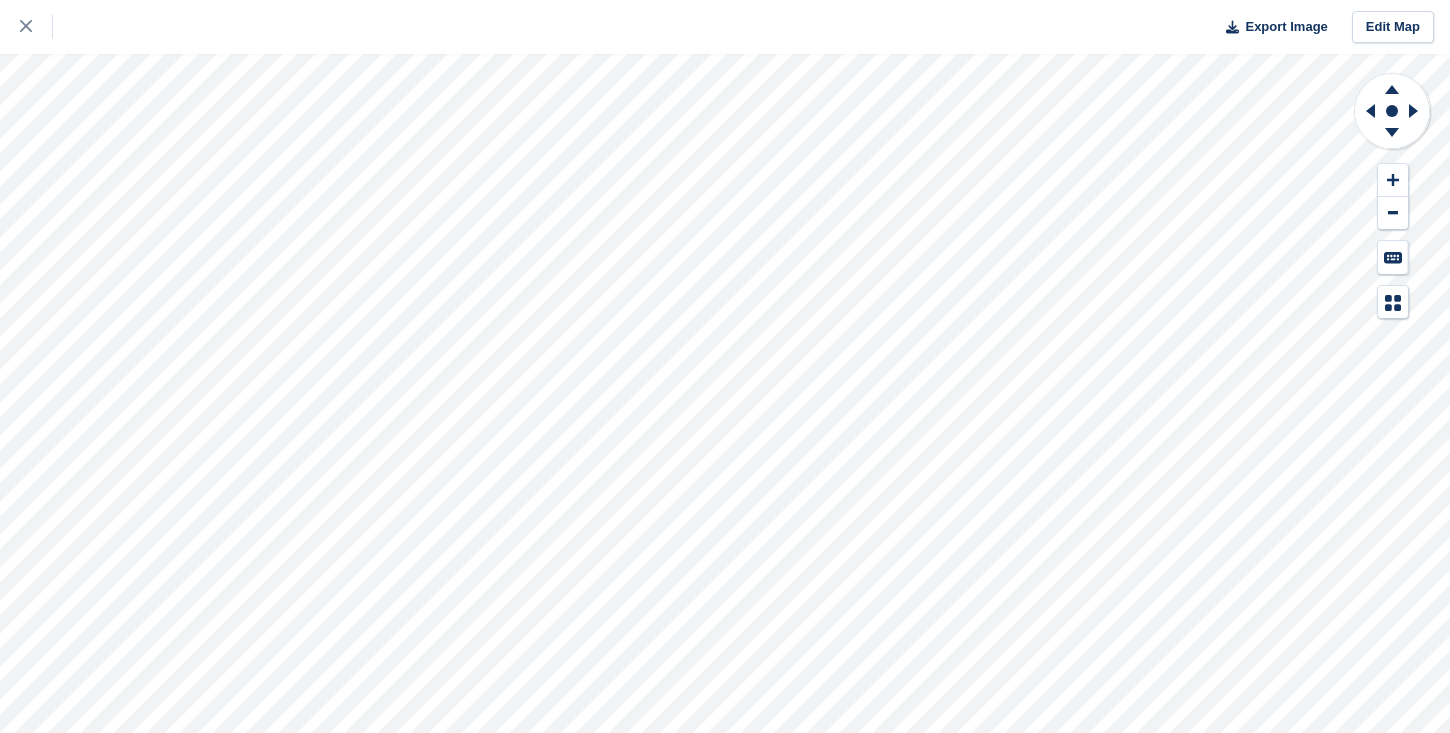 scroll, scrollTop: 0, scrollLeft: 0, axis: both 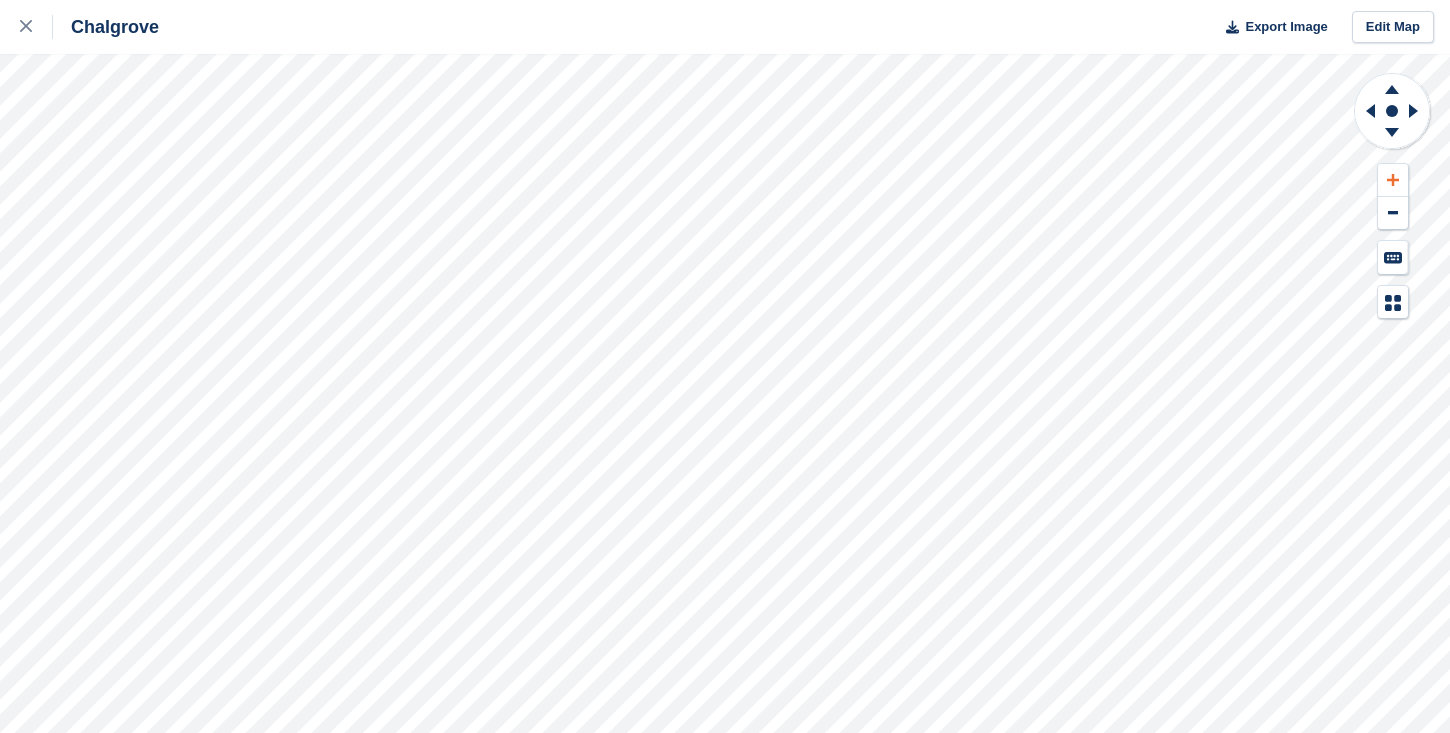 click 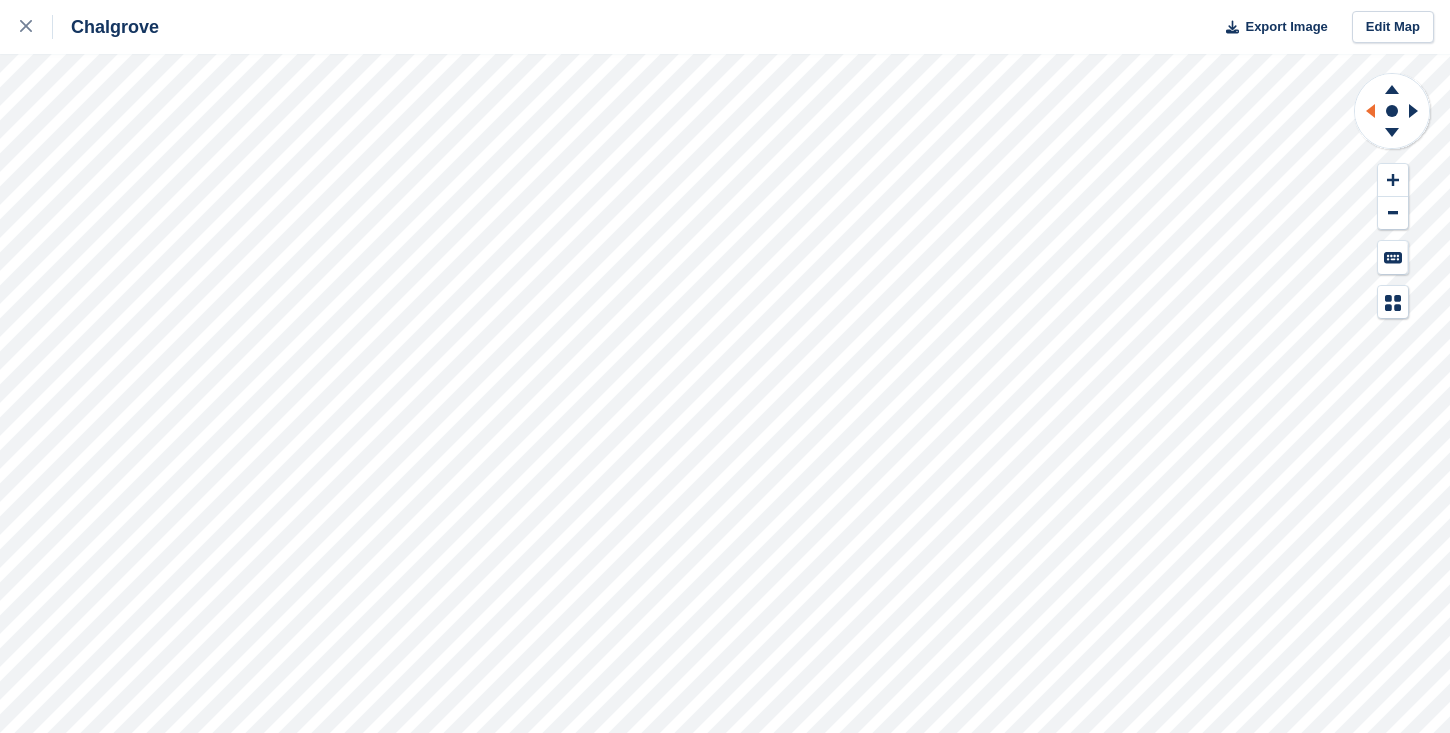 click 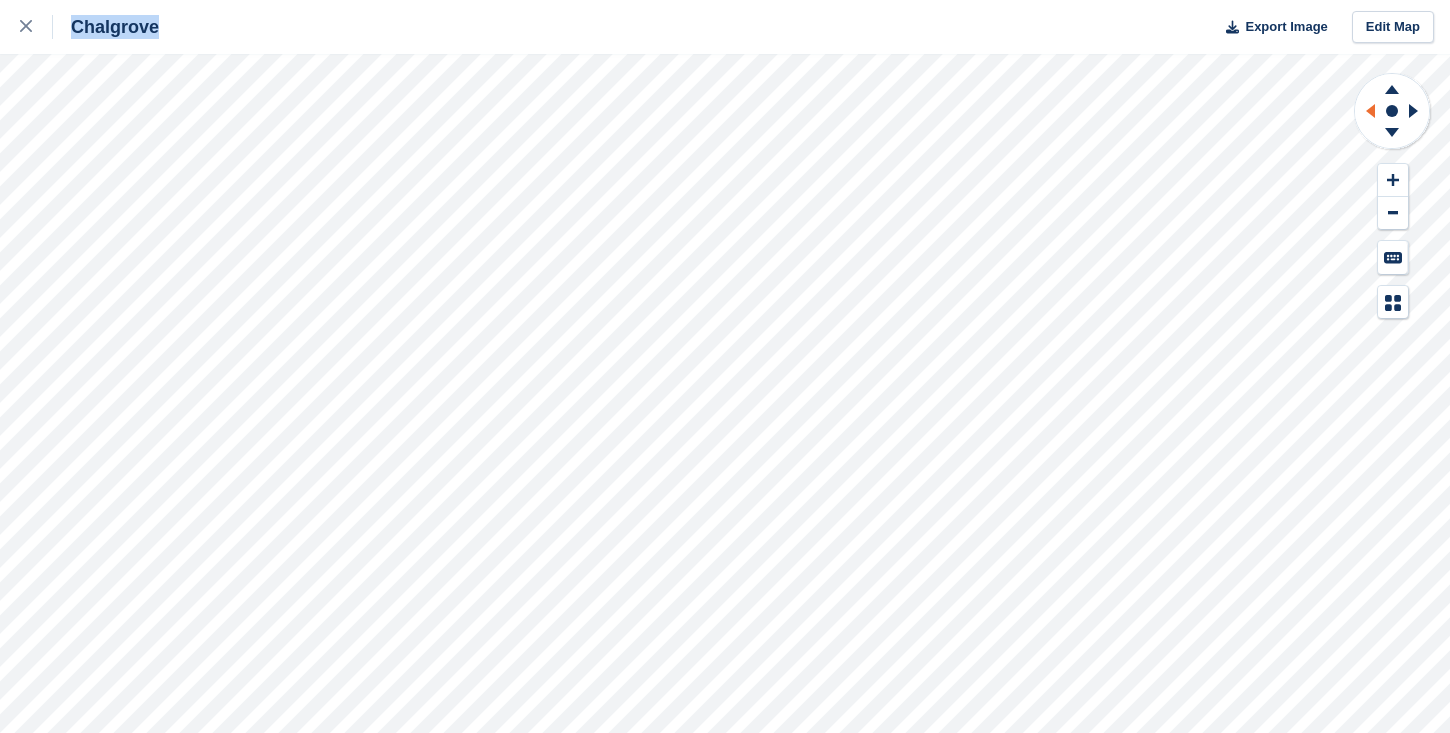 click 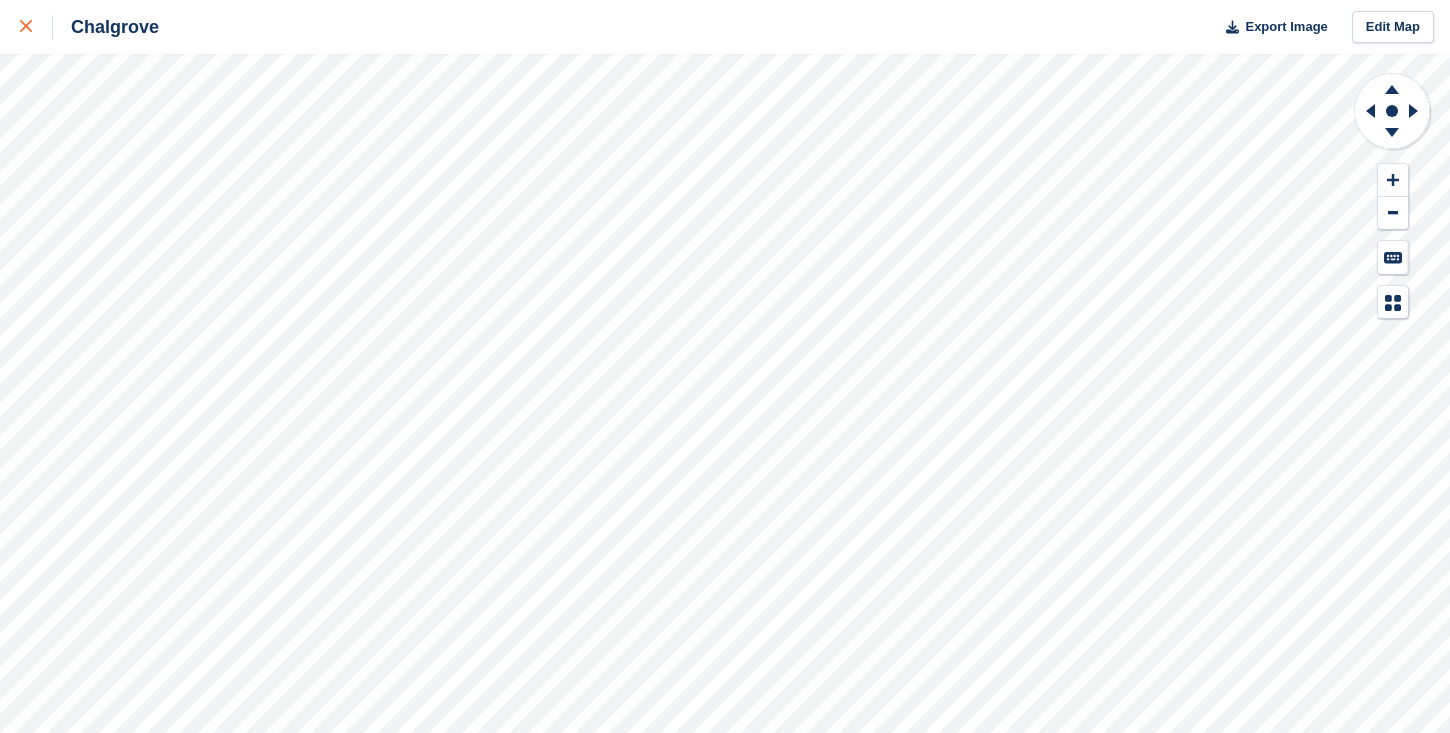 click 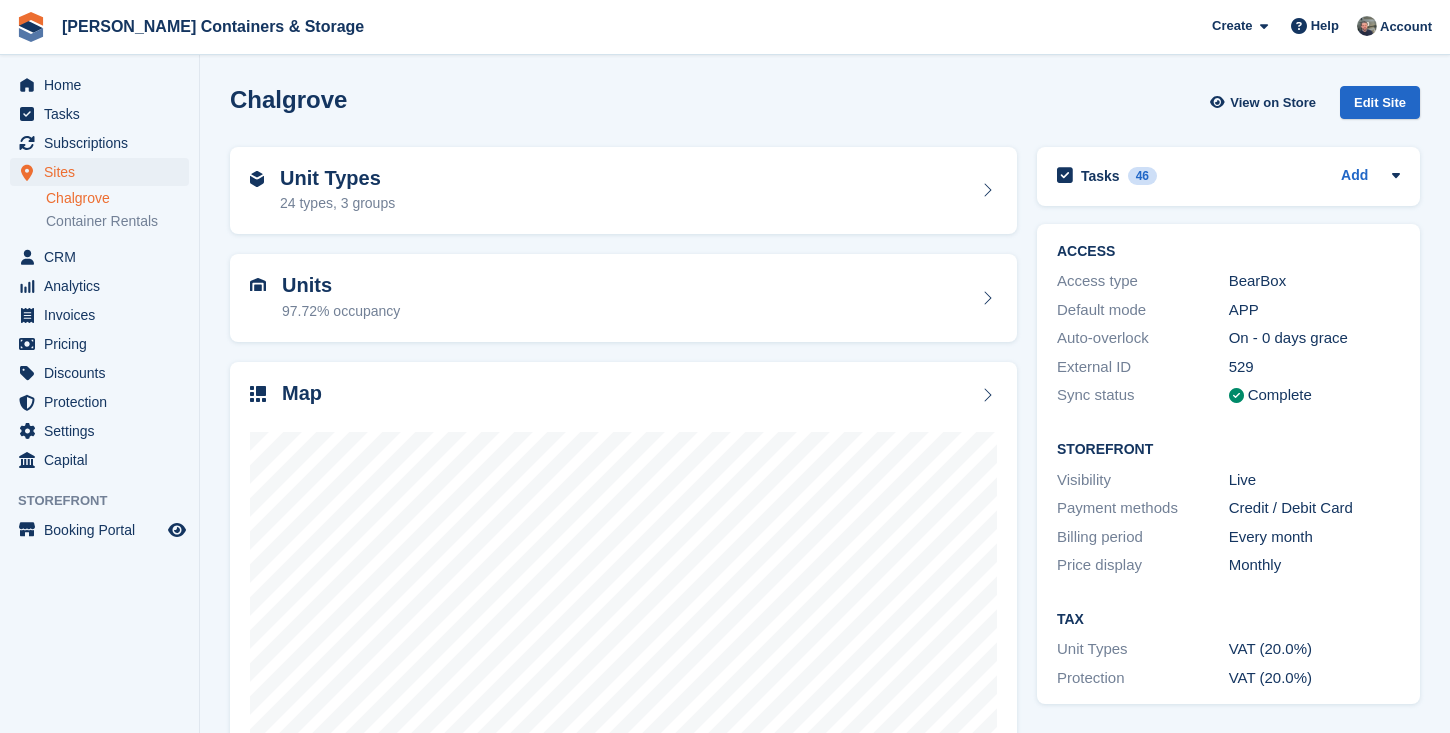 scroll, scrollTop: 0, scrollLeft: 0, axis: both 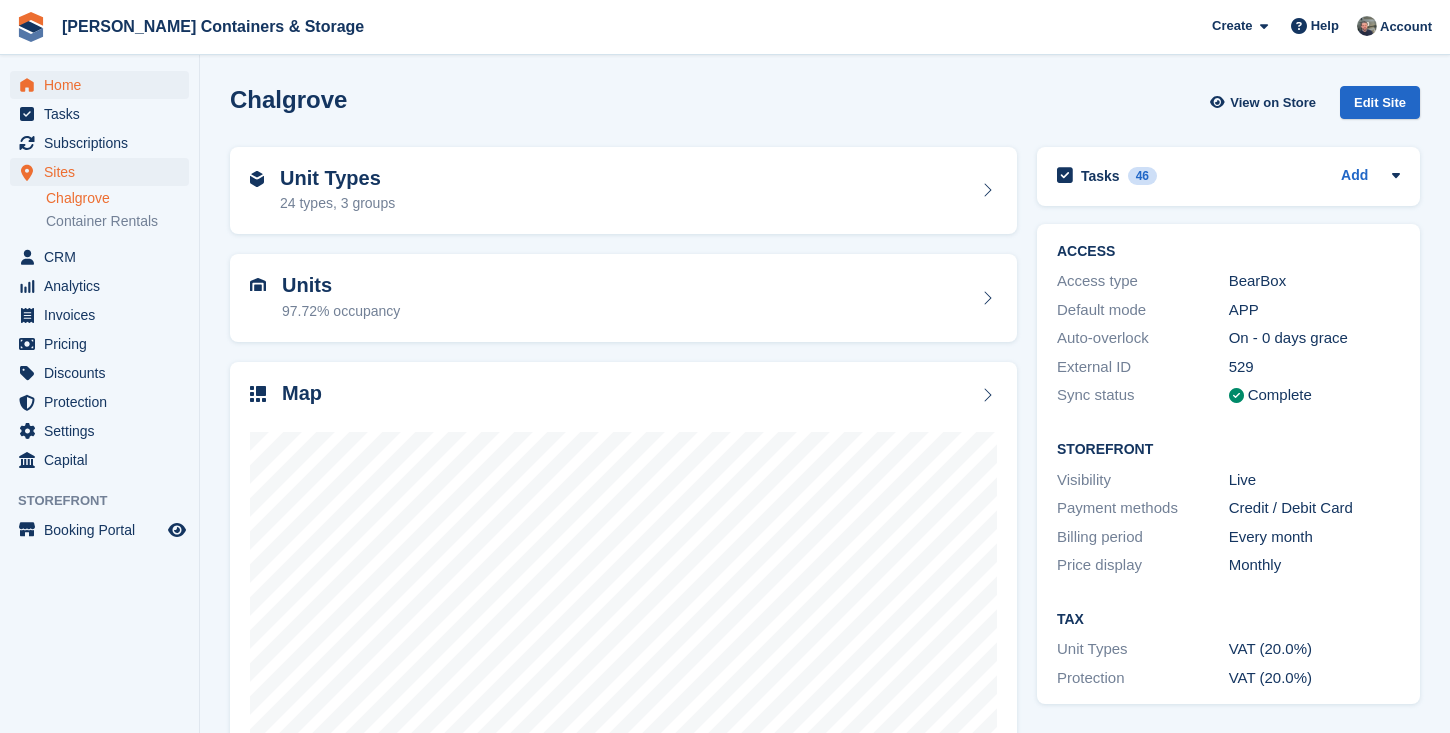 click on "Home" at bounding box center (104, 85) 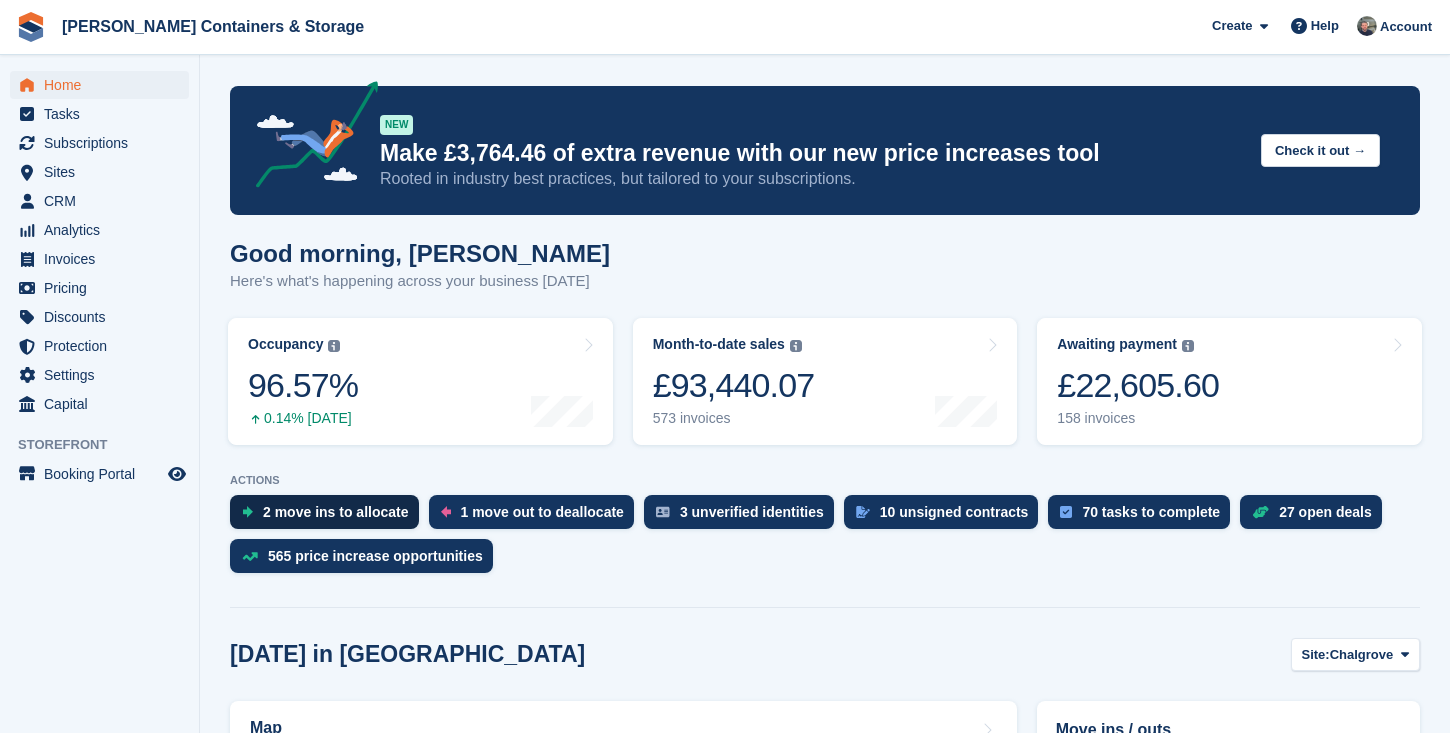 click on "2
move ins to allocate" at bounding box center (336, 512) 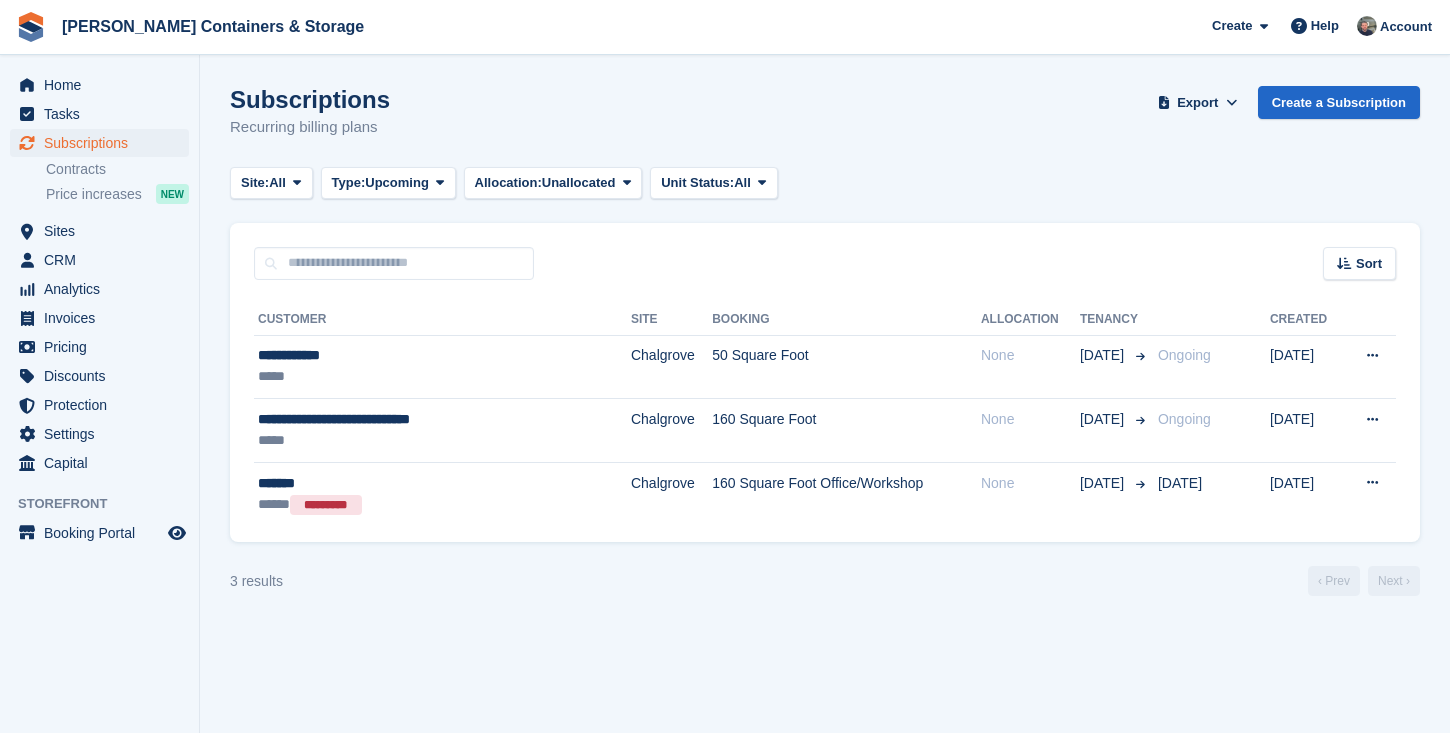 scroll, scrollTop: 0, scrollLeft: 0, axis: both 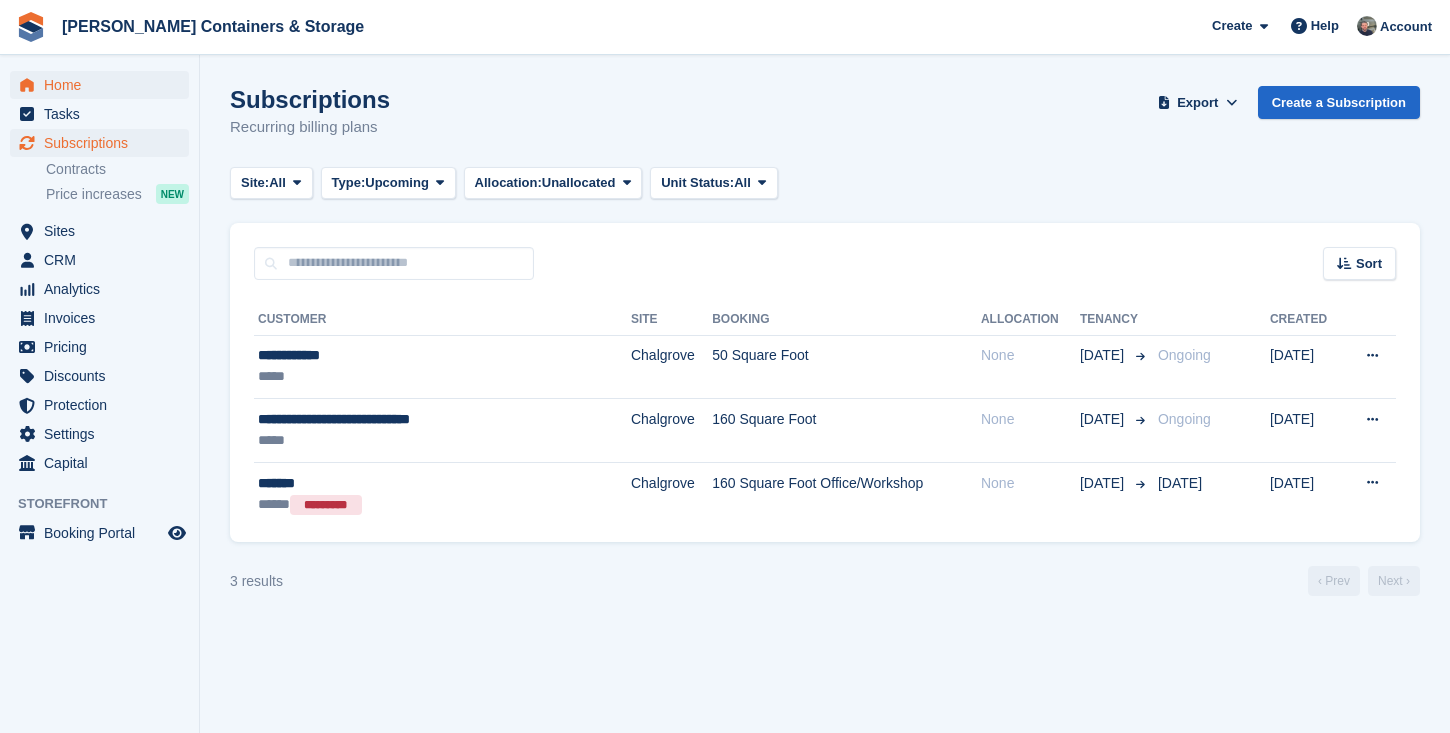 click on "Home" at bounding box center [104, 85] 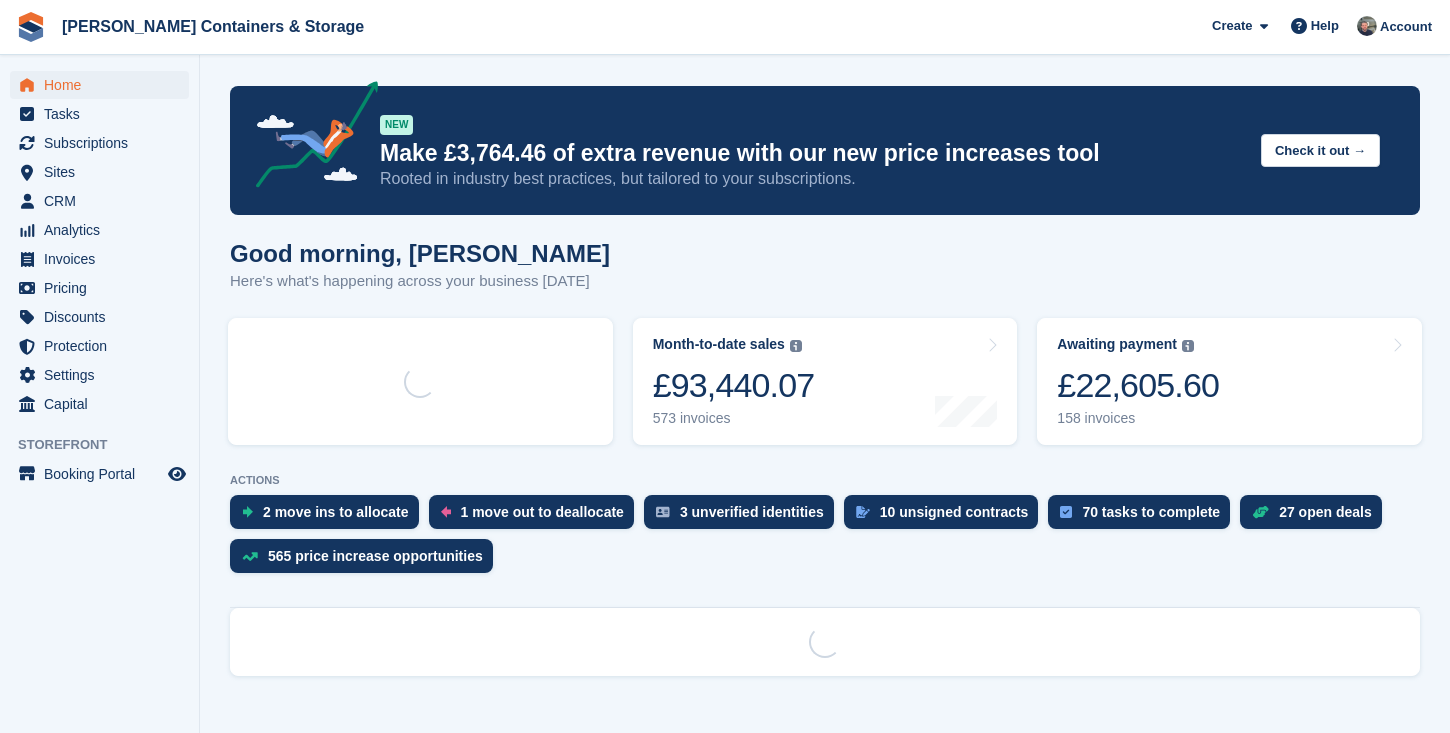 scroll, scrollTop: 0, scrollLeft: 0, axis: both 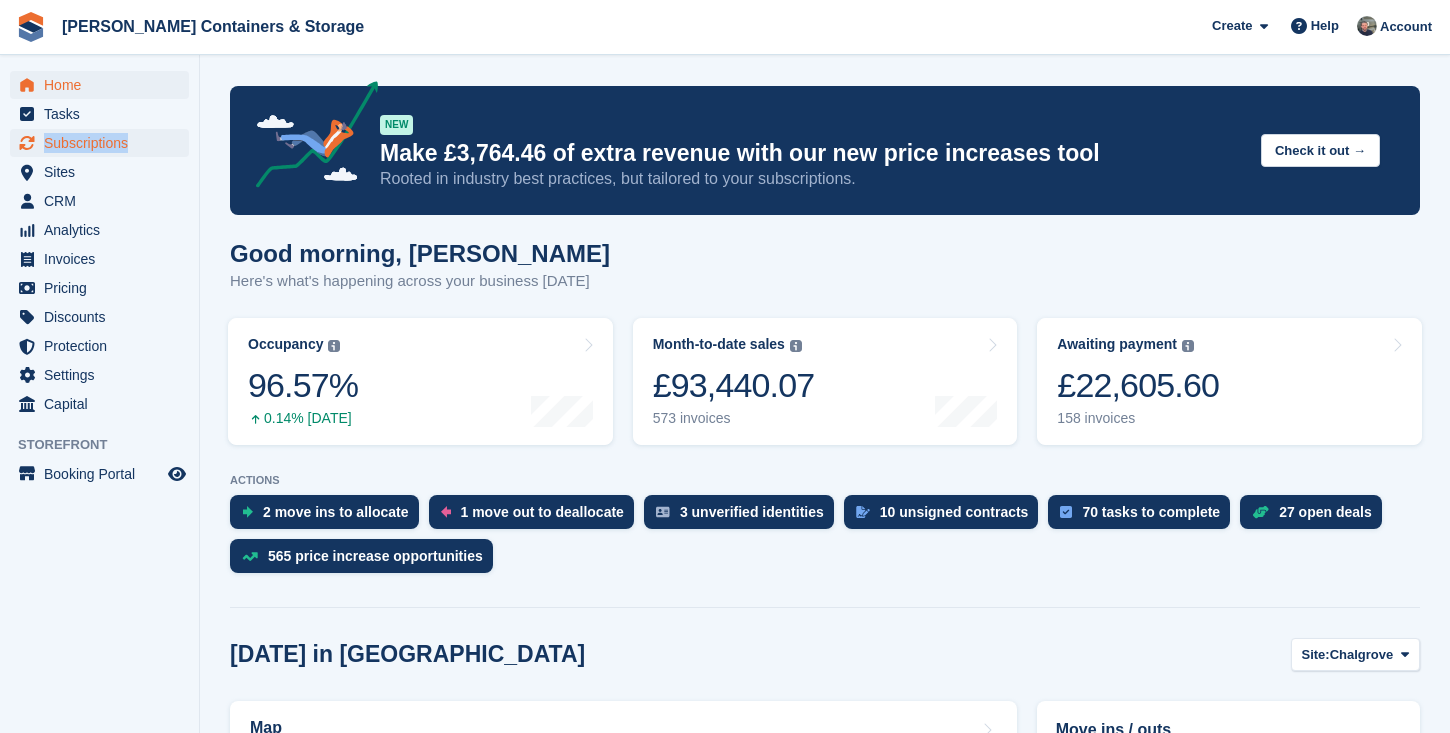 click on "Subscriptions" at bounding box center (104, 143) 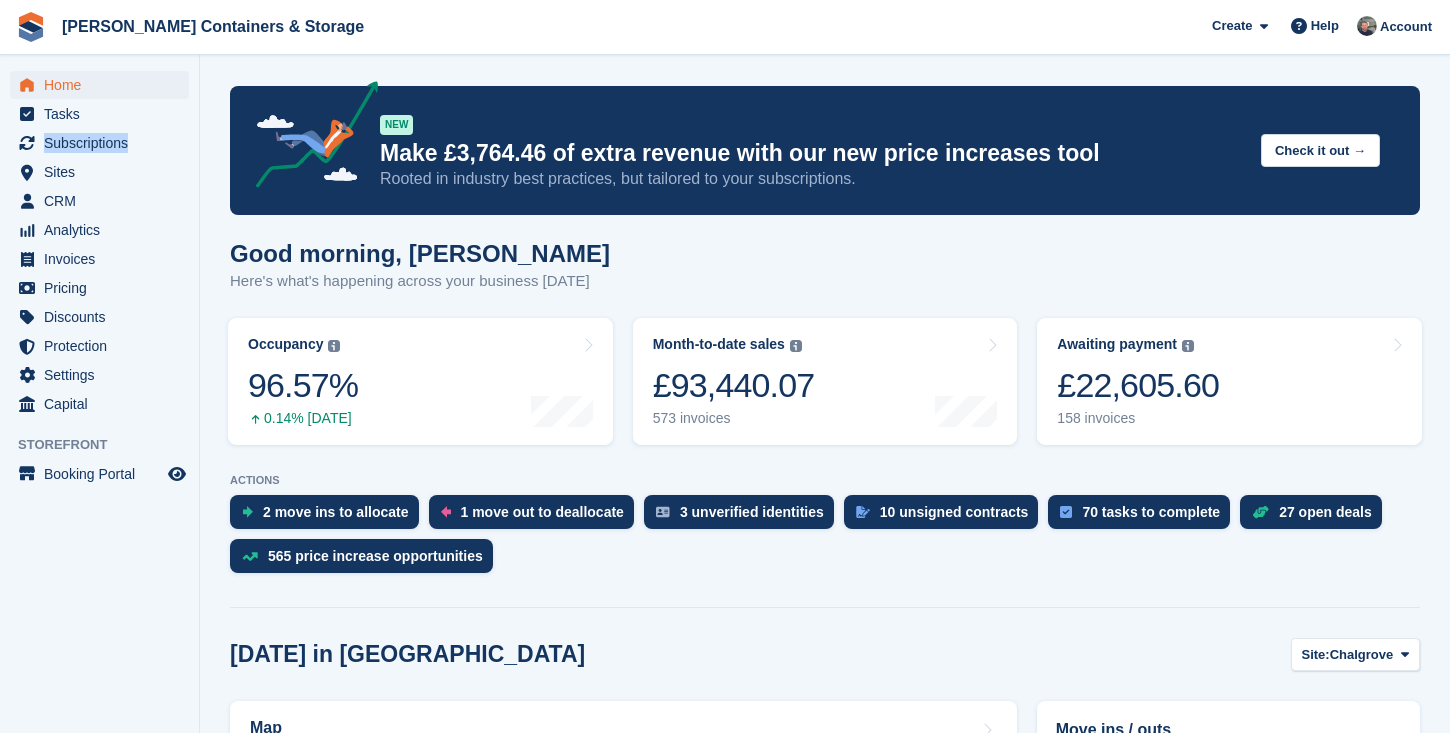click on "Occupancy
The percentage of all currently allocated units in terms of area. Includes units with occupied, repo or overlocked status. Trendline shows changes across last 30 days.
96.57%
0.14% today" at bounding box center (420, 381) 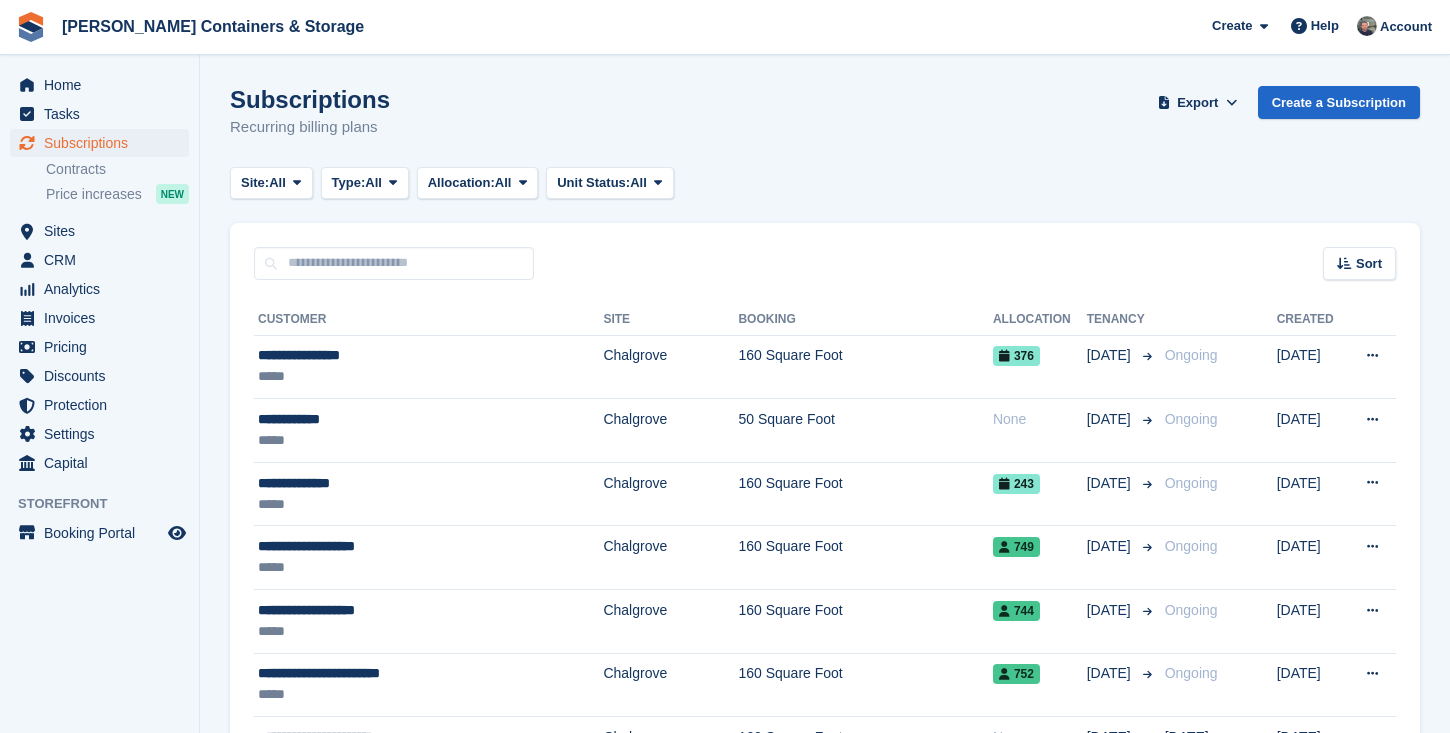 scroll, scrollTop: 0, scrollLeft: 0, axis: both 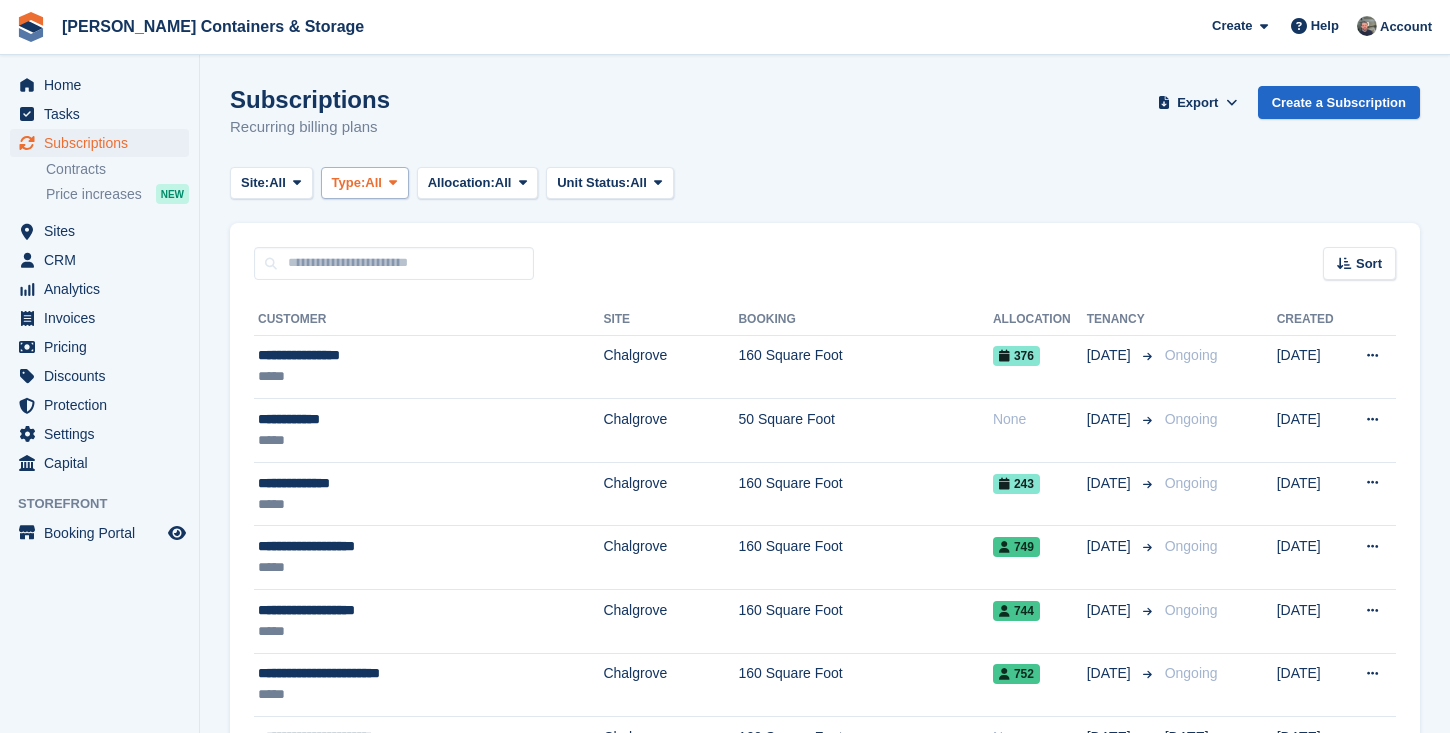 click on "All" at bounding box center (373, 183) 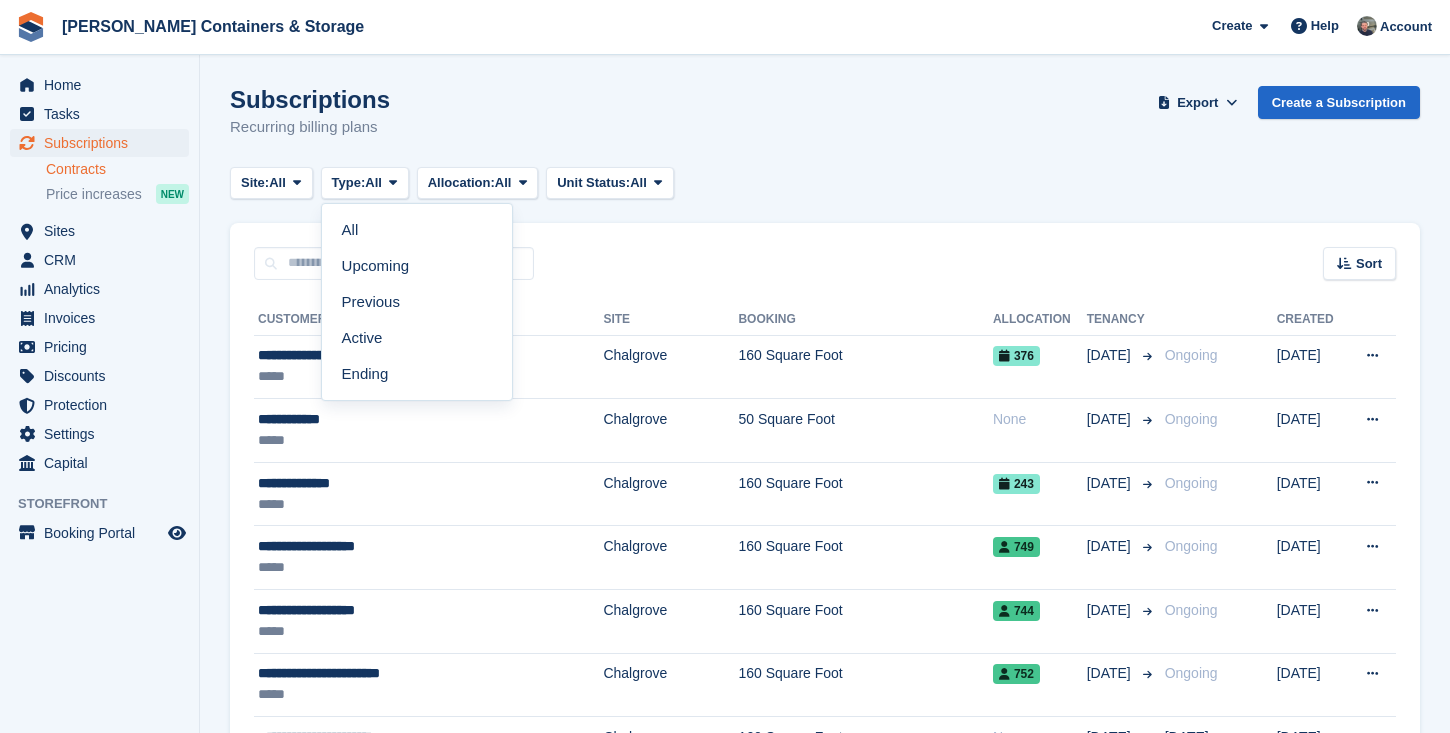 click on "Contracts" at bounding box center (117, 169) 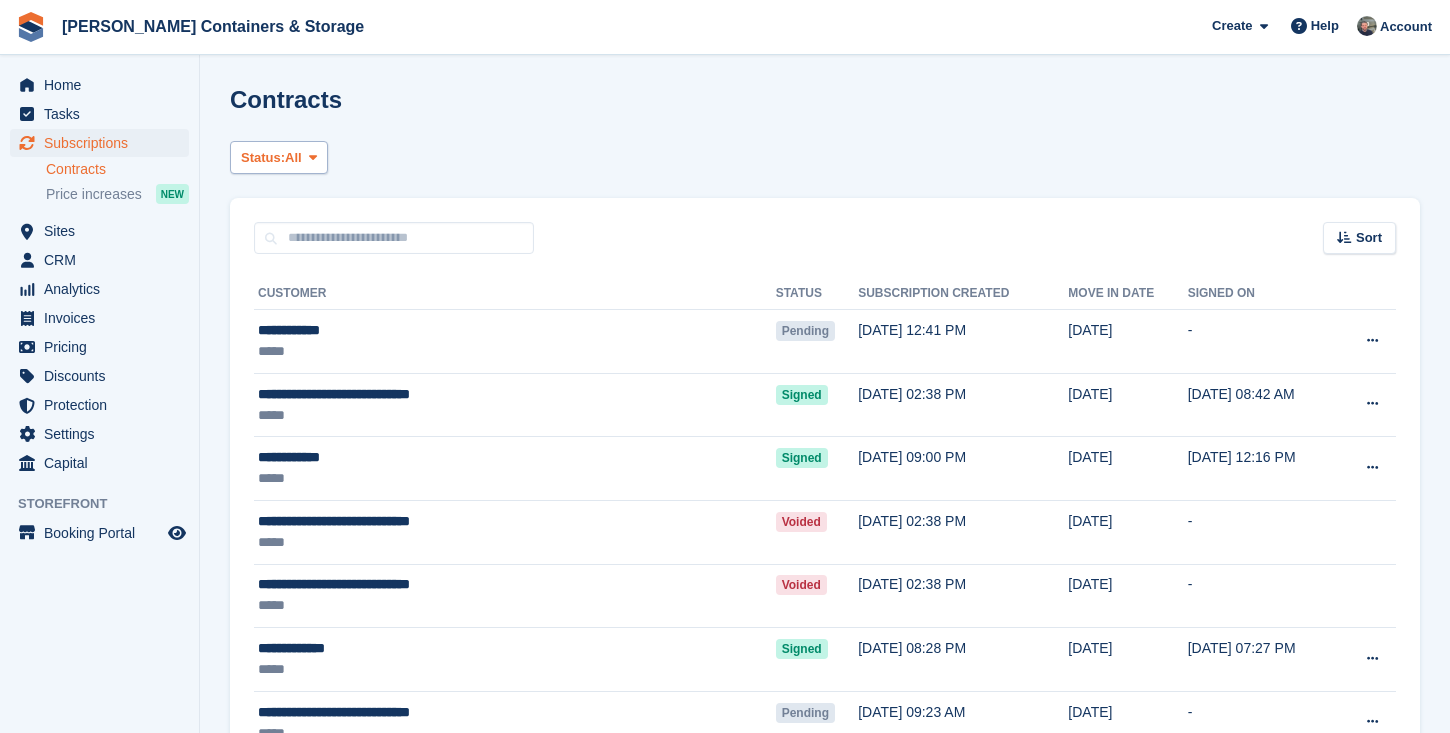 click on "All" at bounding box center [293, 158] 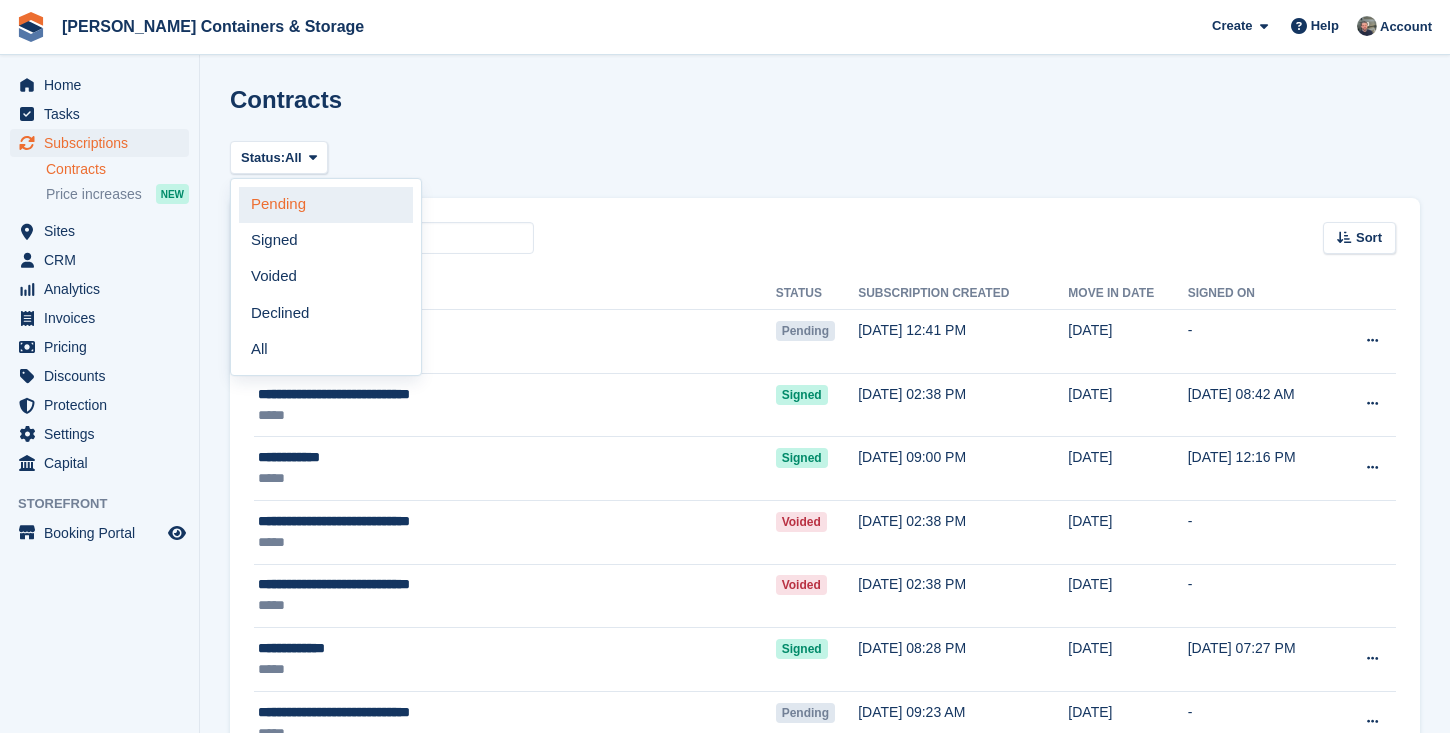 click on "Pending" at bounding box center (326, 205) 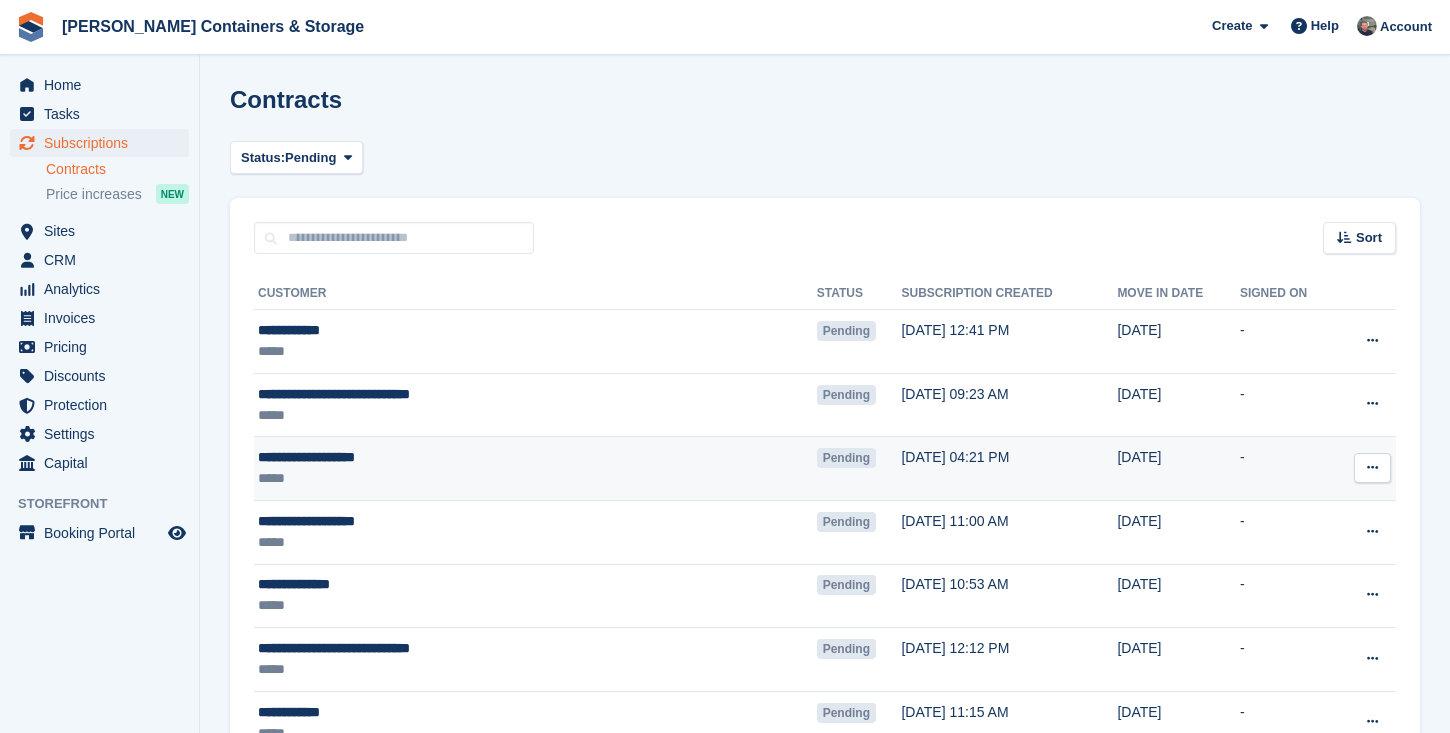click at bounding box center [1372, 468] 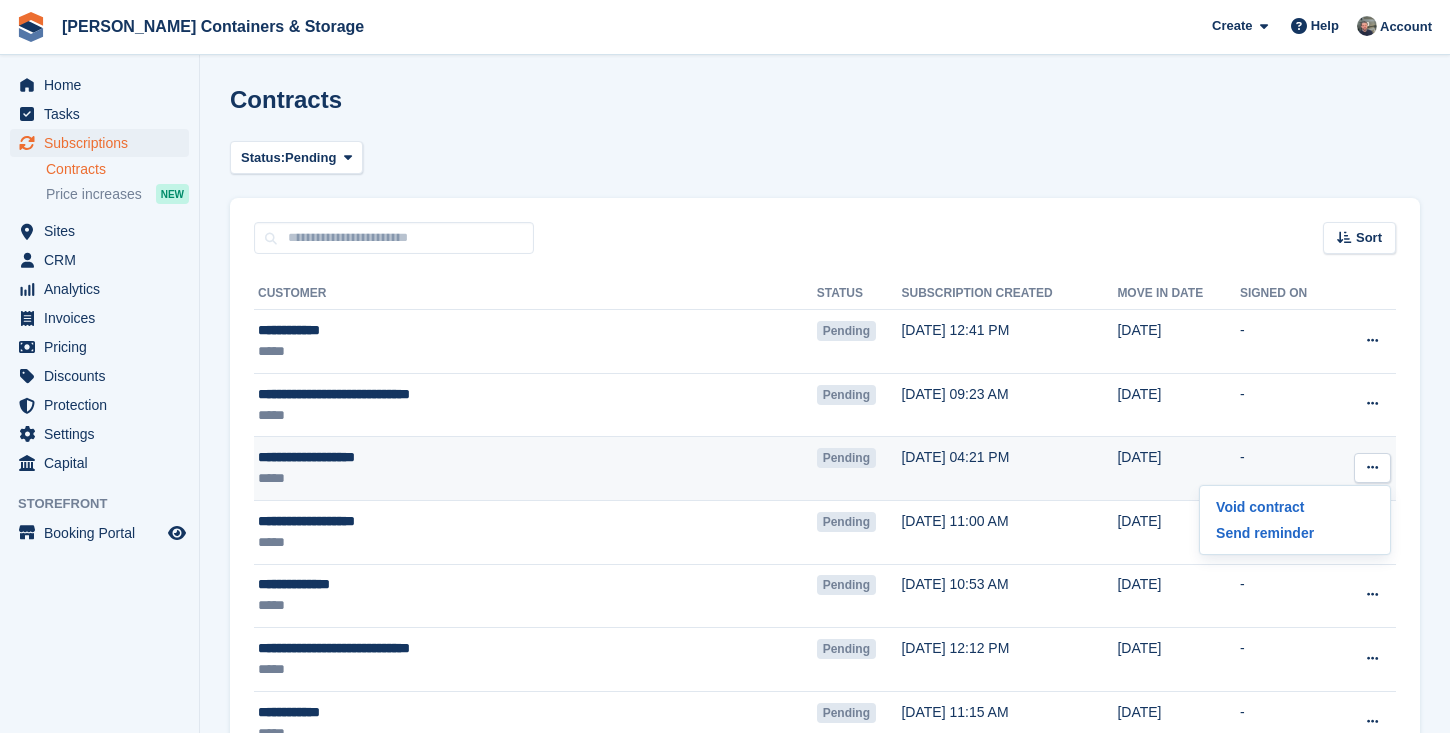 click on "Void contract
Send reminder" at bounding box center [1295, 520] 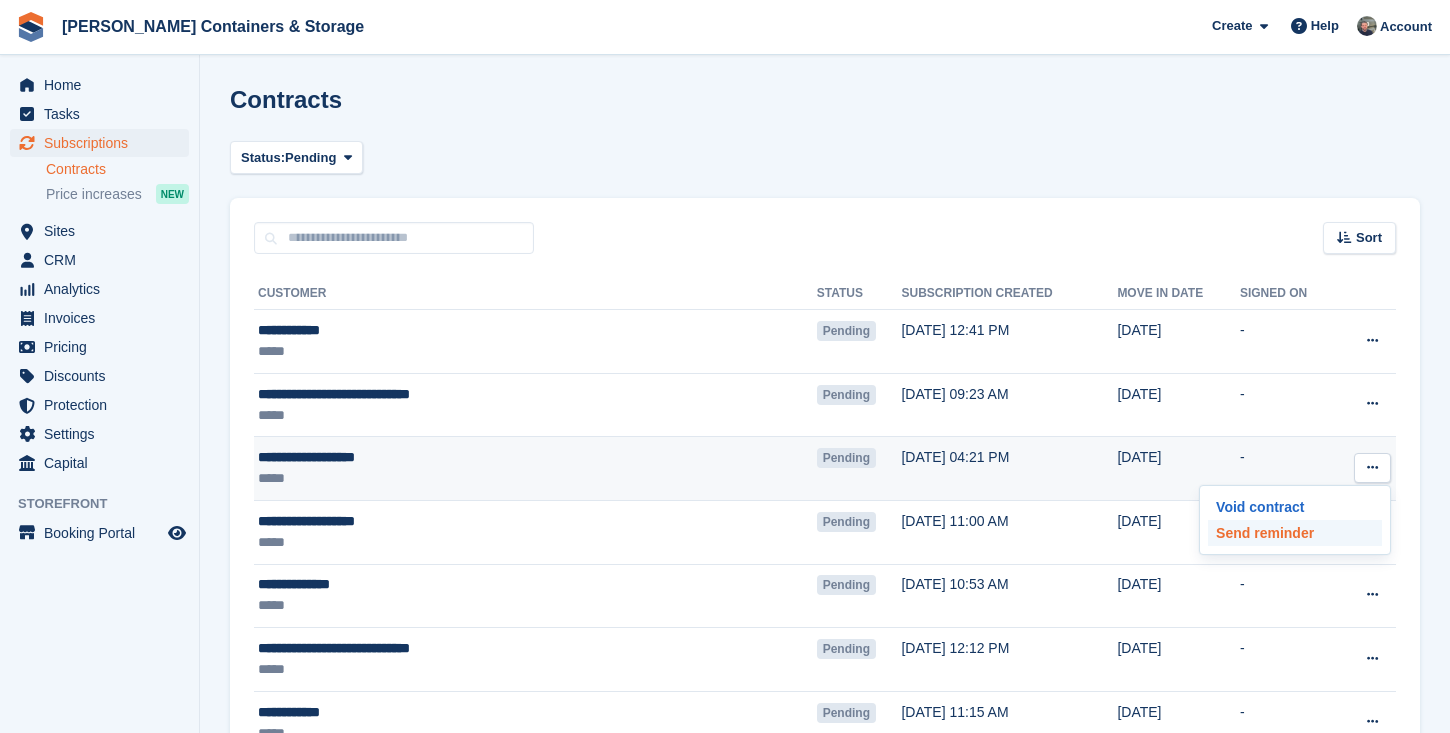 click on "Send reminder" at bounding box center (1295, 533) 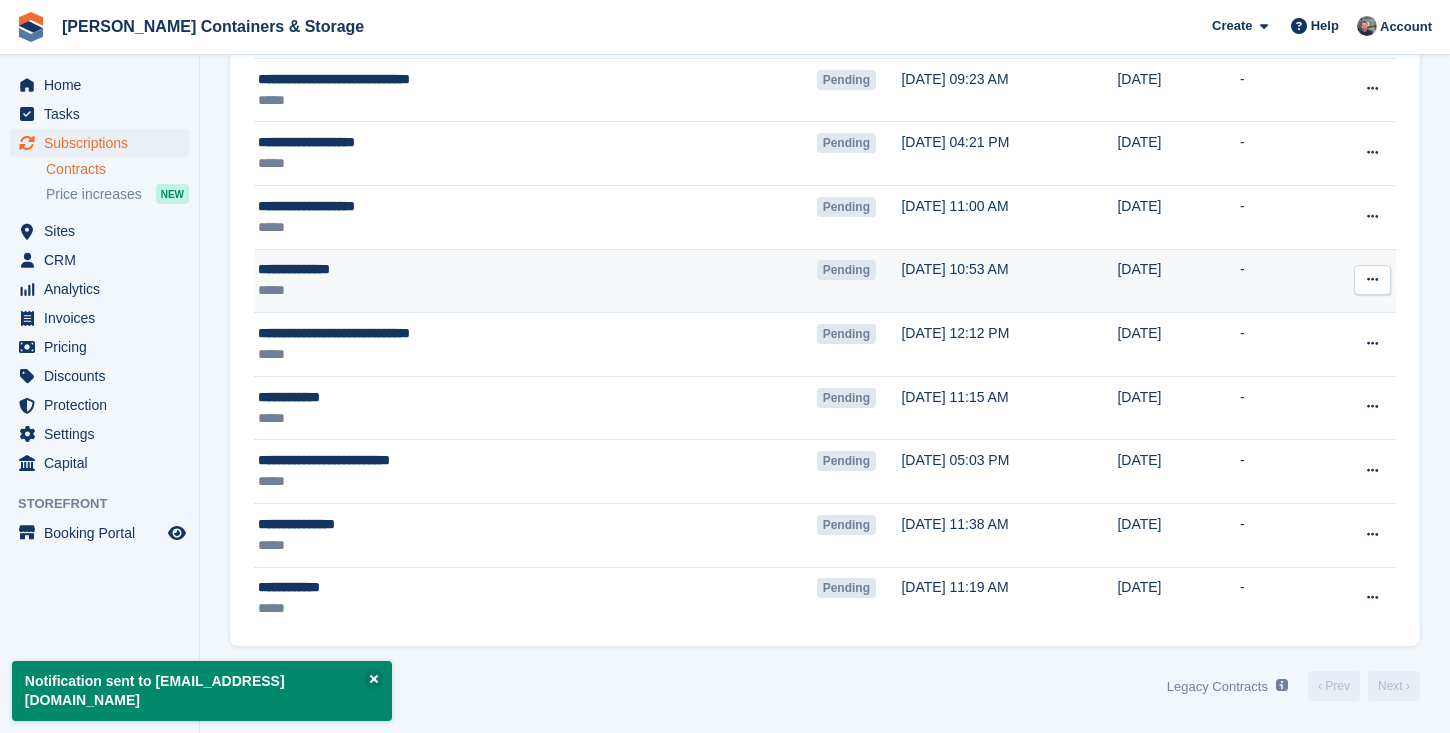 scroll, scrollTop: 315, scrollLeft: 0, axis: vertical 